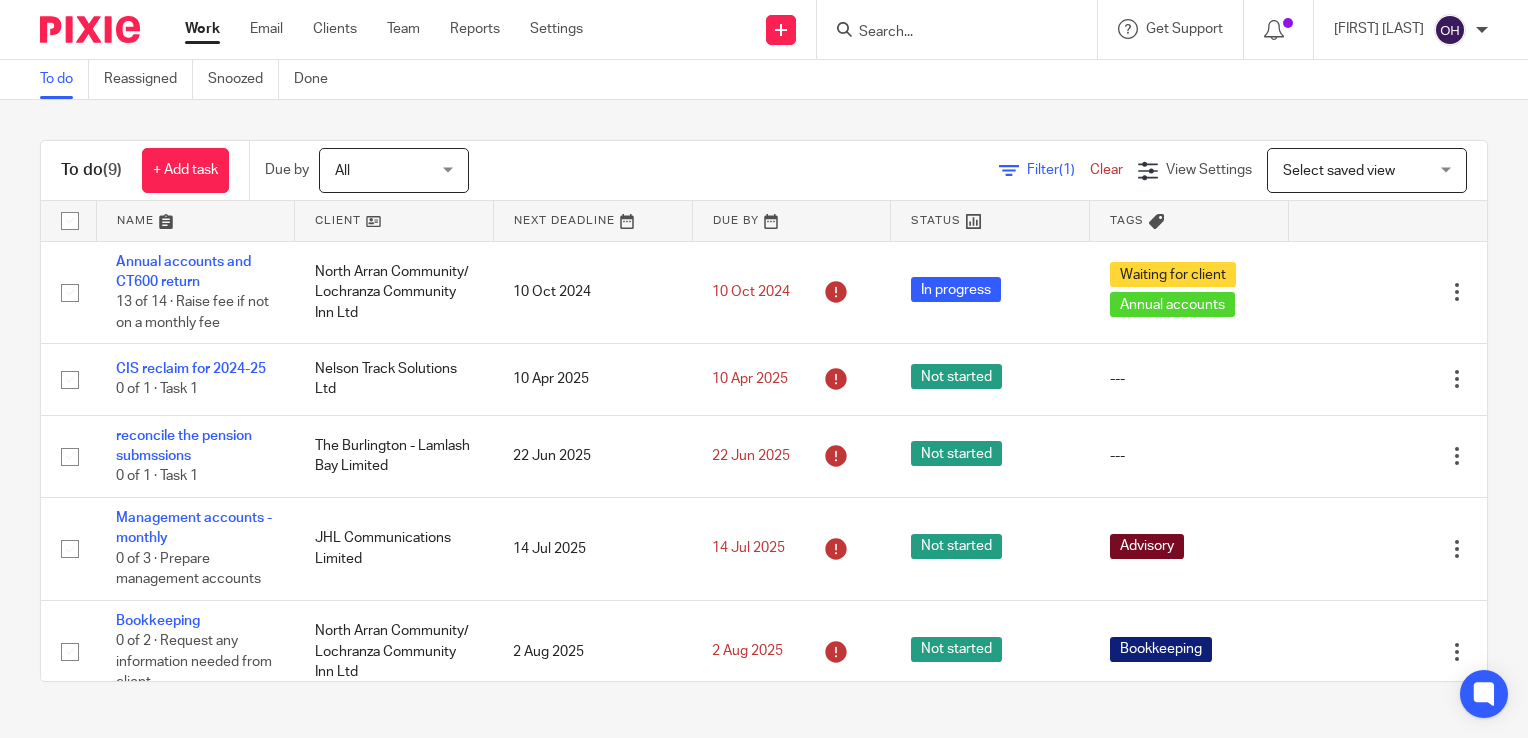 scroll, scrollTop: 0, scrollLeft: 0, axis: both 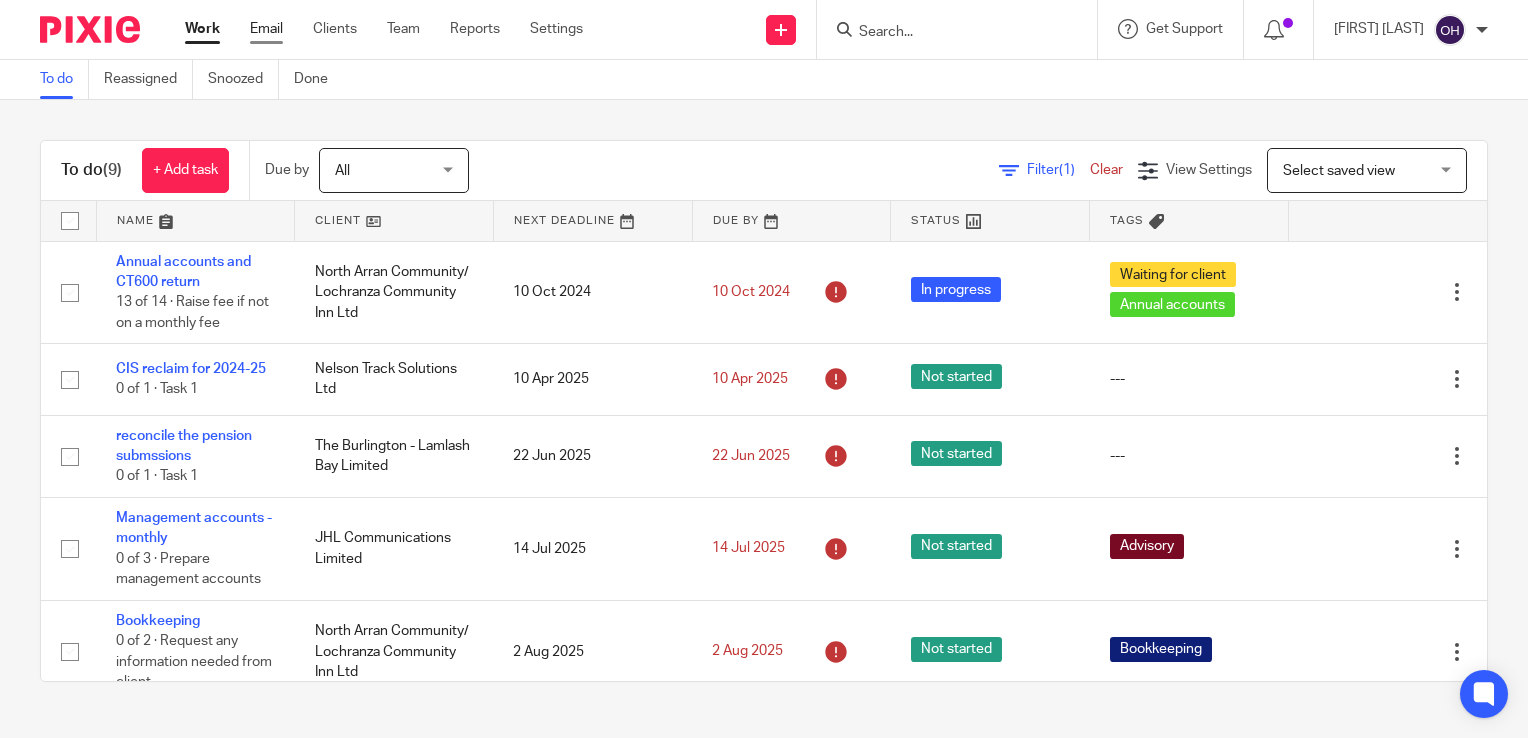 click on "Email" at bounding box center (266, 29) 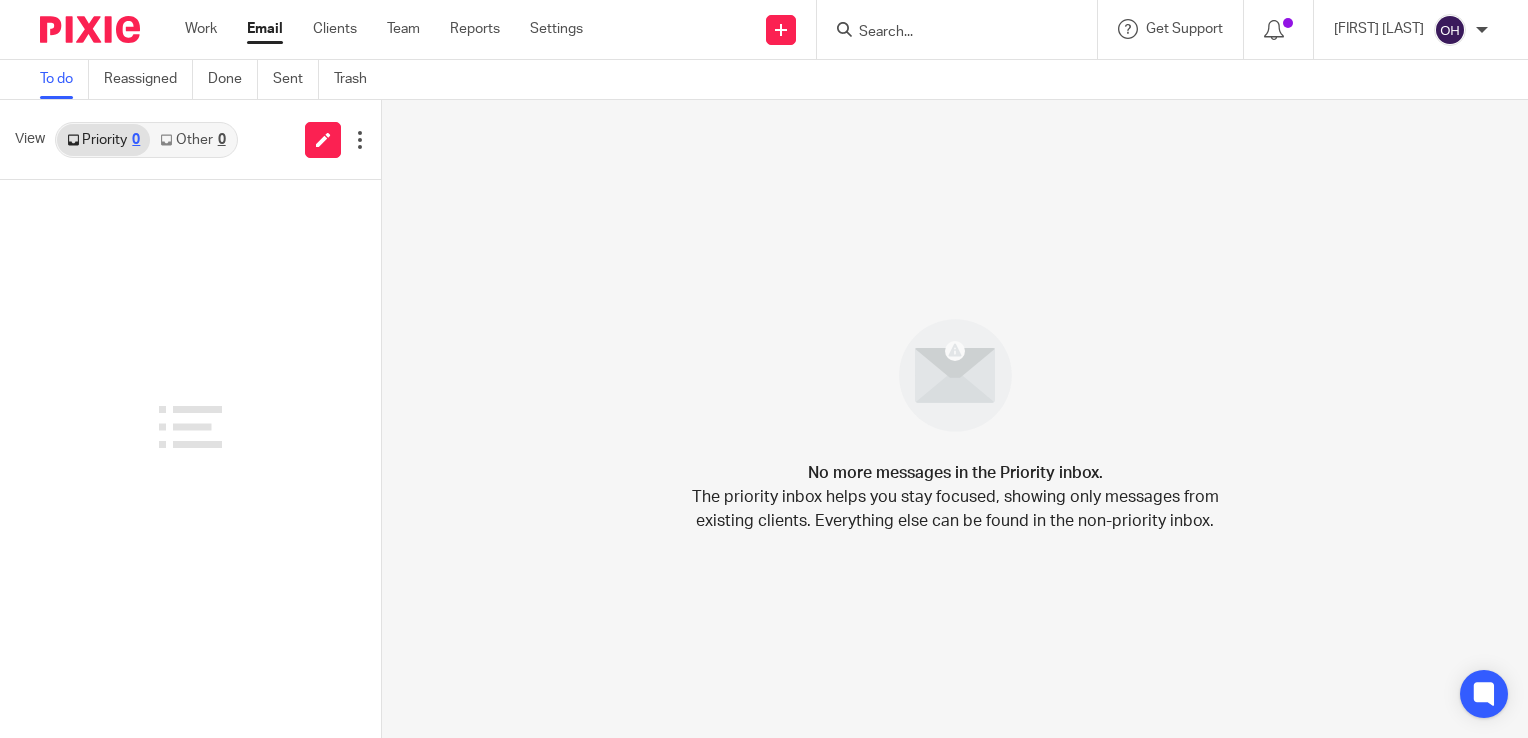 scroll, scrollTop: 0, scrollLeft: 0, axis: both 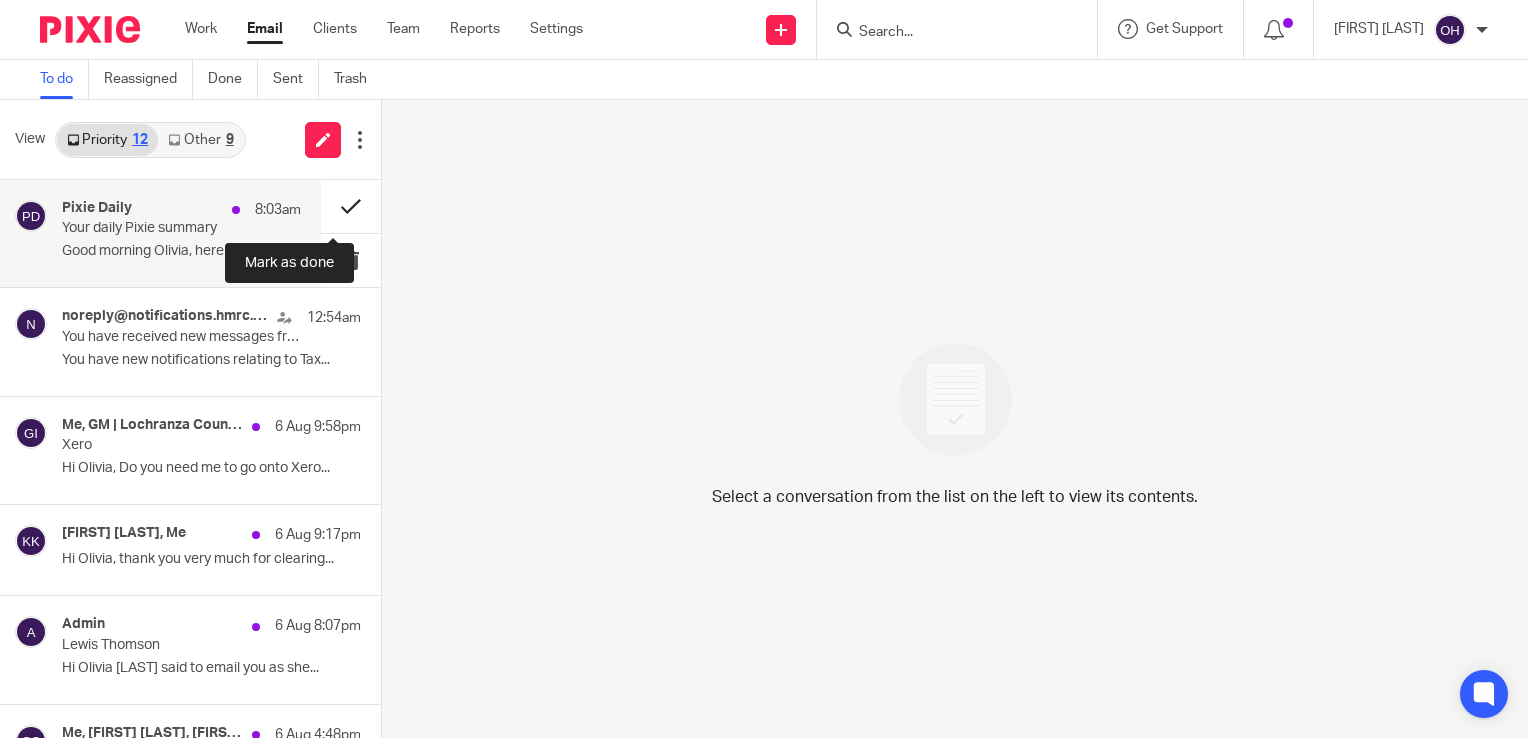 click at bounding box center (351, 206) 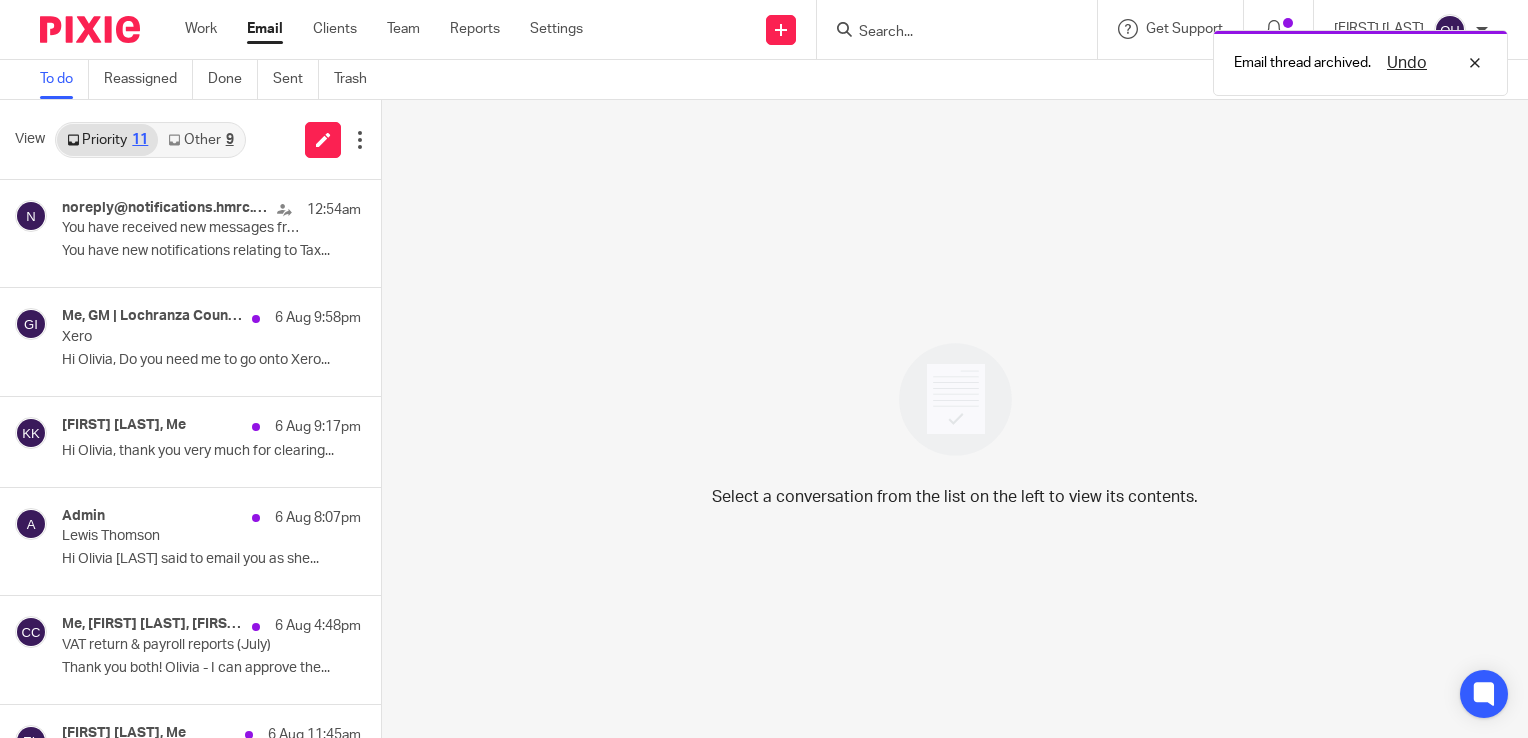 click on "Other
9" at bounding box center (200, 140) 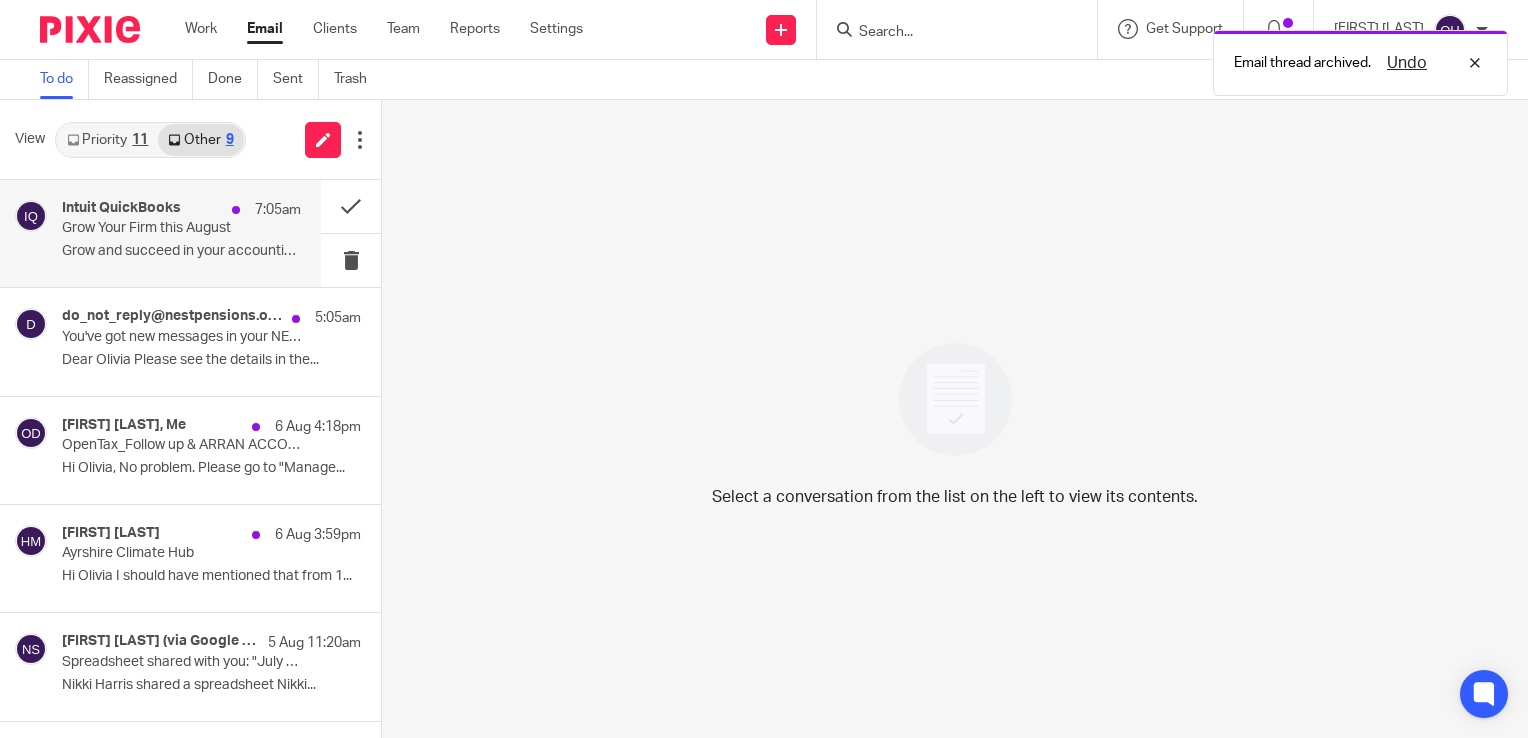 click on "Grow Your Firm this August" at bounding box center [157, 228] 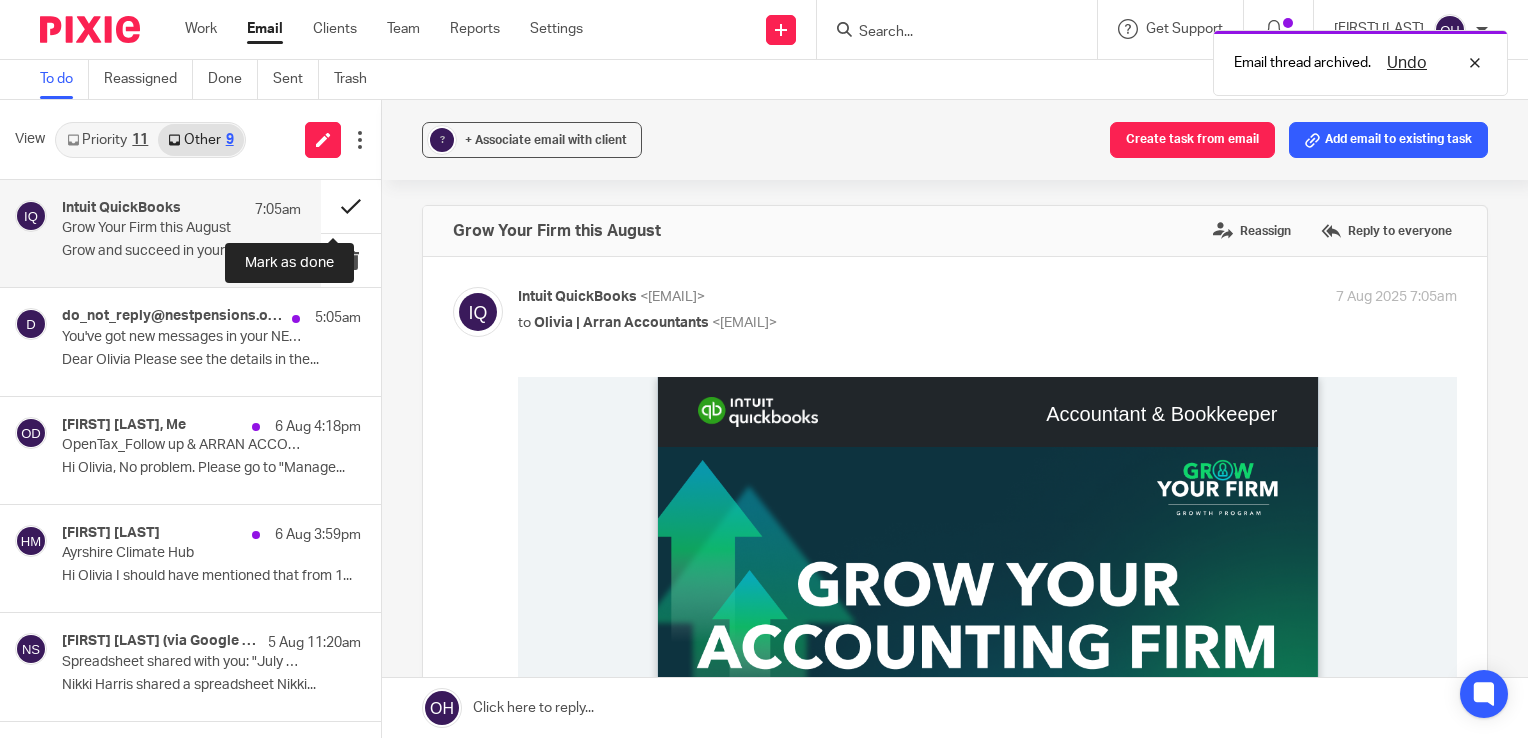 scroll, scrollTop: 0, scrollLeft: 0, axis: both 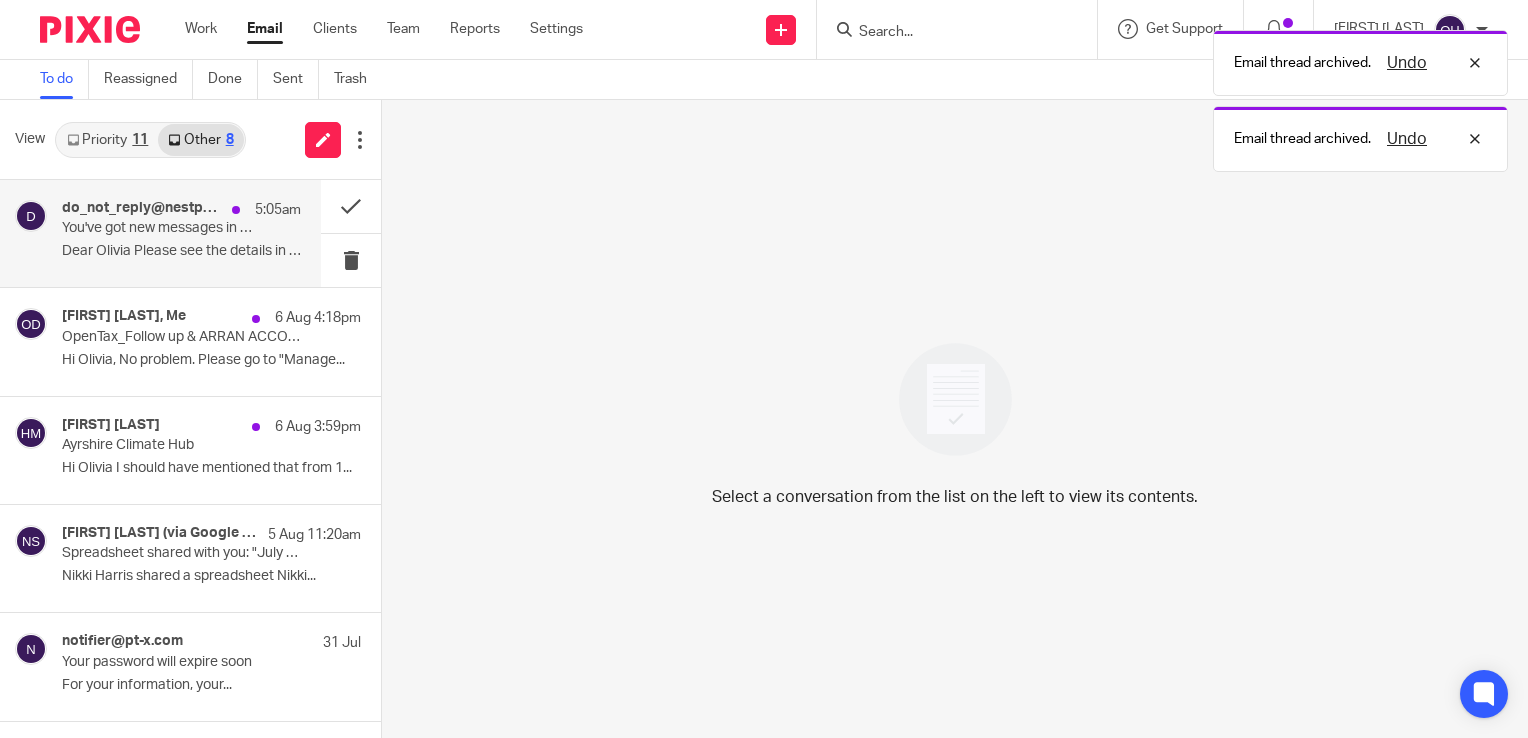 click on "You've got new messages in your NEST mailbox" at bounding box center (157, 228) 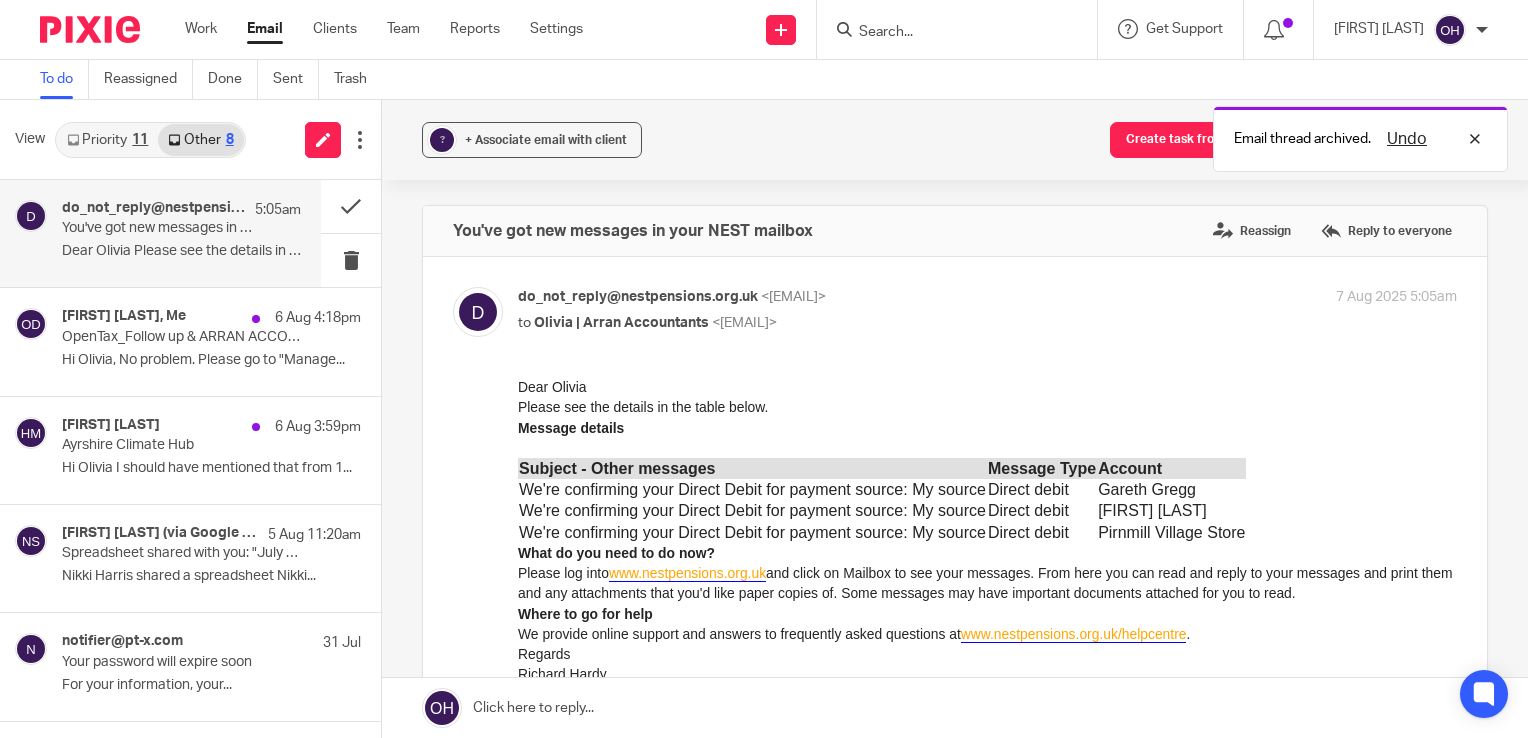 scroll, scrollTop: 0, scrollLeft: 0, axis: both 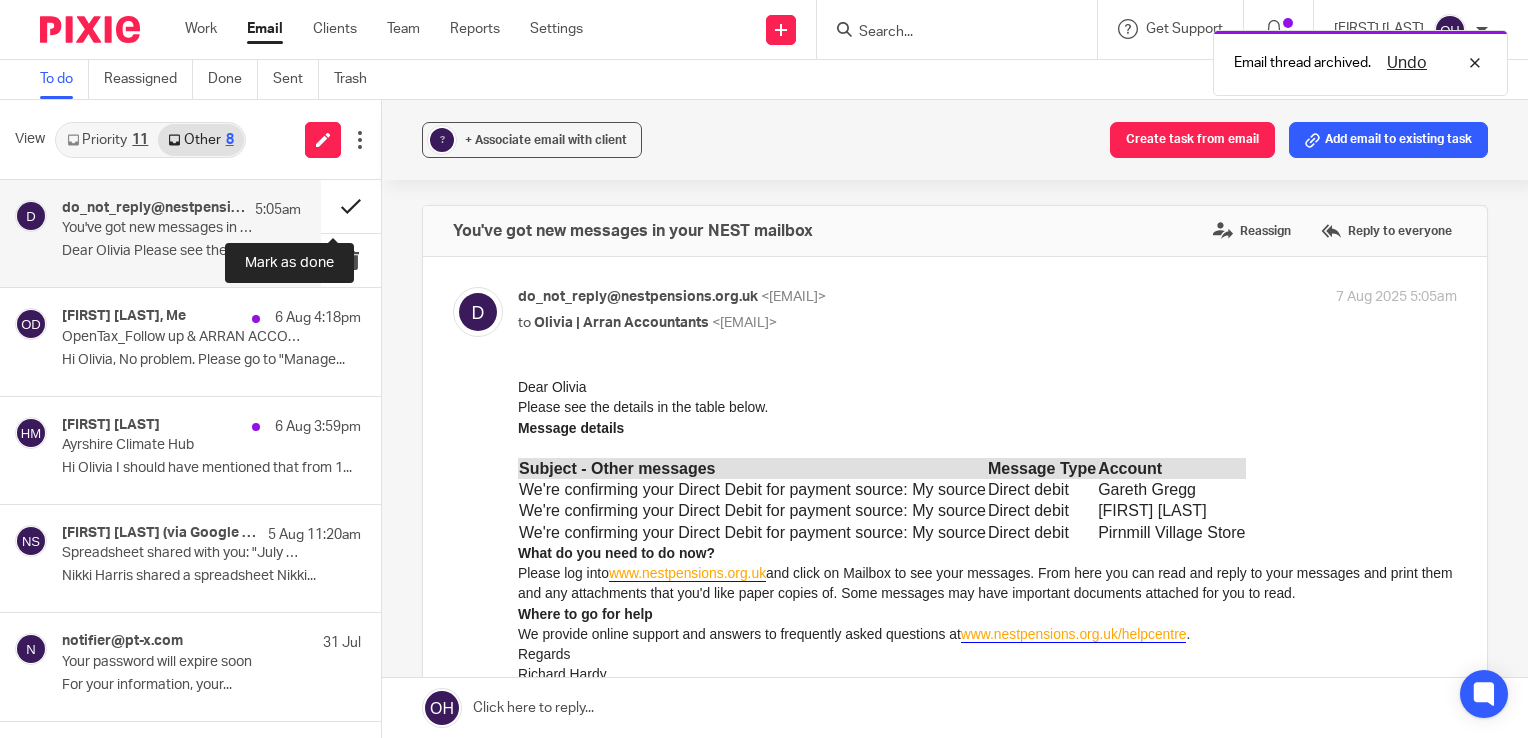 click at bounding box center [351, 206] 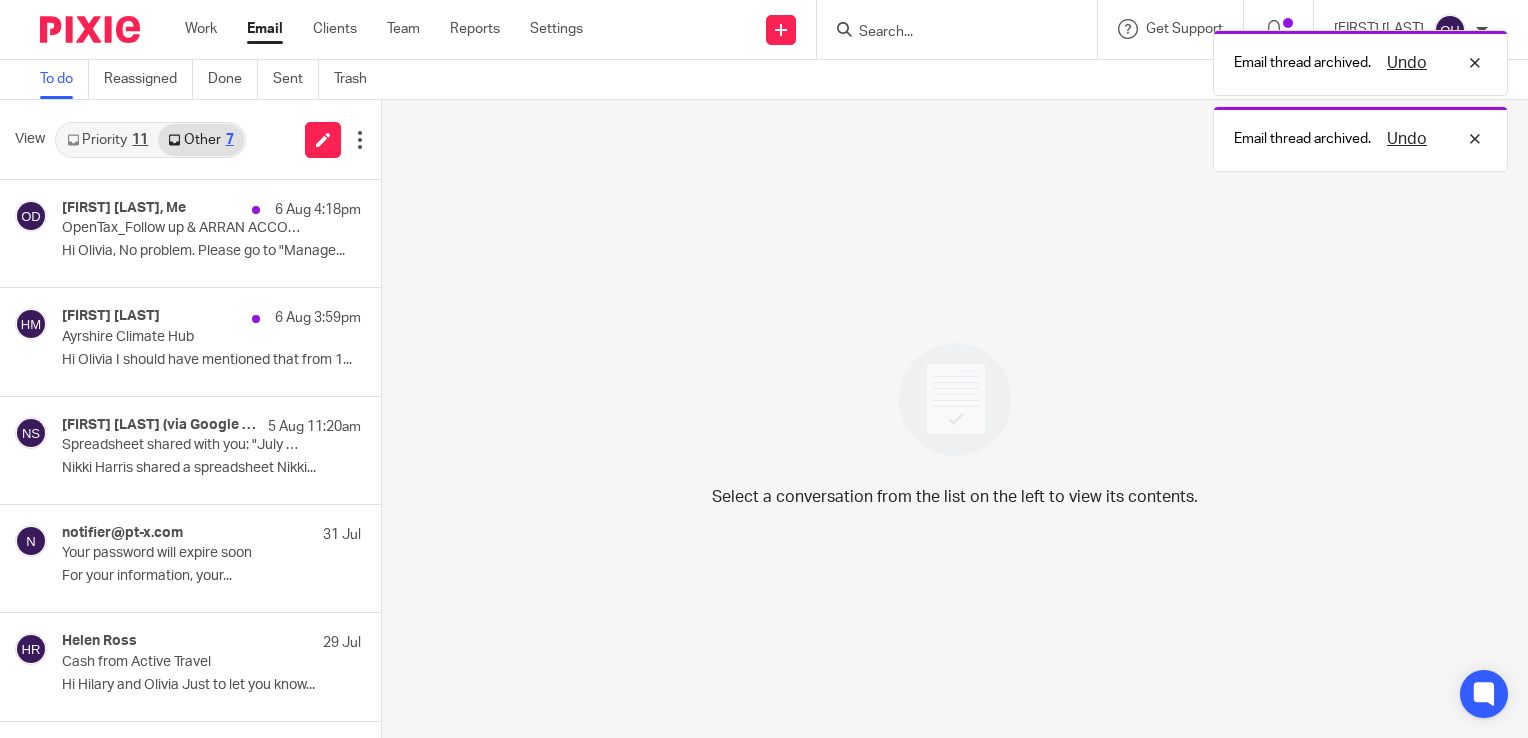 click on "Priority
11" at bounding box center (107, 140) 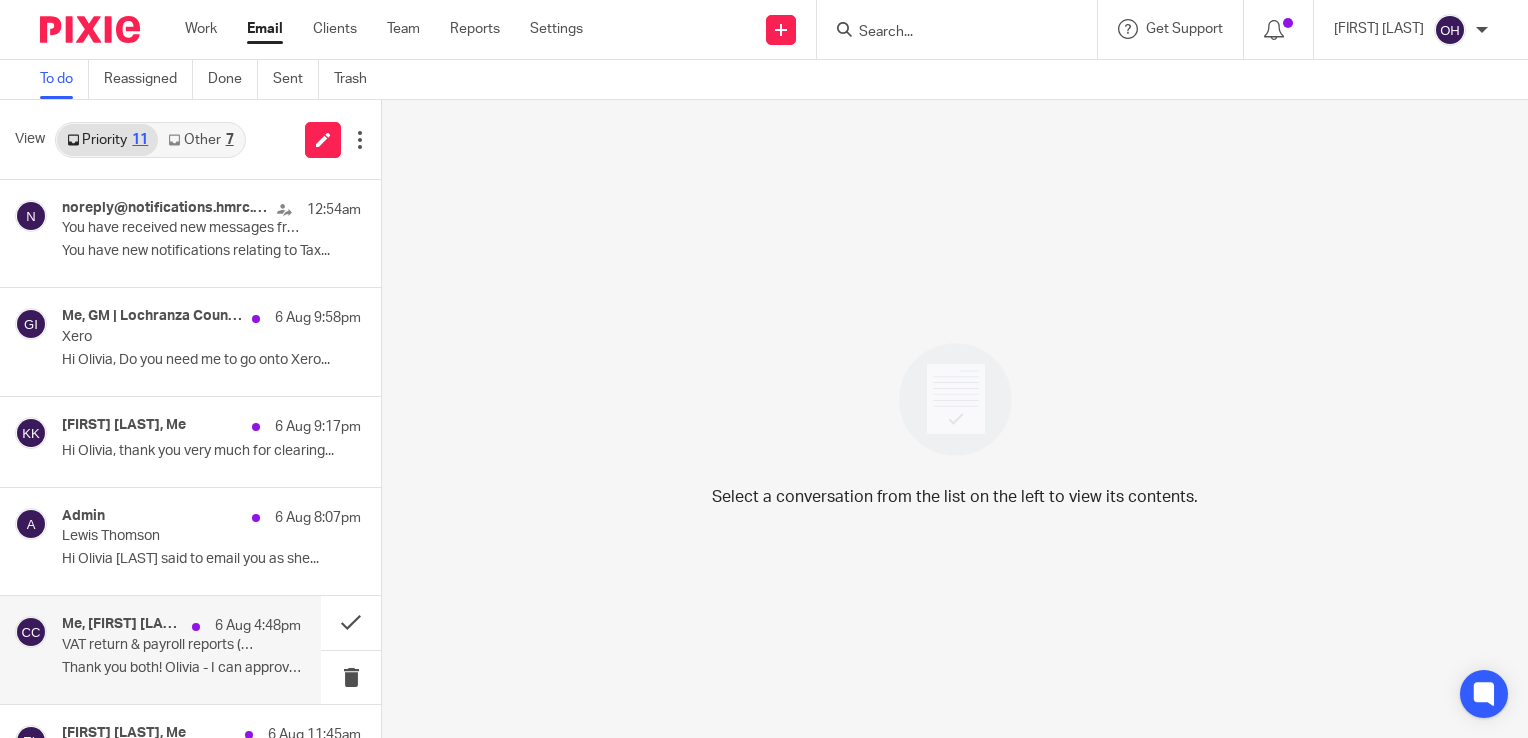 click on "6 Aug 4:48pm" at bounding box center [258, 626] 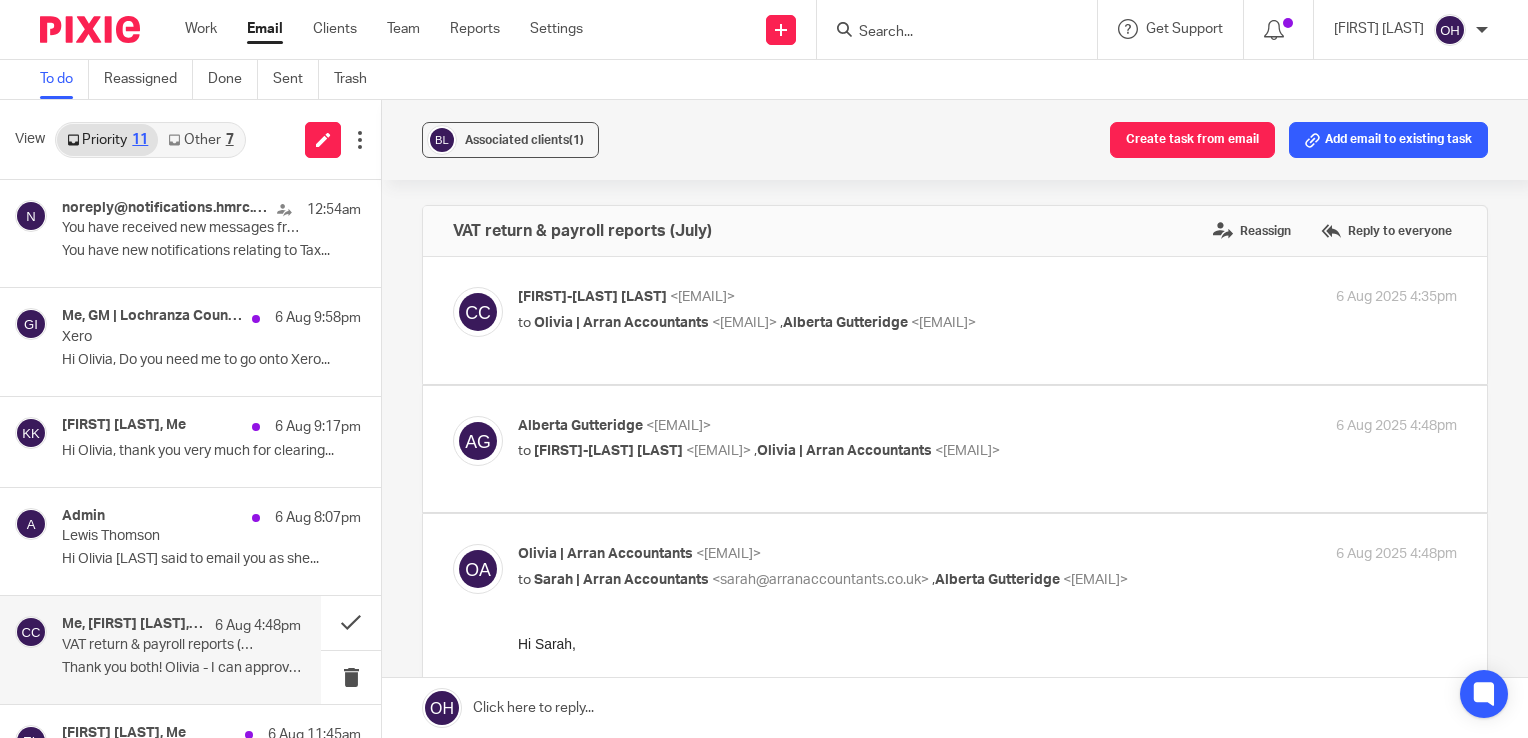 scroll, scrollTop: 0, scrollLeft: 0, axis: both 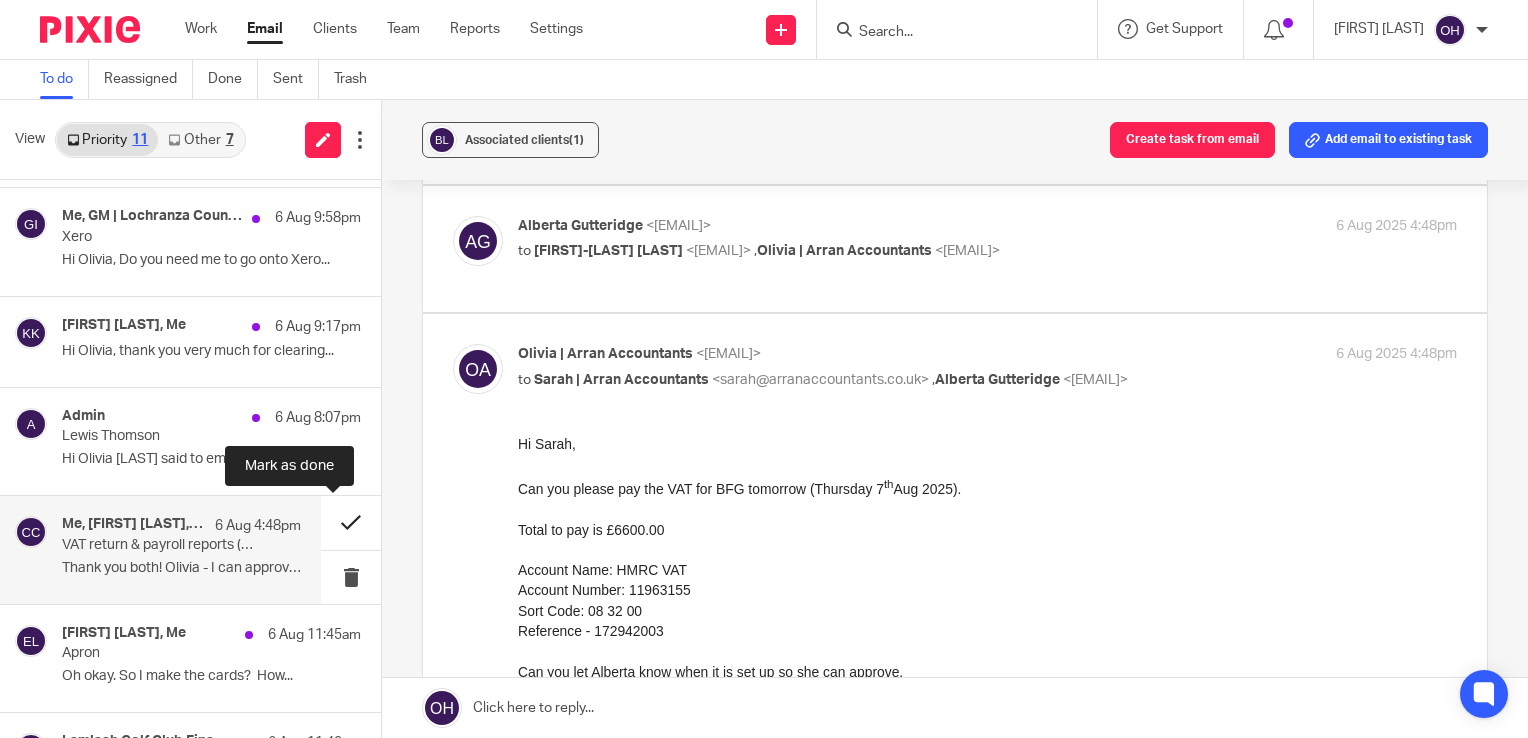 click at bounding box center [351, 522] 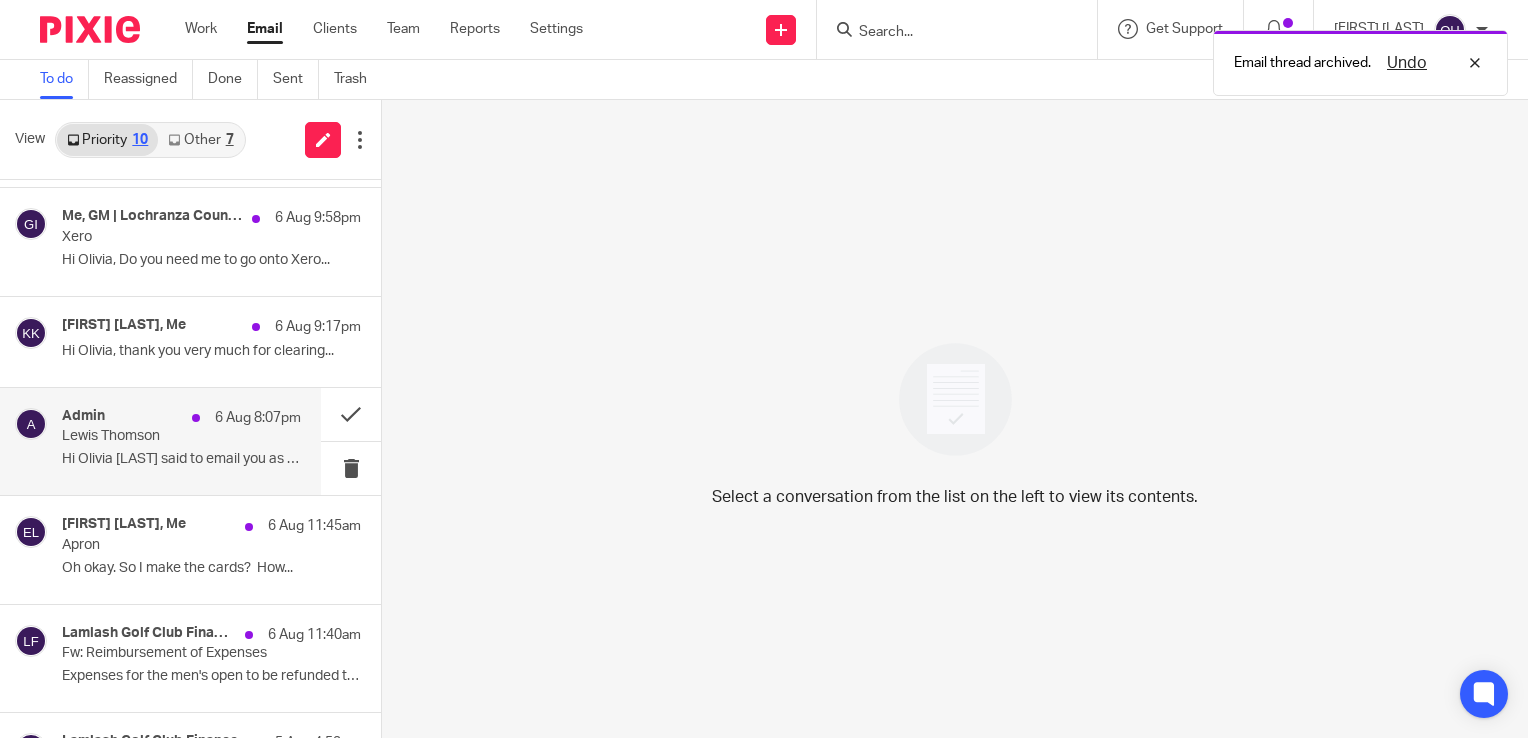 click on "Admin
6 Aug 8:07pm   Lewis Thomson   Hi Olivia     Lorna said to email you as she..." at bounding box center (181, 441) 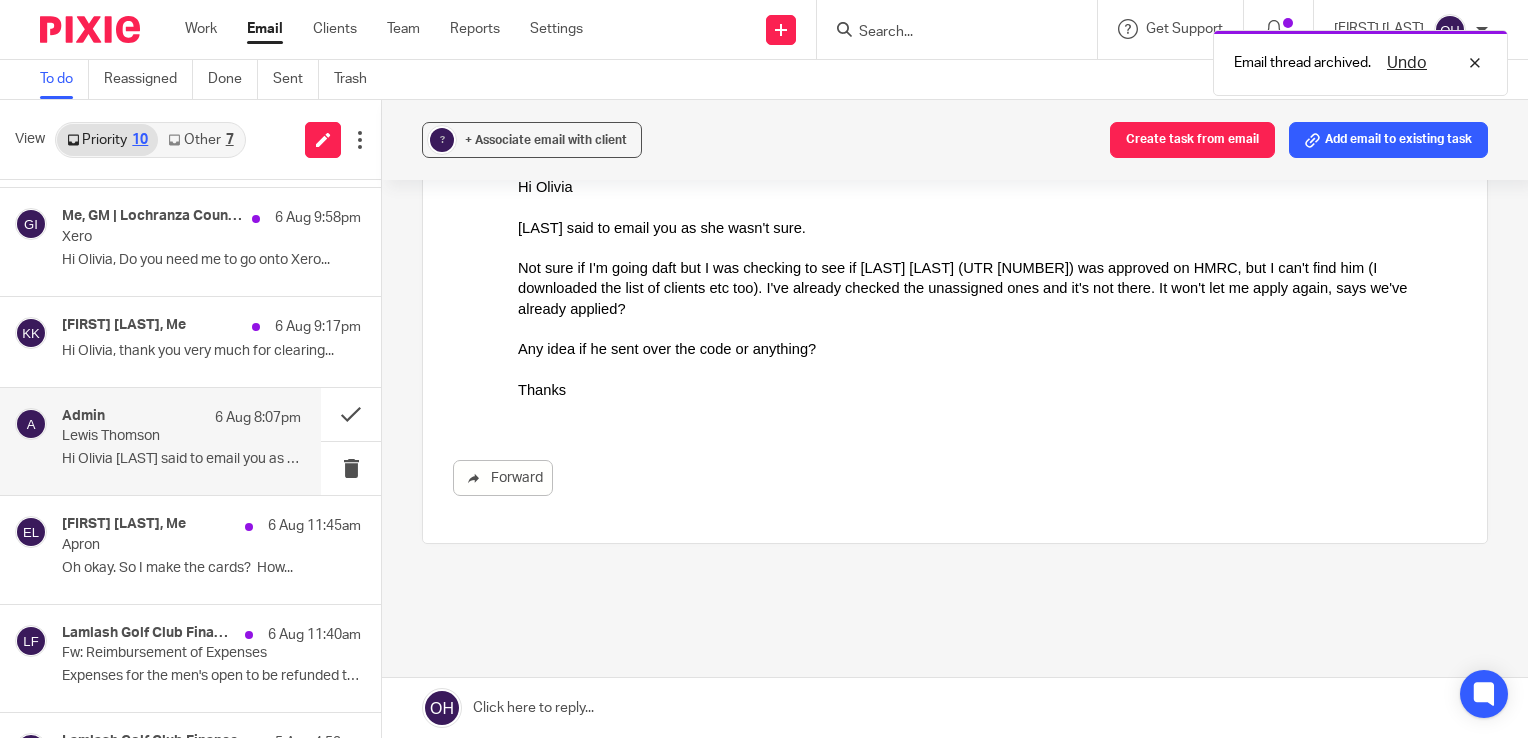 scroll, scrollTop: 0, scrollLeft: 0, axis: both 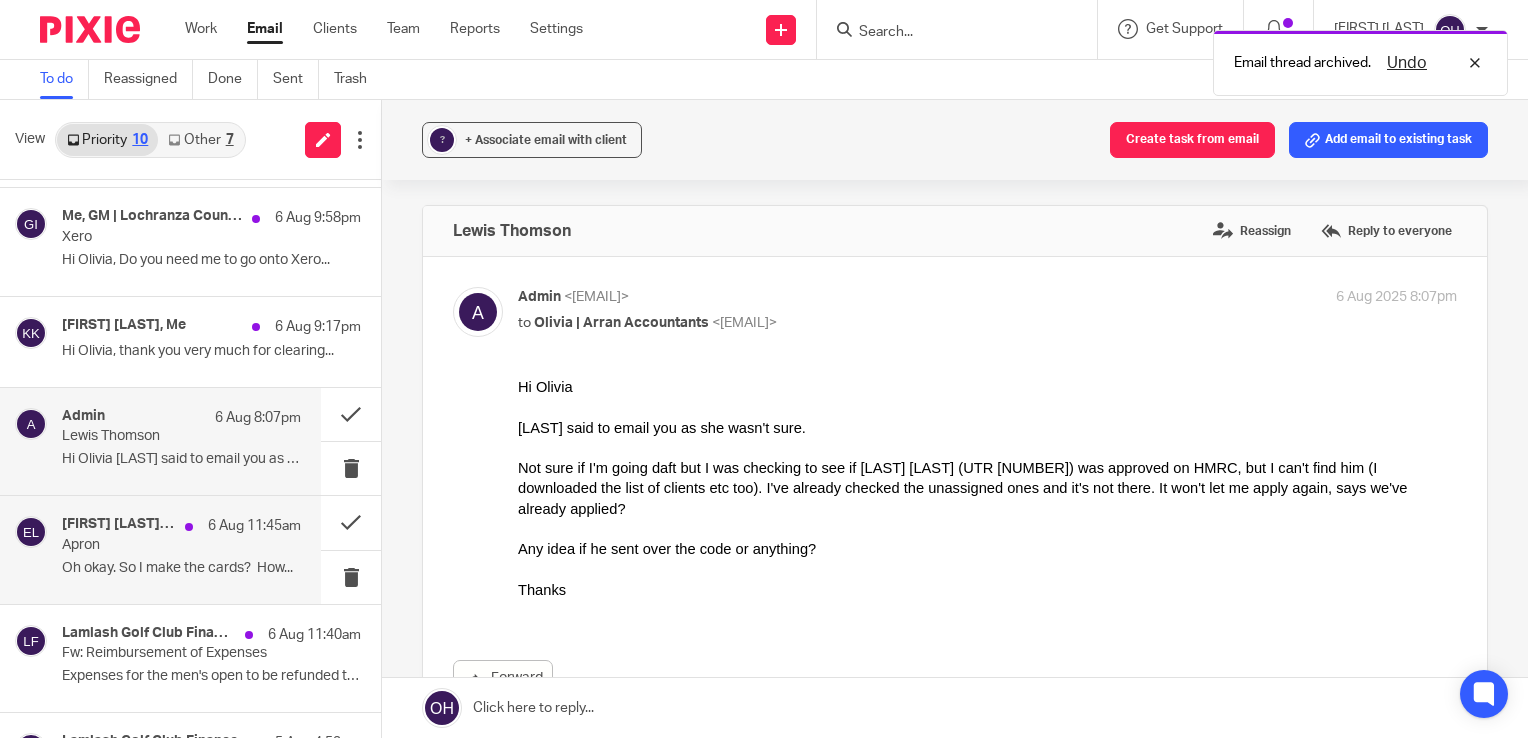 click on "Eloise Lower, Me
6 Aug 11:45am   Apron   Oh okay. So I make the cards?      How..." at bounding box center [160, 549] 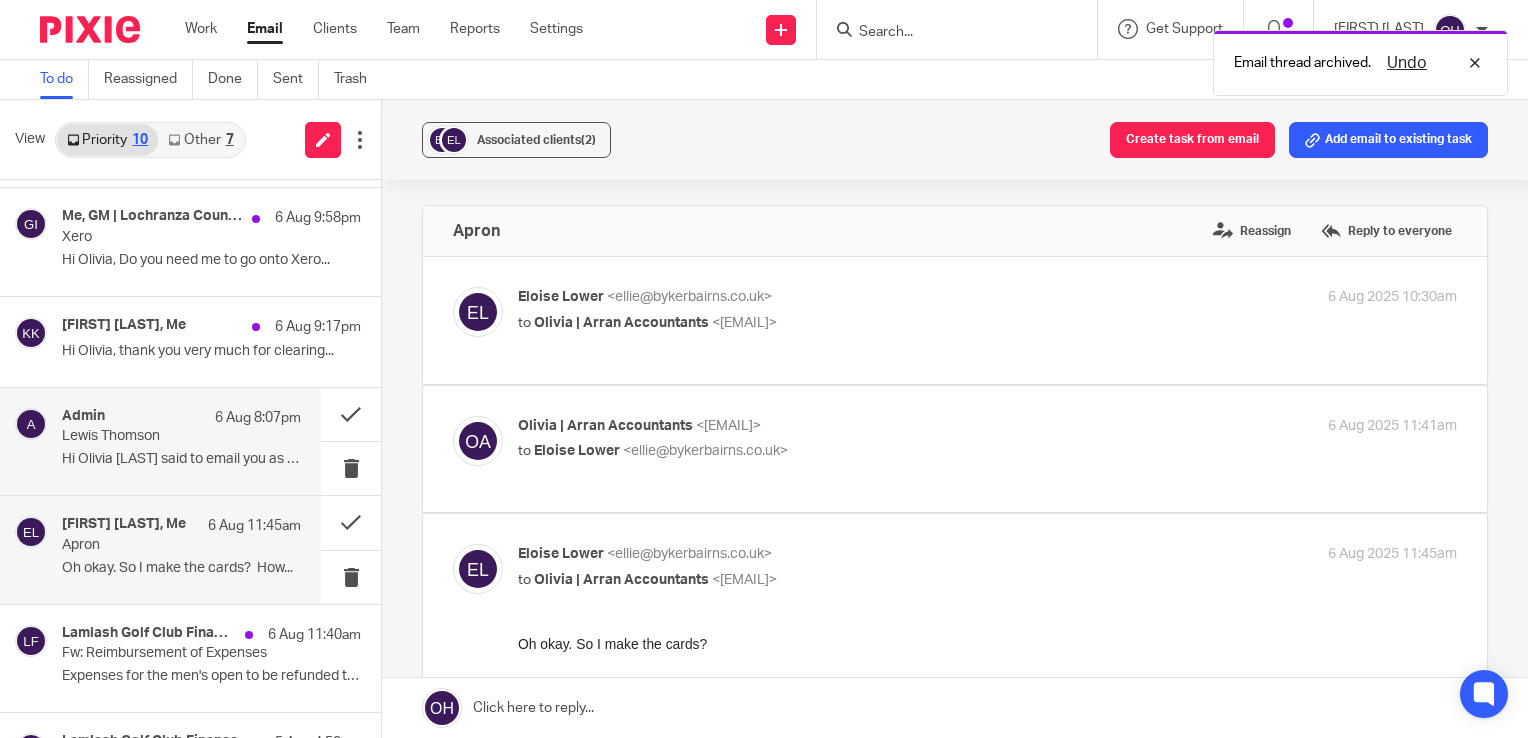 scroll, scrollTop: 0, scrollLeft: 0, axis: both 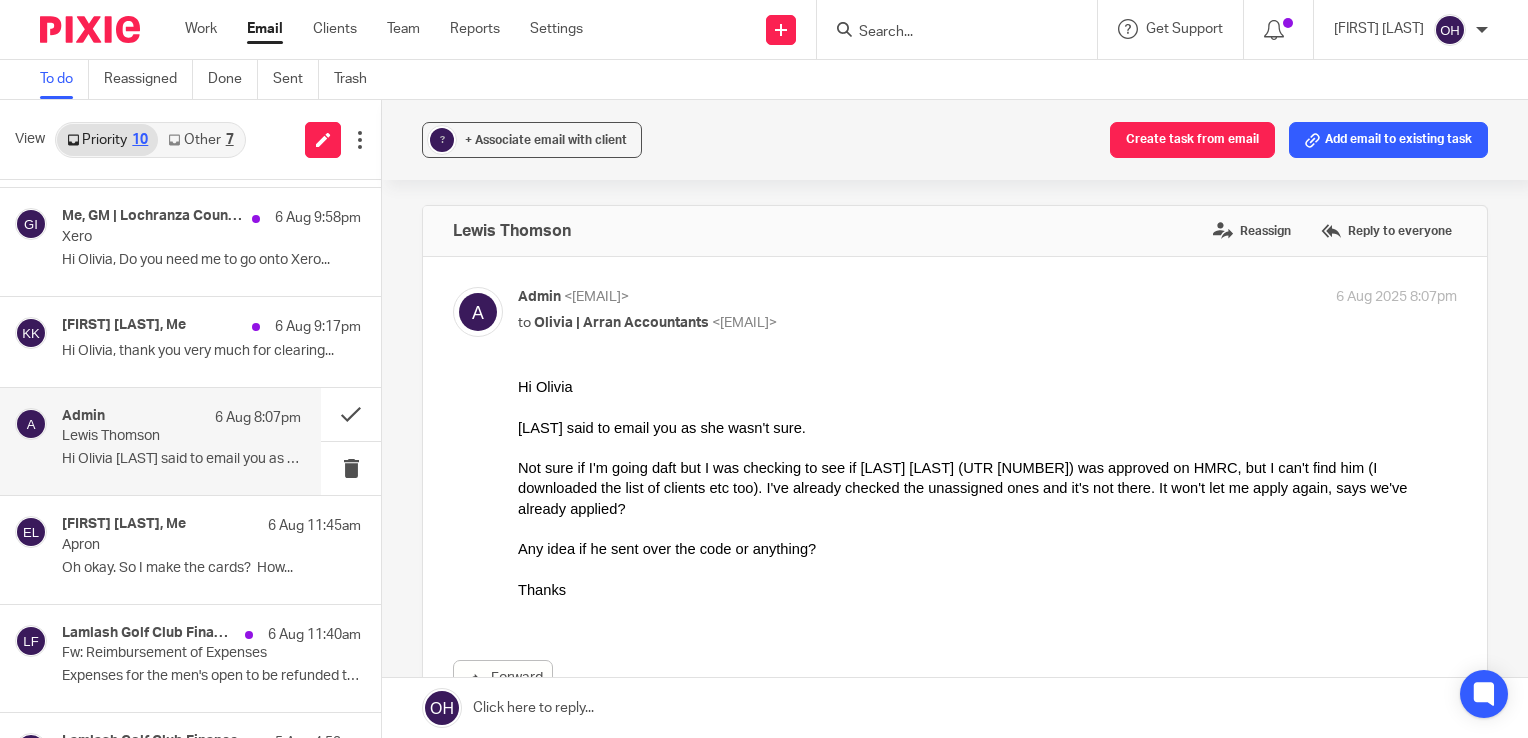 click on "?
+ Associate email with client
Create task from email
Add email to existing task
Lewis Thomson
Reassign
Reply to everyone
Admin
<admin@arranaccountants.co.uk>   to
Olivia | Arran Accountants
<olivia@arranaccountants.co.uk>       6 Aug 2025 8:07pm
Forward
Click here to reply..." at bounding box center (955, 419) 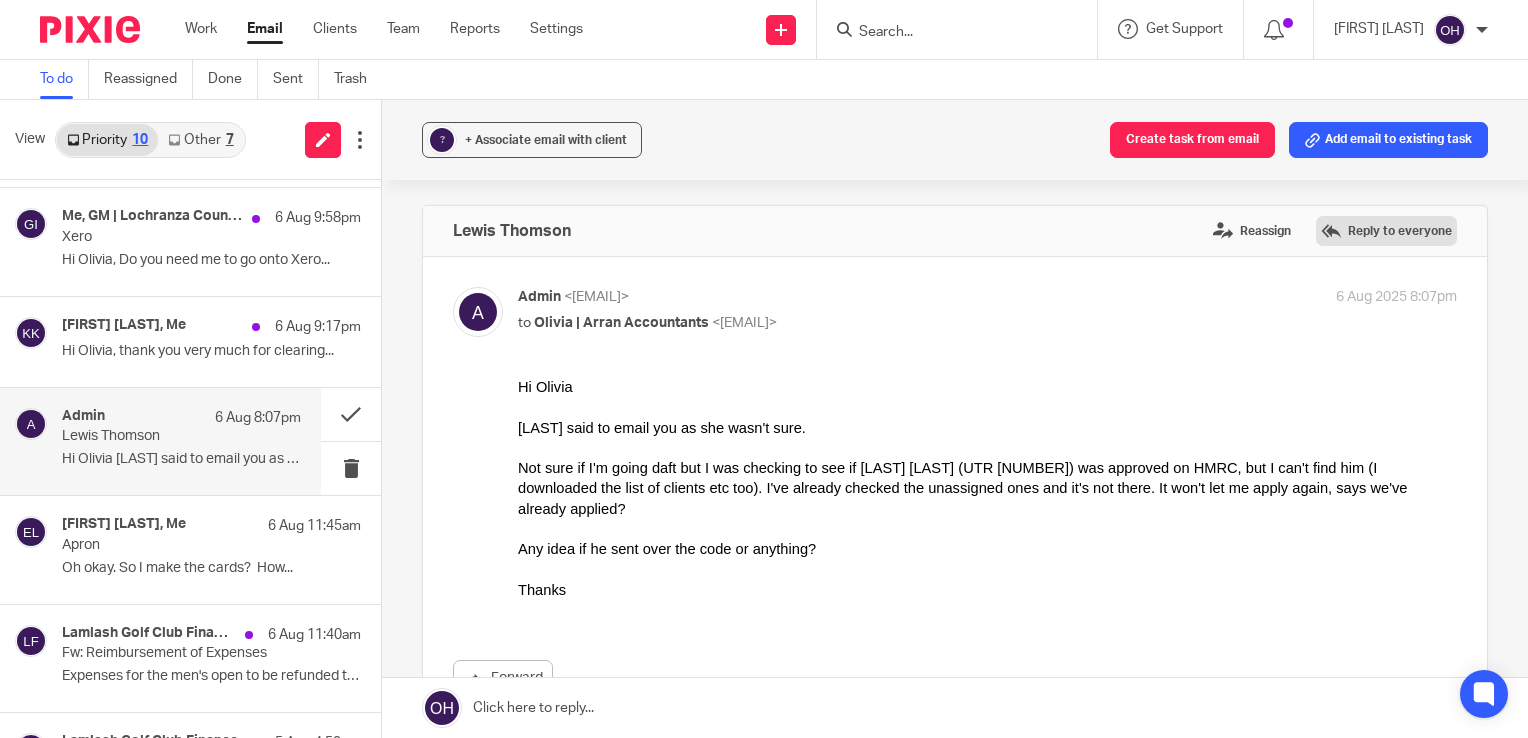 click on "Reply to everyone" at bounding box center (1386, 231) 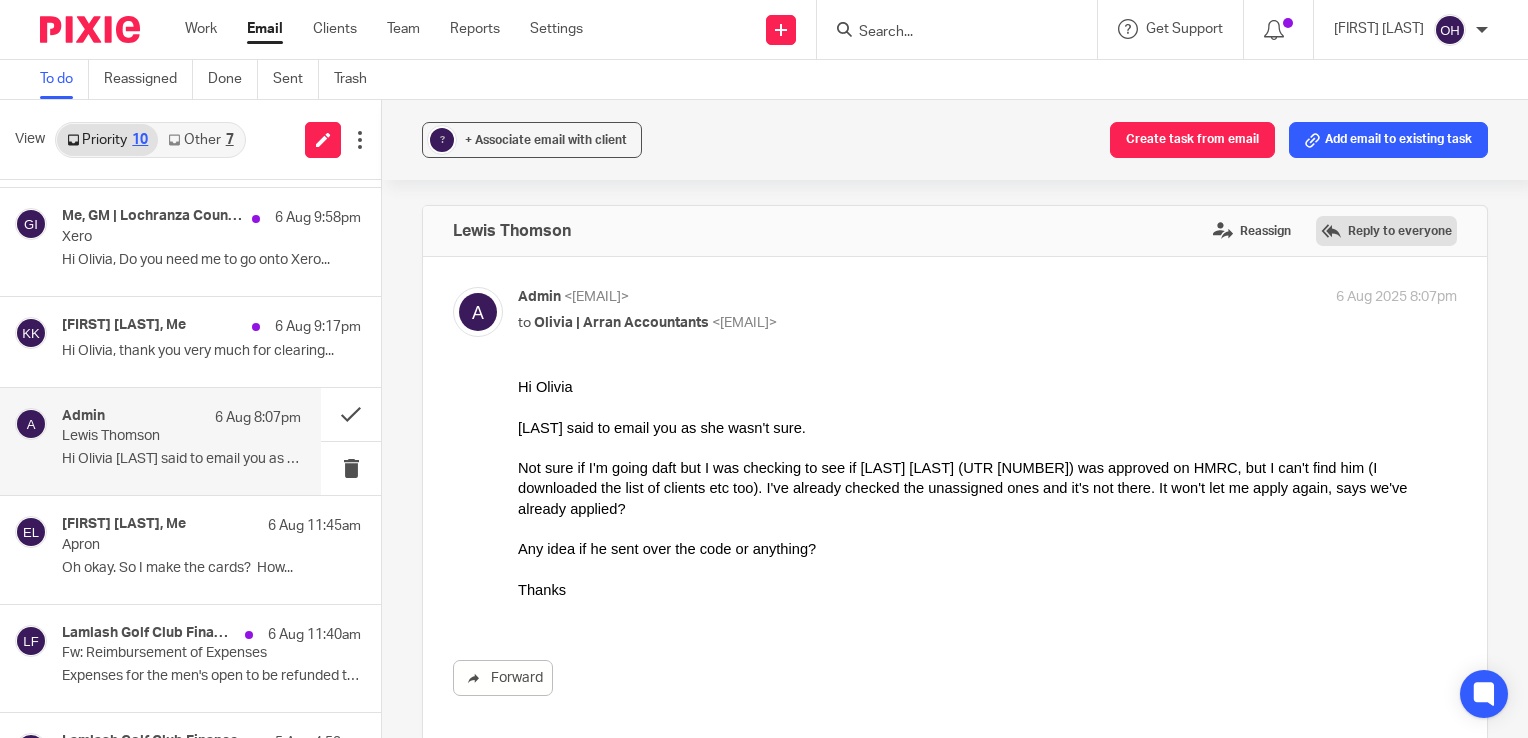 scroll, scrollTop: 0, scrollLeft: 0, axis: both 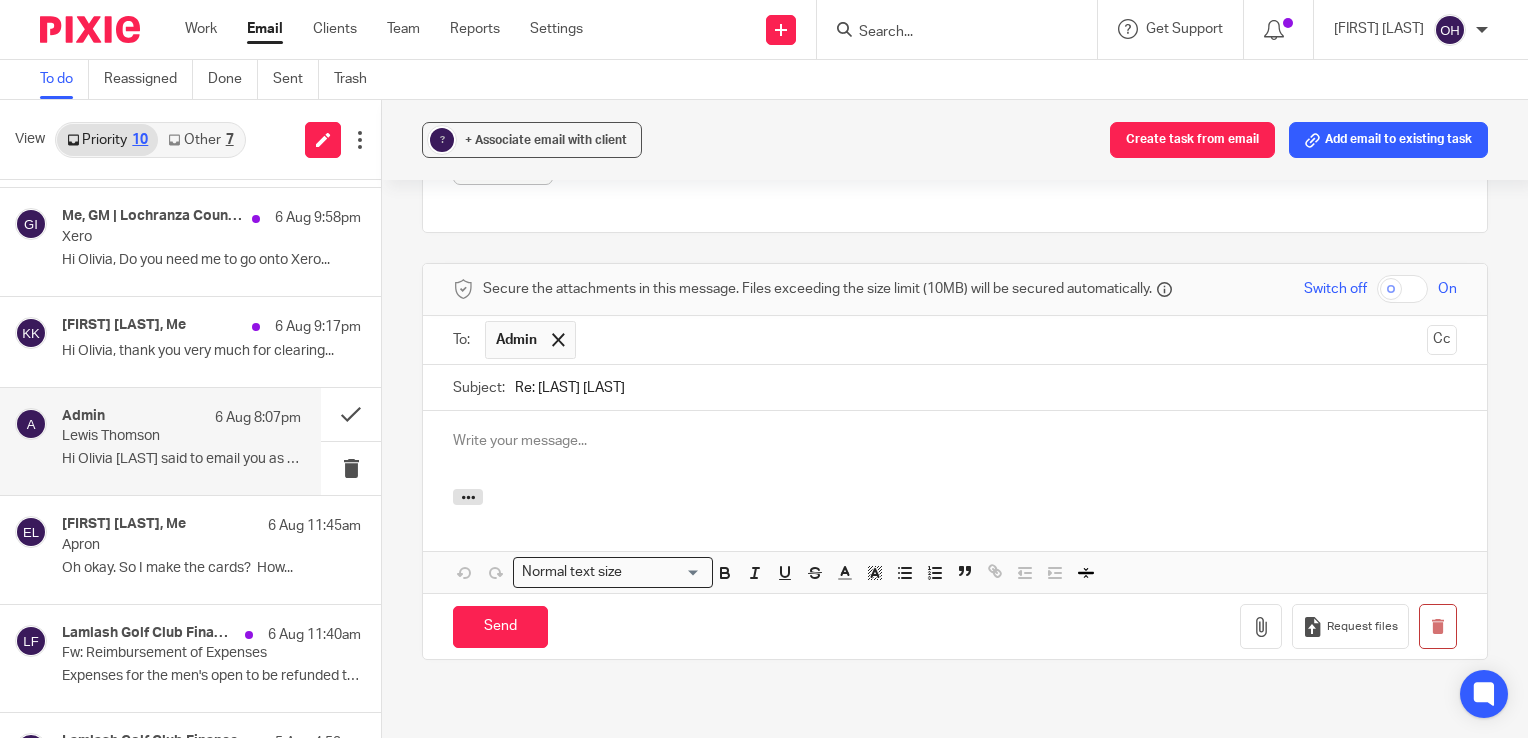 type 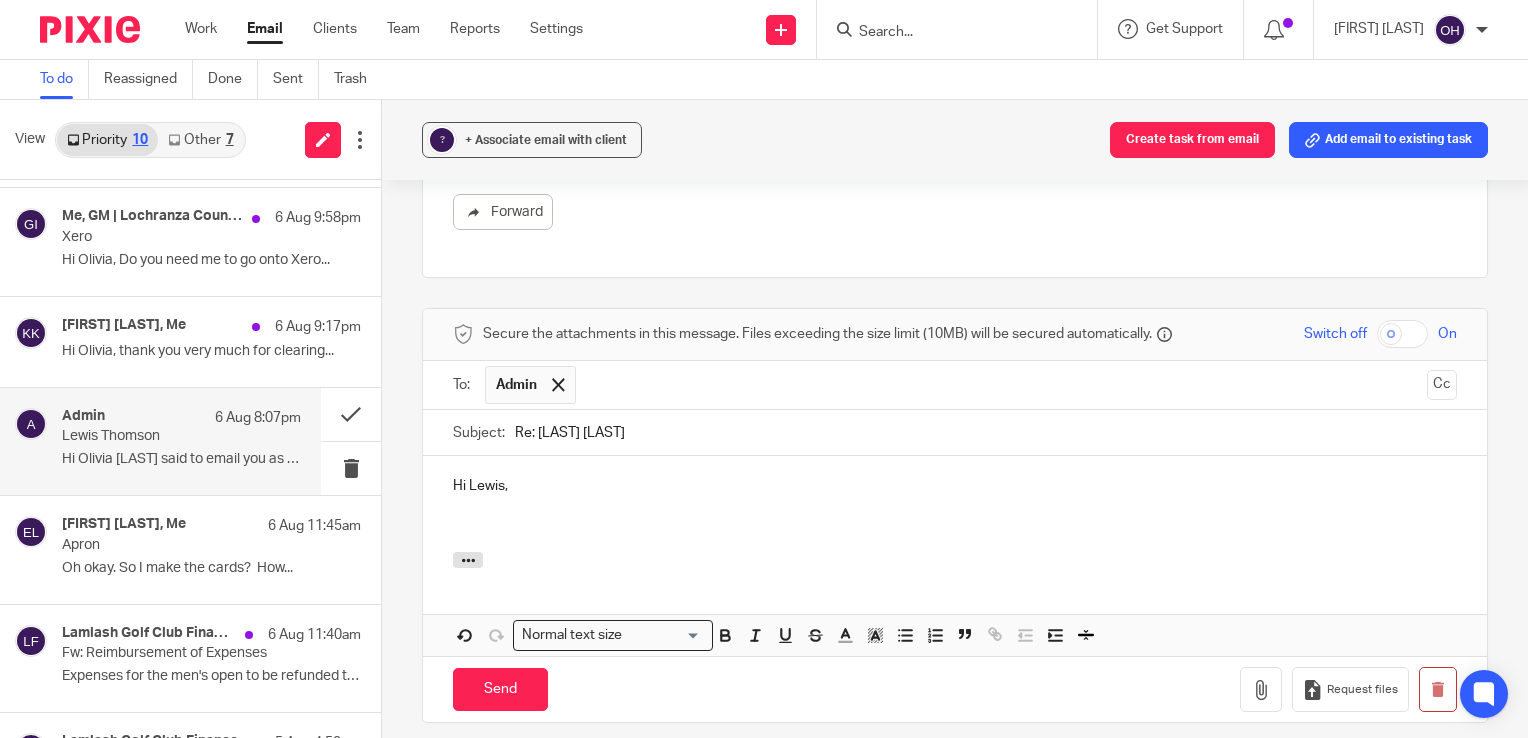 scroll, scrollTop: 466, scrollLeft: 0, axis: vertical 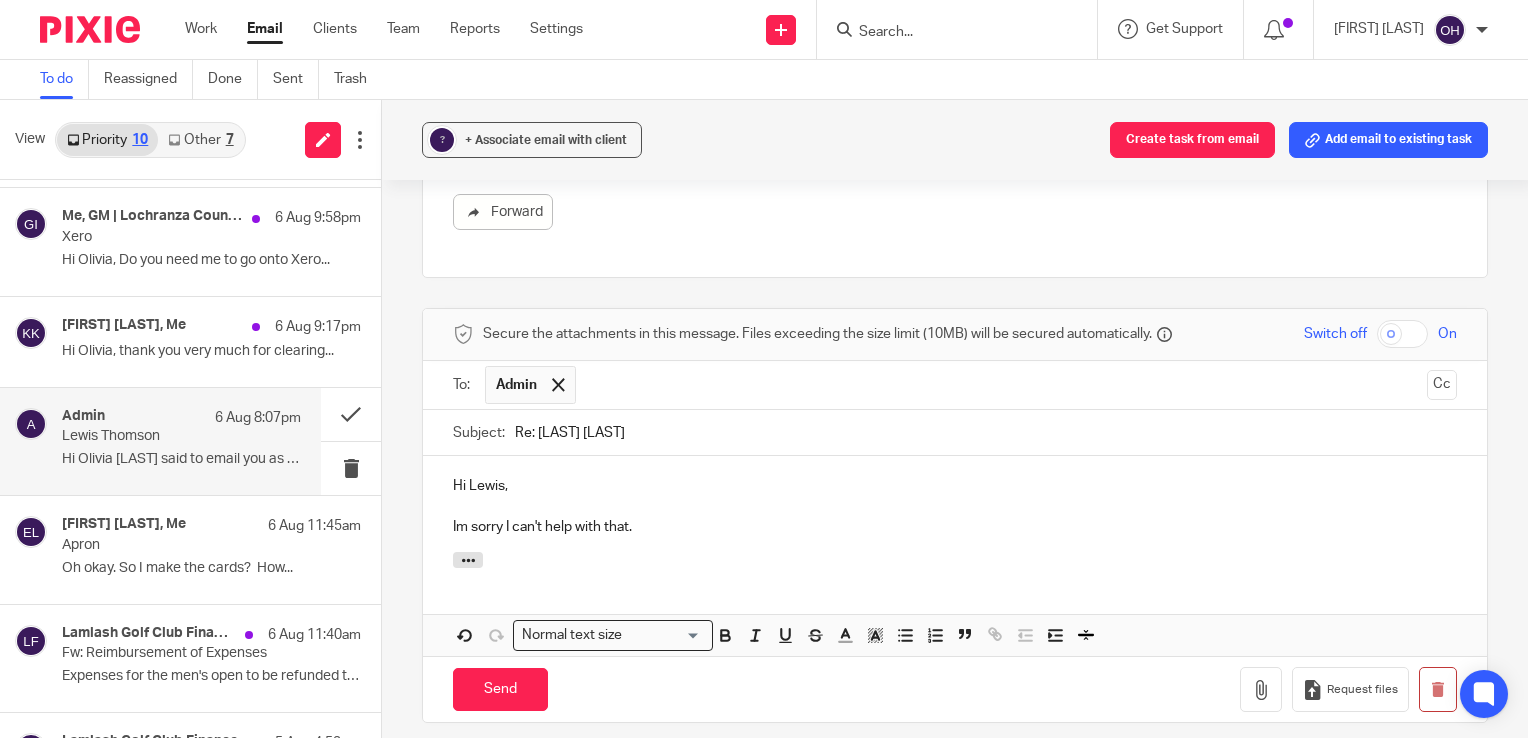 click on "Im sorry I can't help with that." at bounding box center [955, 527] 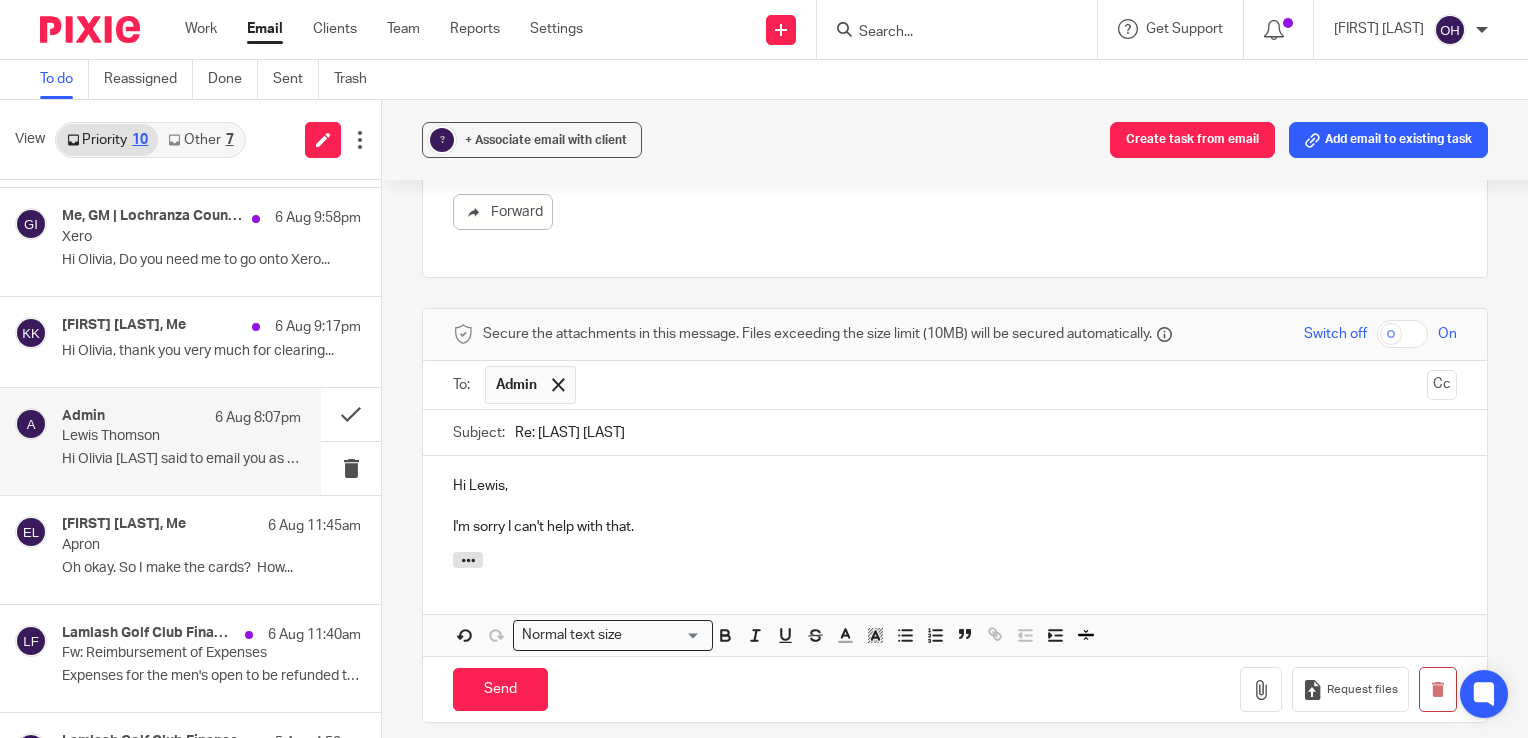 click on "I'm sorry I can't help with that." at bounding box center (955, 527) 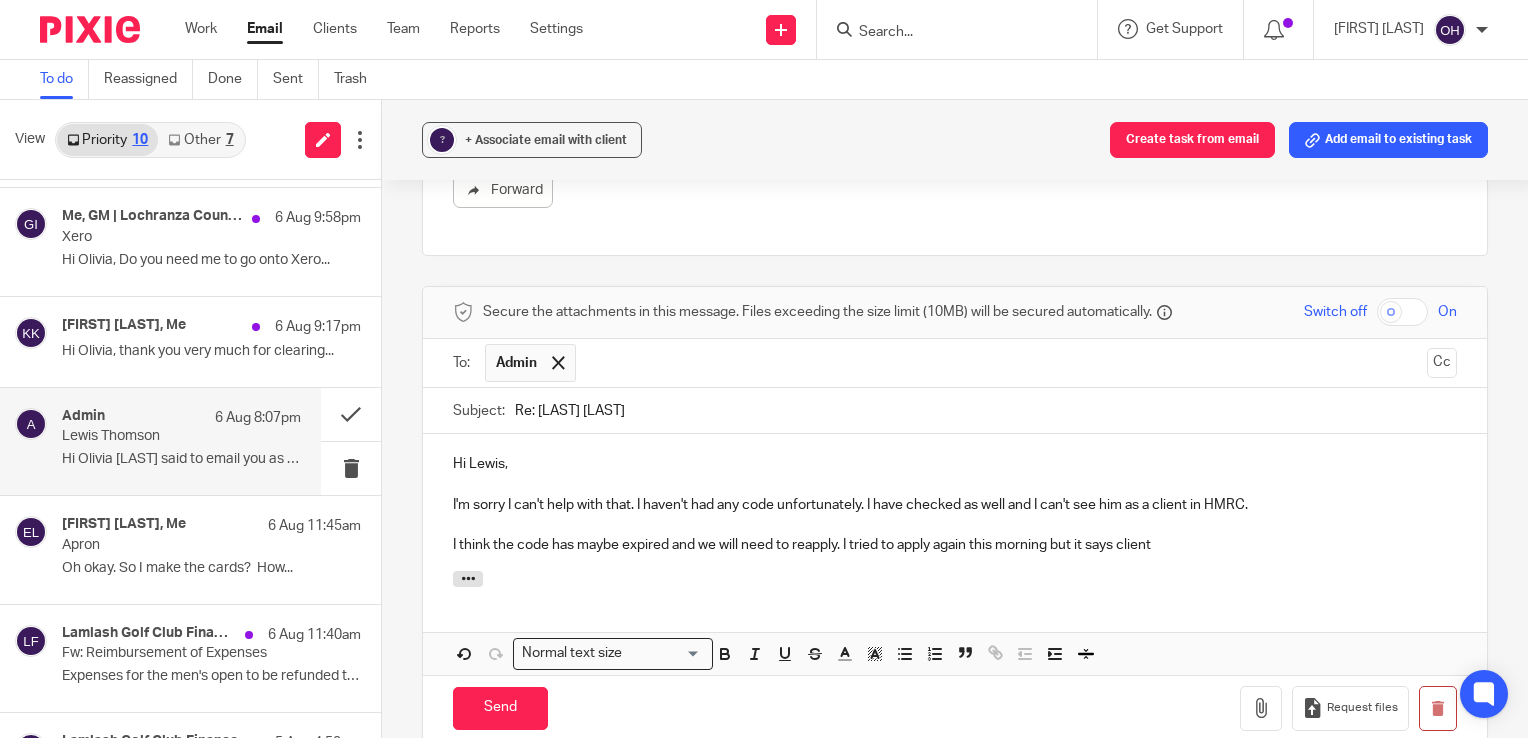 scroll, scrollTop: 648, scrollLeft: 0, axis: vertical 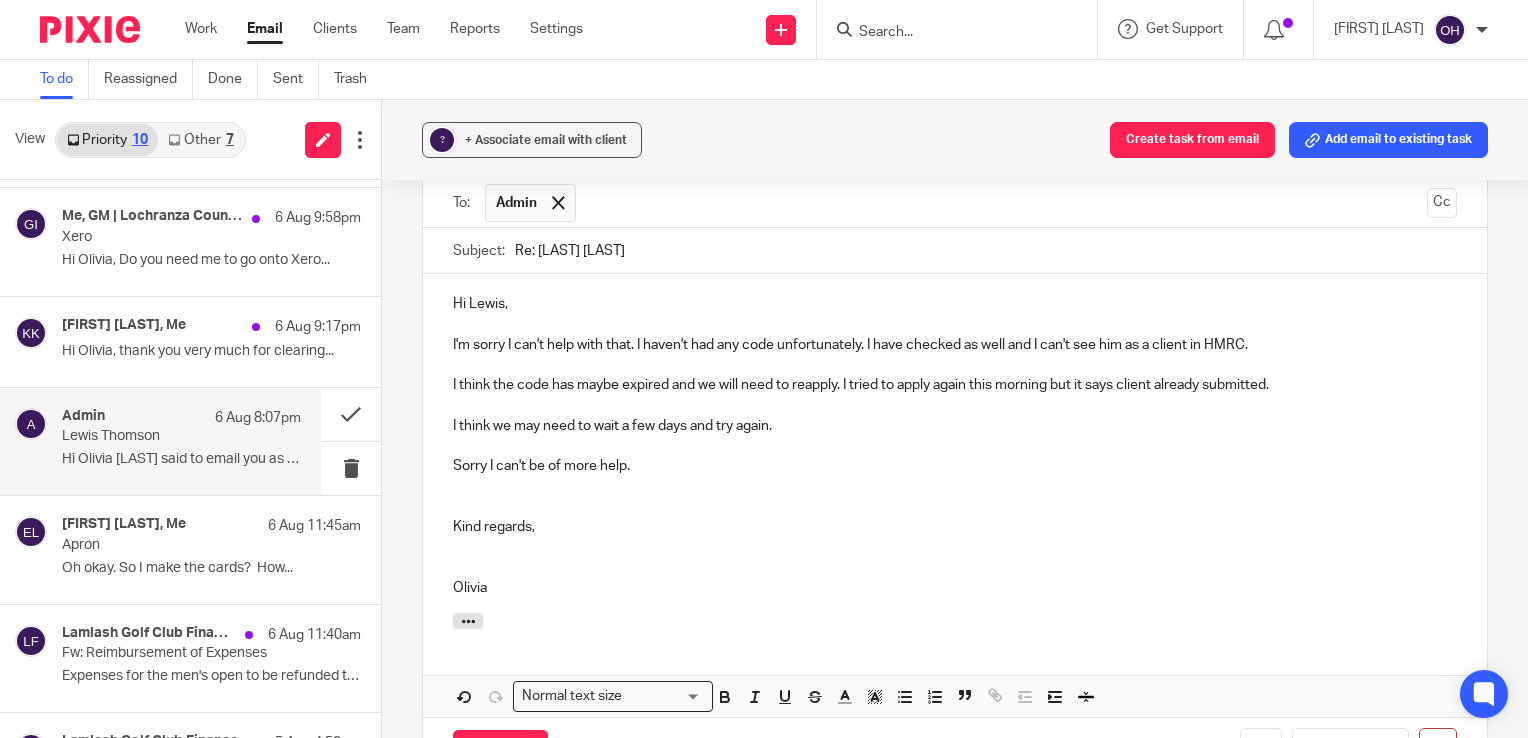 type 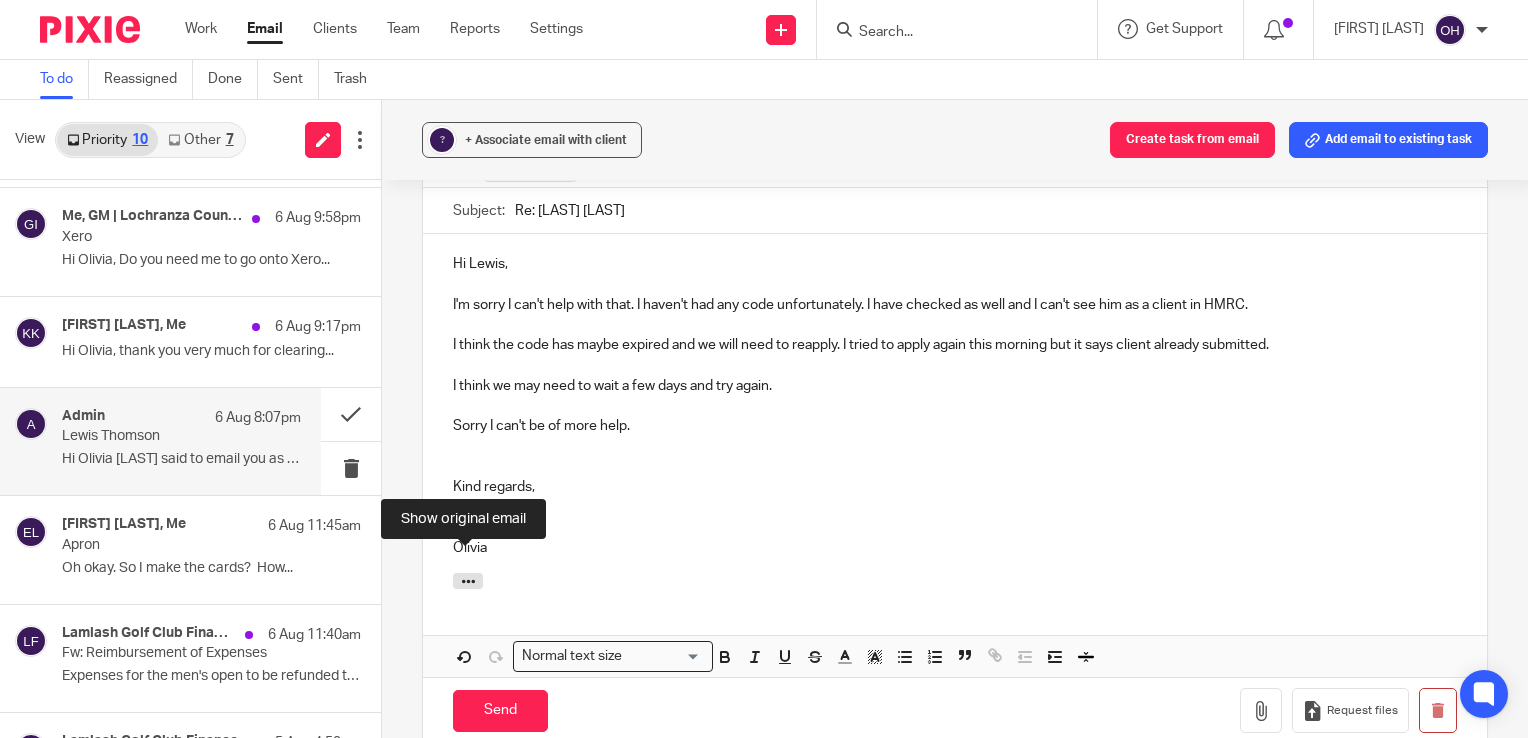 scroll, scrollTop: 748, scrollLeft: 0, axis: vertical 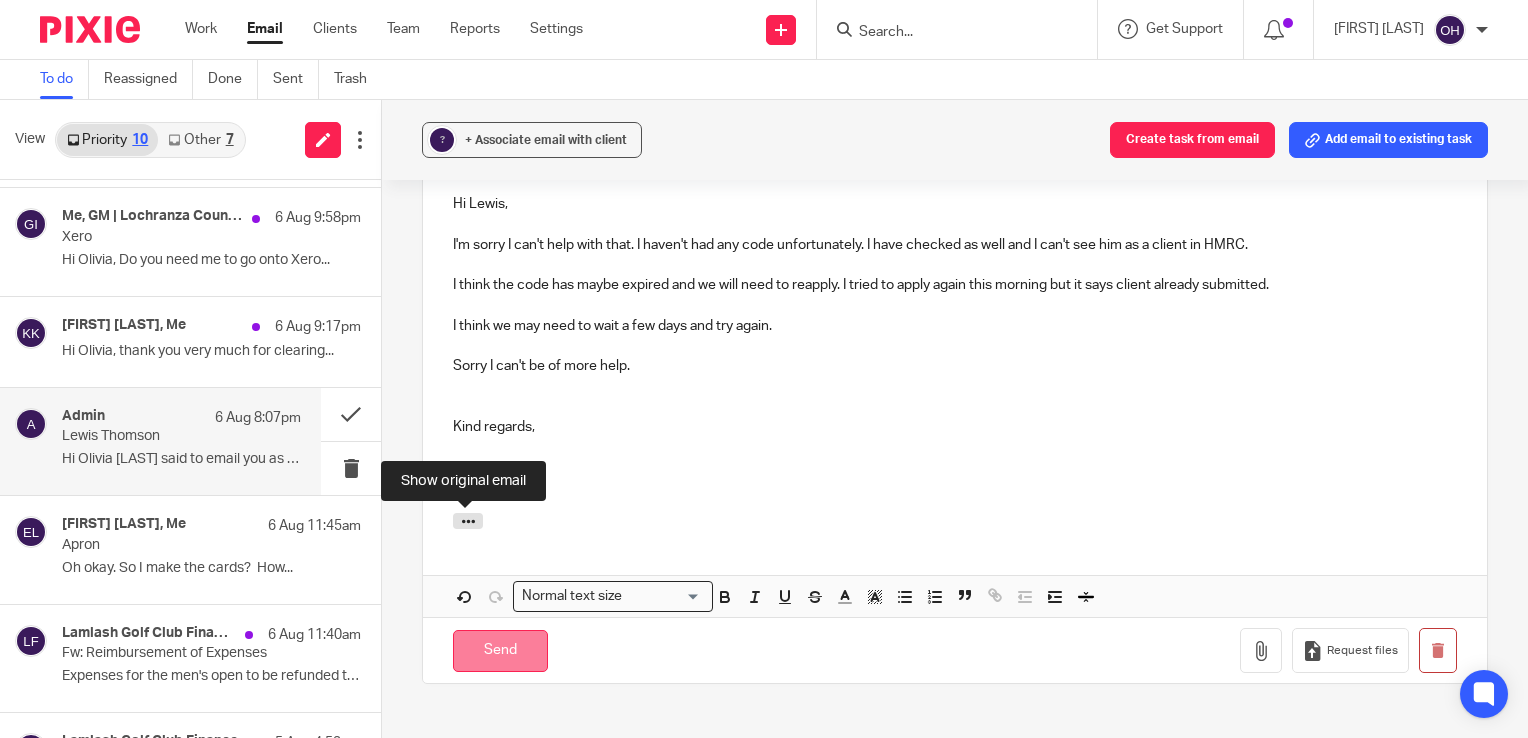 click on "Send" at bounding box center [500, 651] 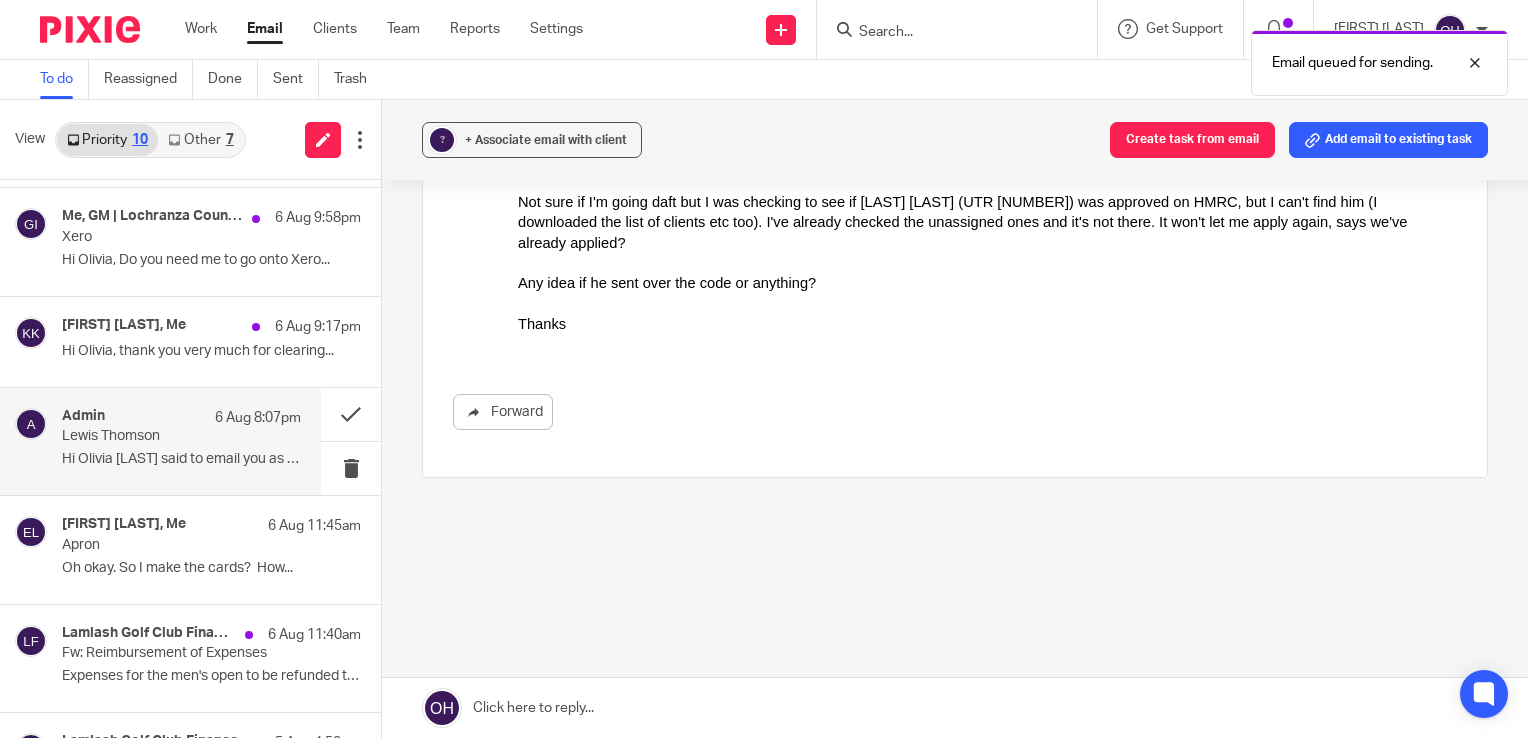 scroll, scrollTop: 264, scrollLeft: 0, axis: vertical 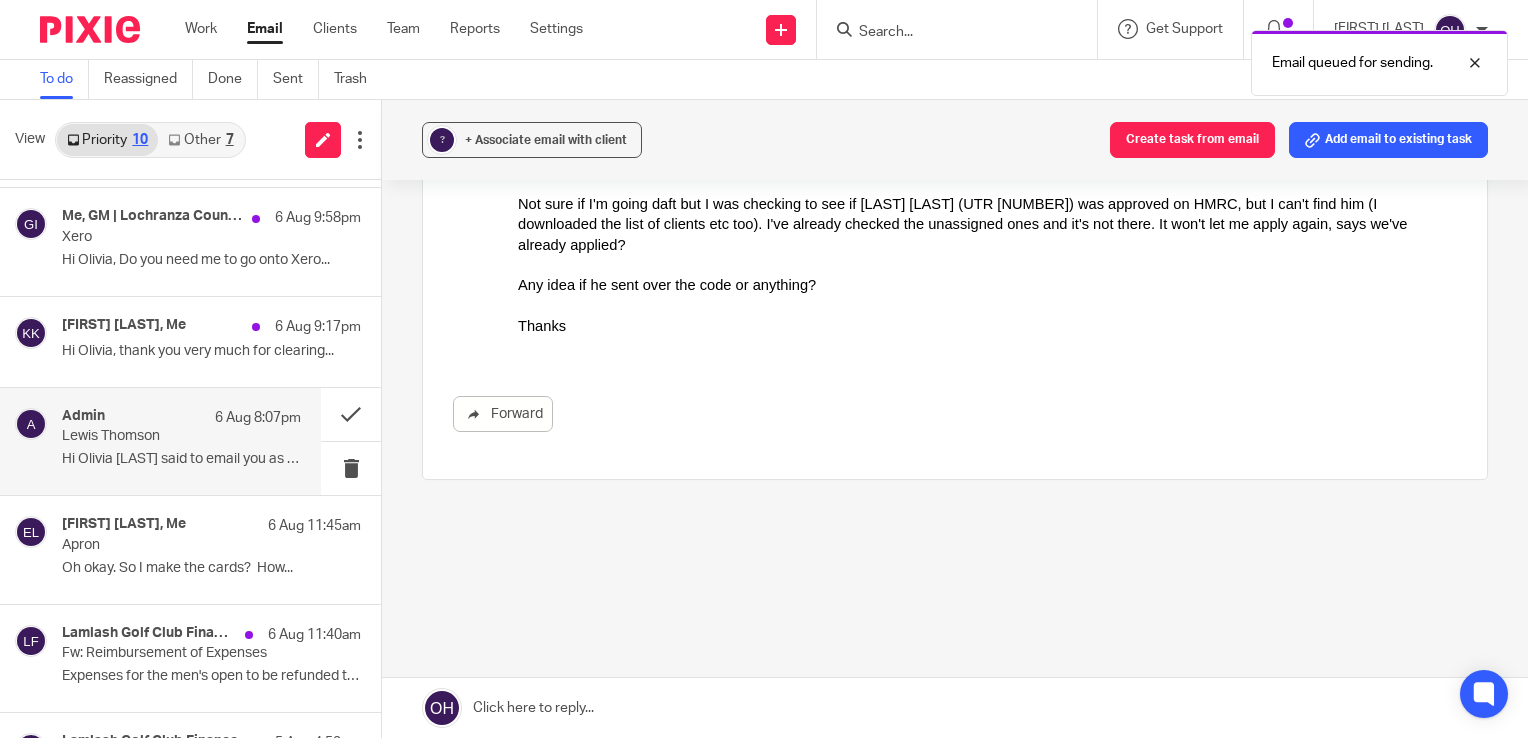 click on "Email queued for sending." at bounding box center (1136, 58) 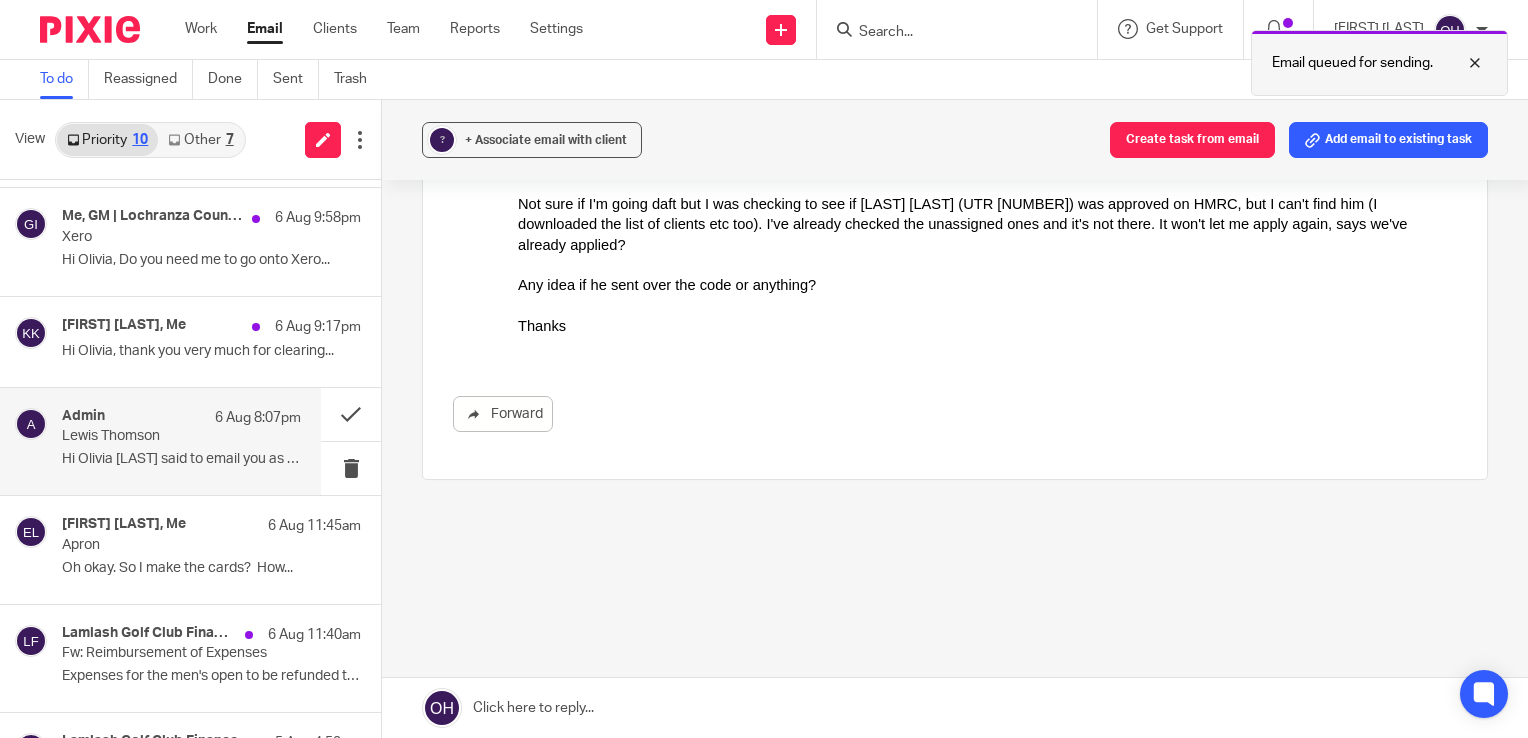 click at bounding box center (1460, 63) 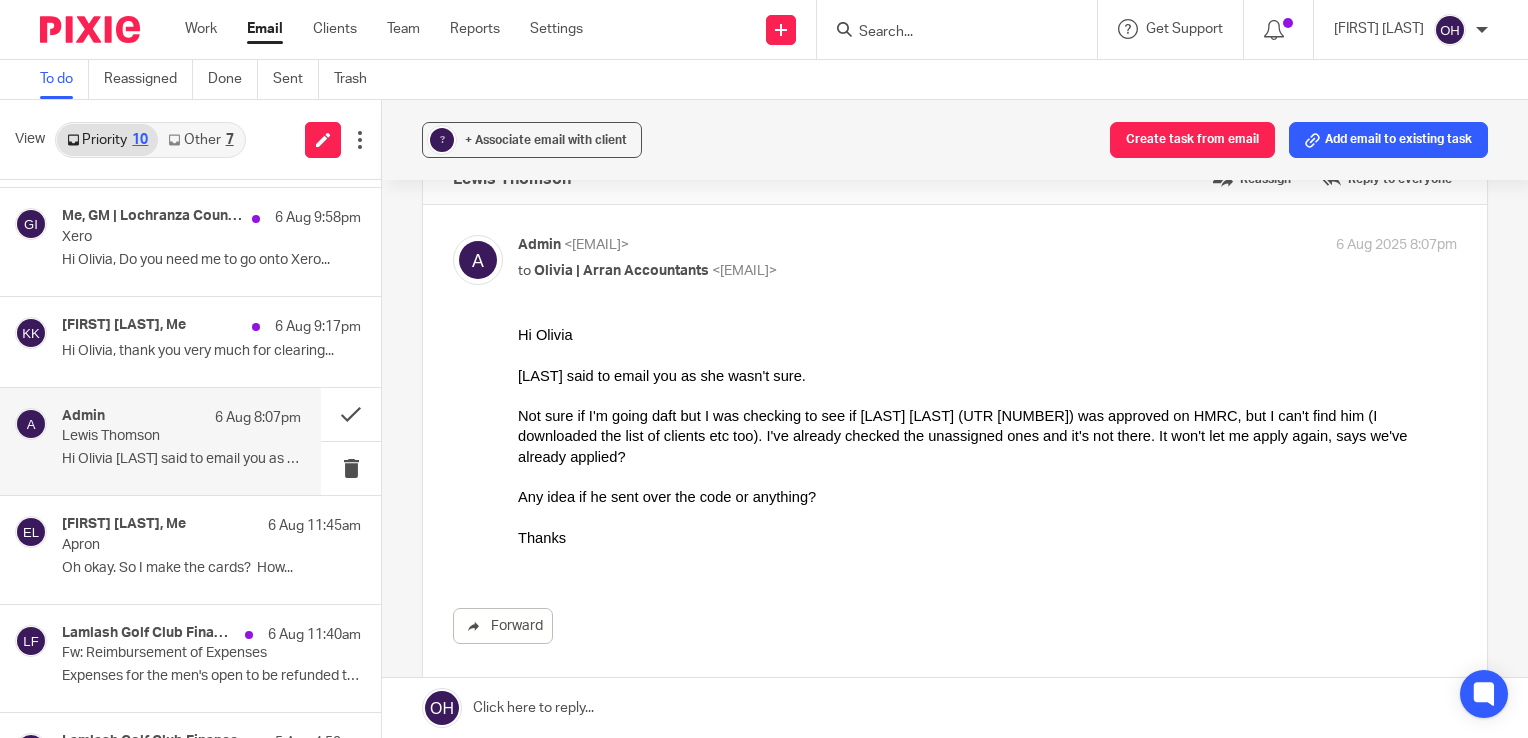 scroll, scrollTop: 0, scrollLeft: 0, axis: both 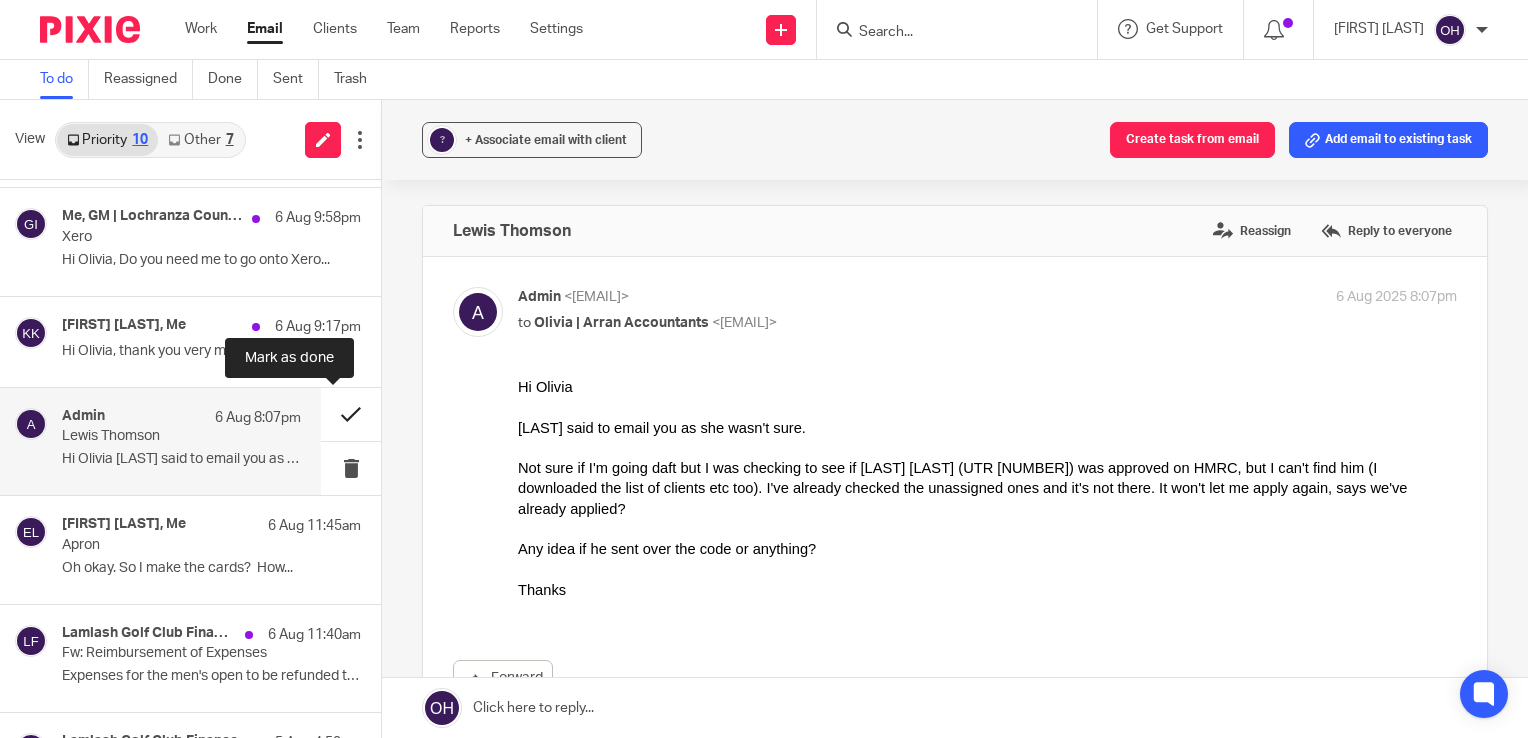 click at bounding box center (351, 414) 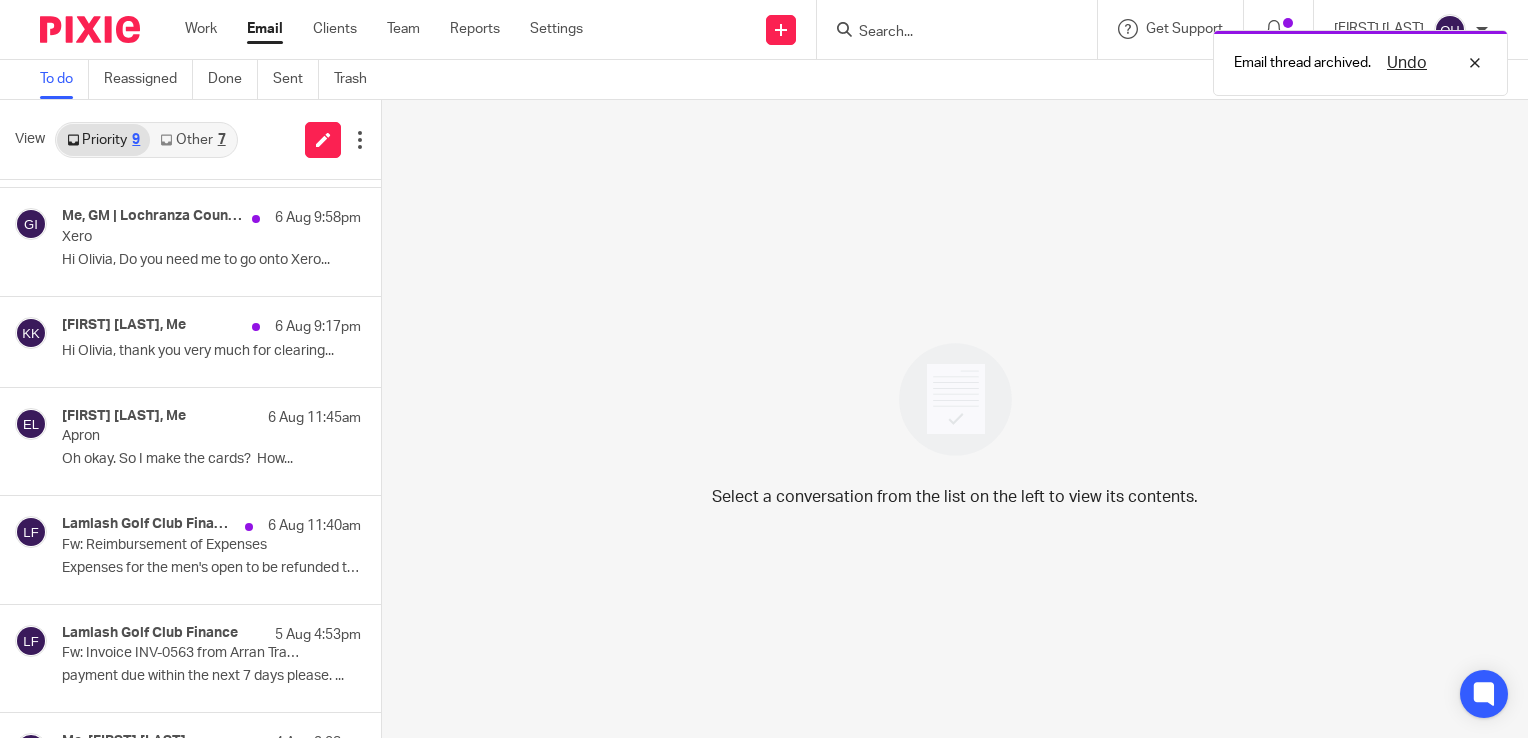 click on "Email thread archived. Undo" at bounding box center [1136, 58] 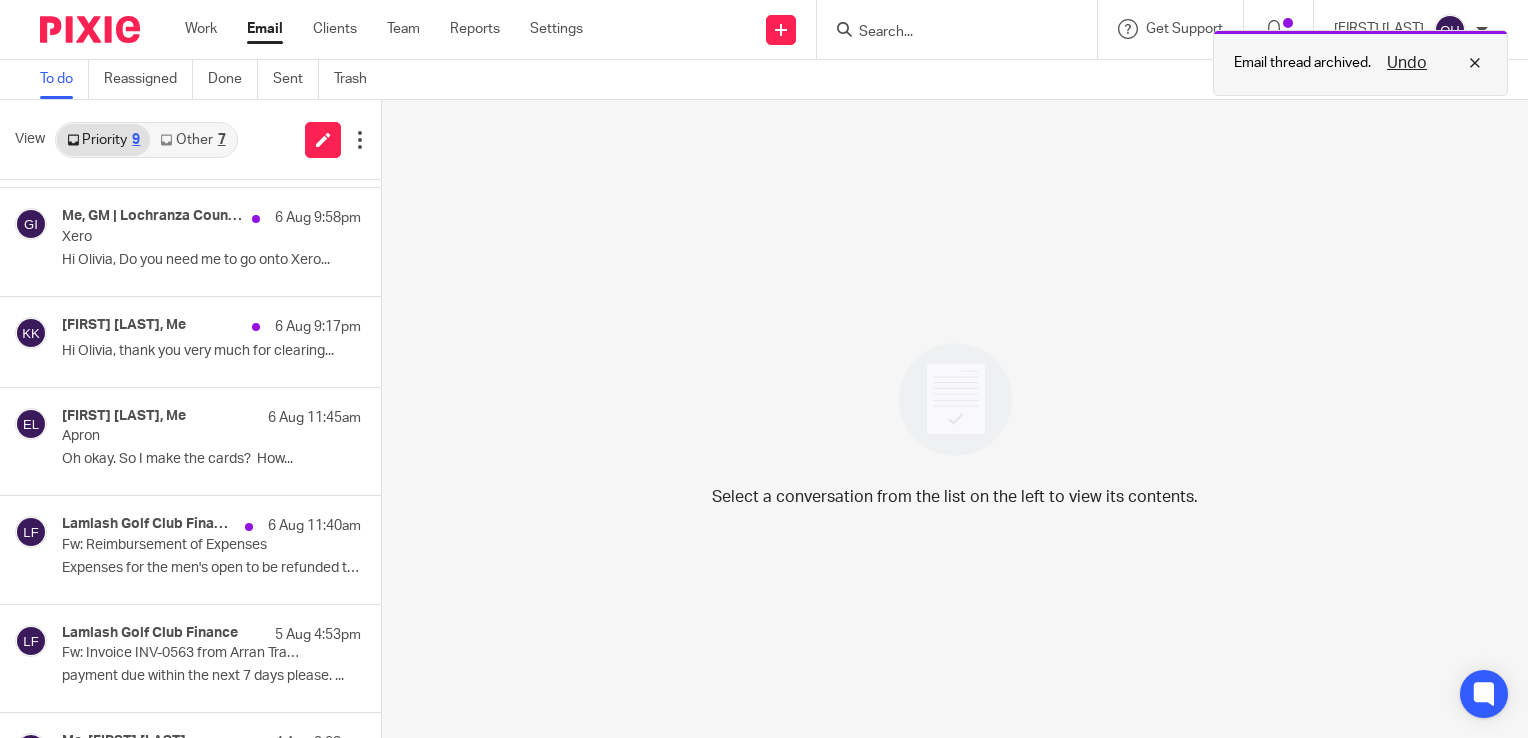 click on "Undo" at bounding box center [1429, 63] 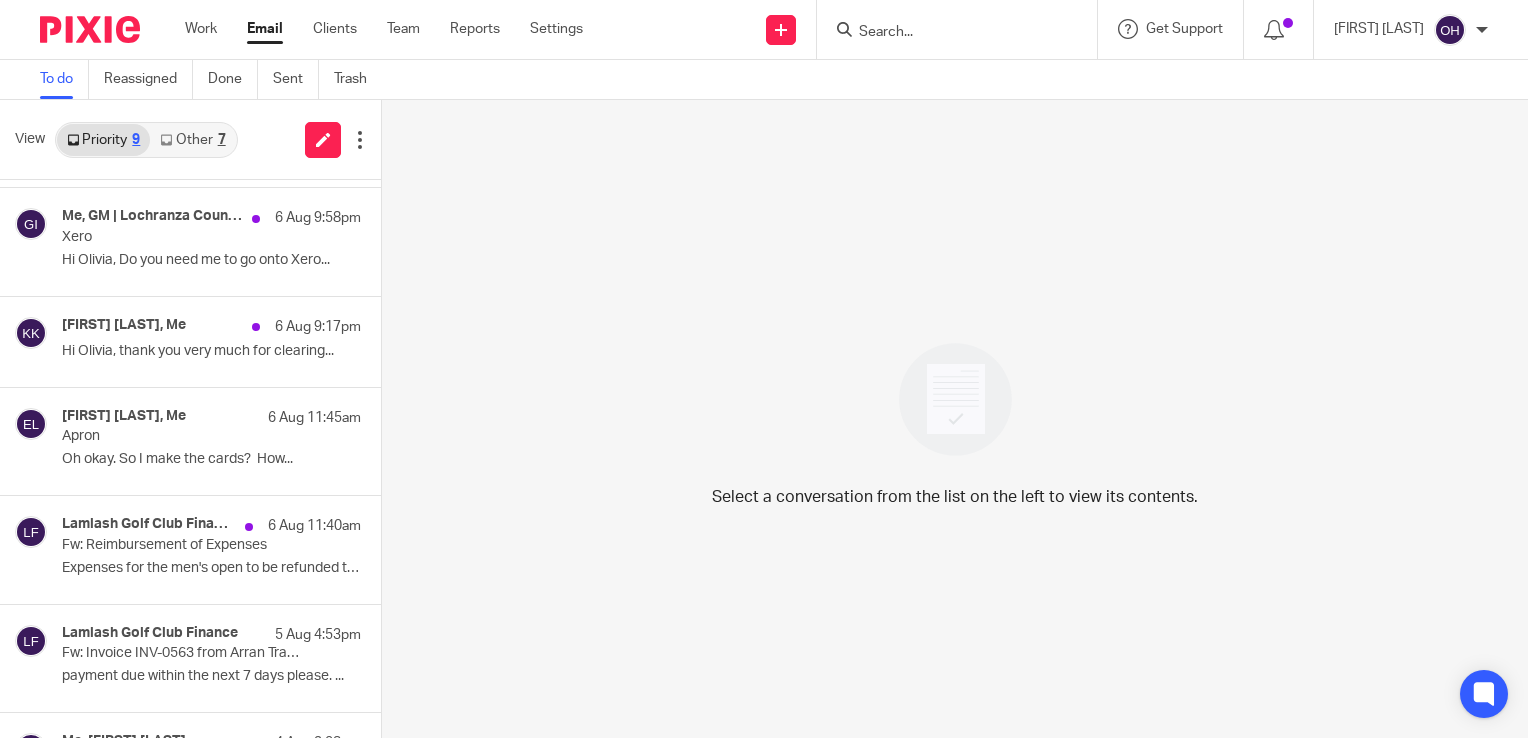 click at bounding box center [947, 33] 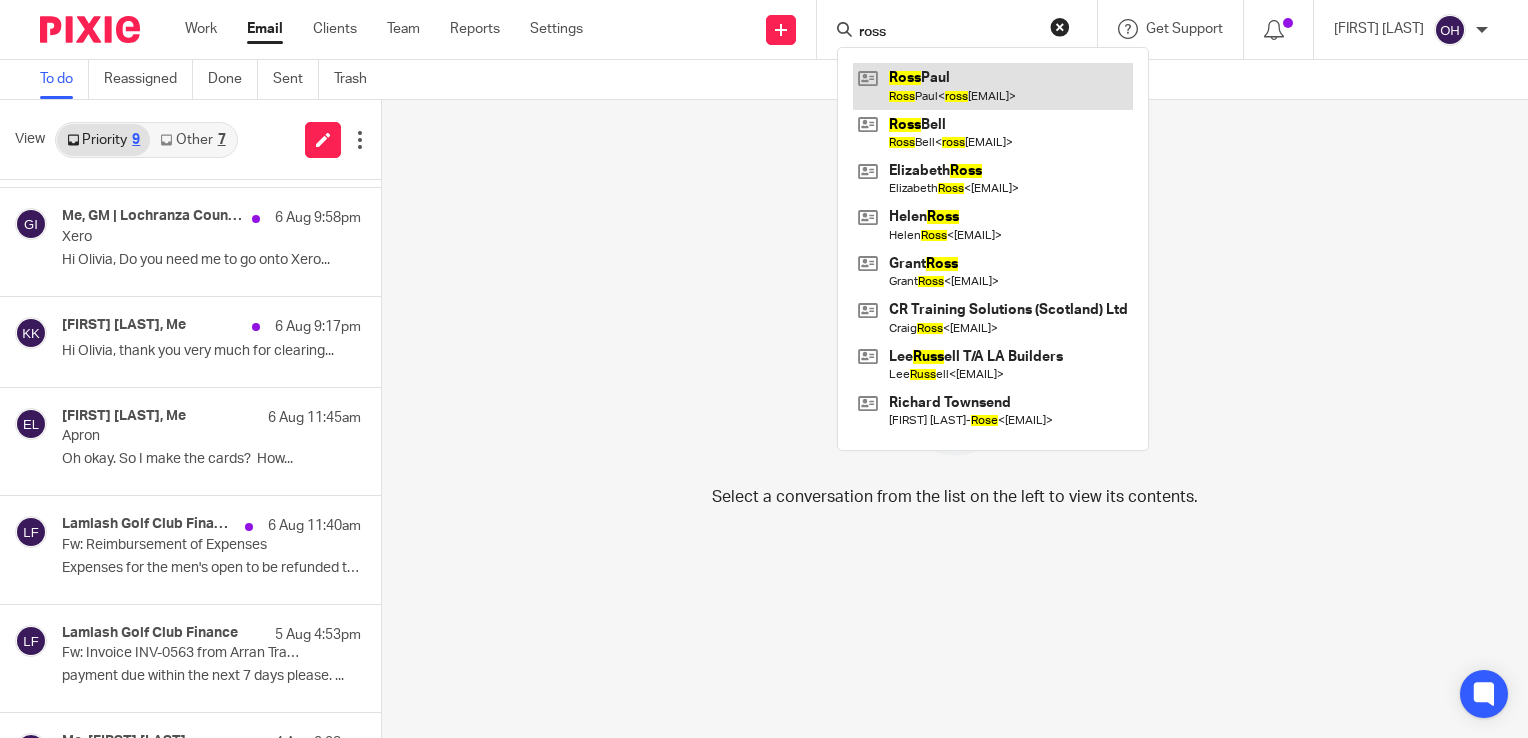 type on "ross" 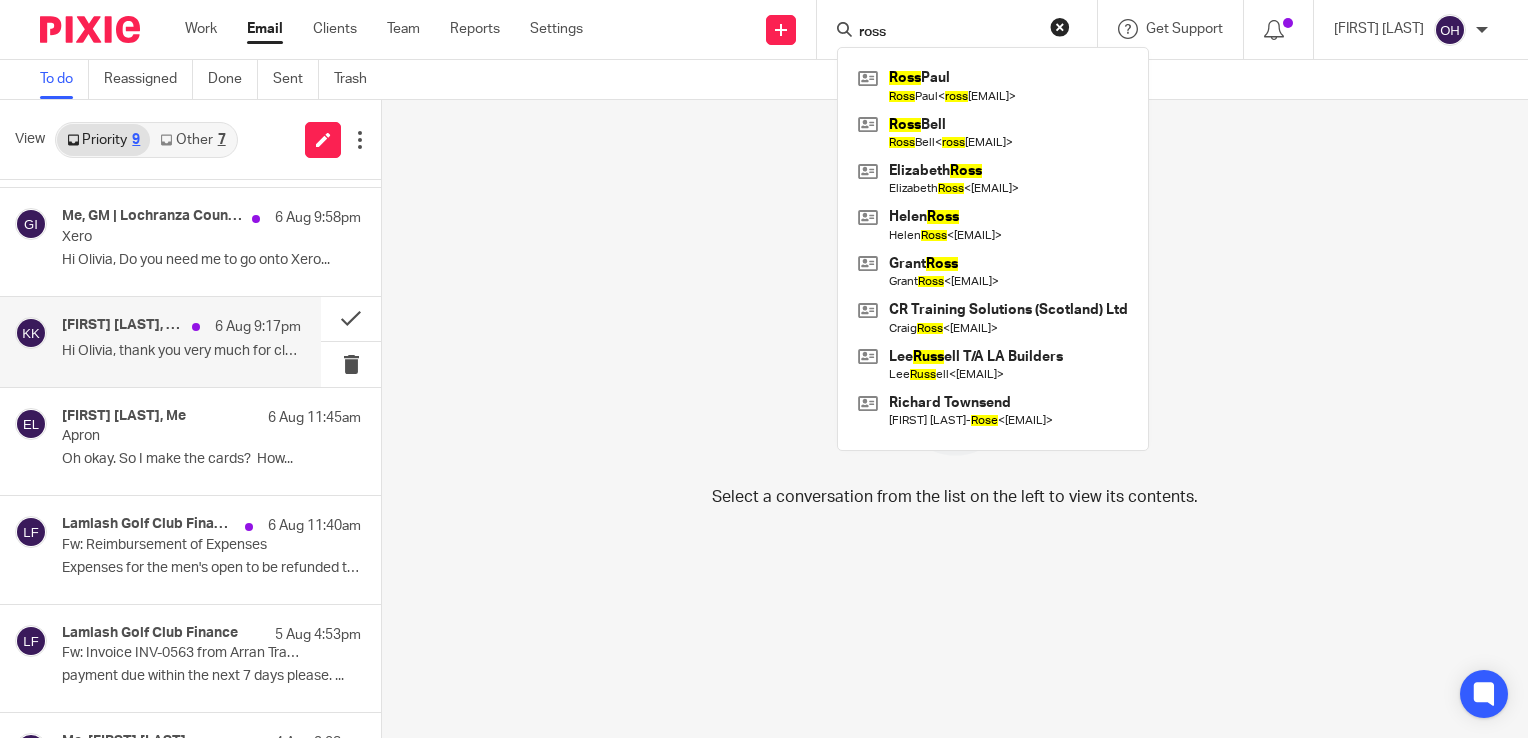 click on "Kristopher Karl, Me
6 Aug 9:17pm" at bounding box center (181, 327) 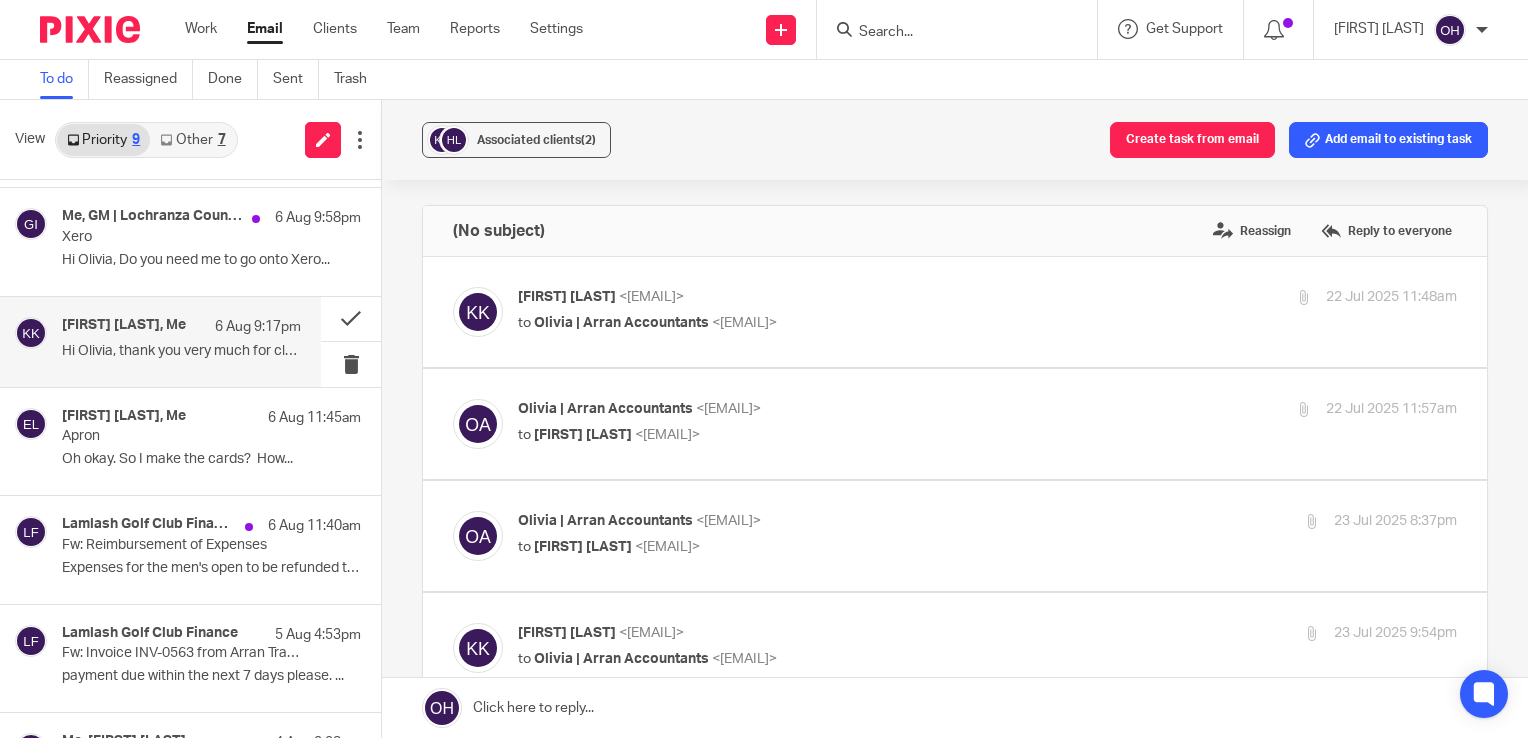 scroll, scrollTop: 0, scrollLeft: 0, axis: both 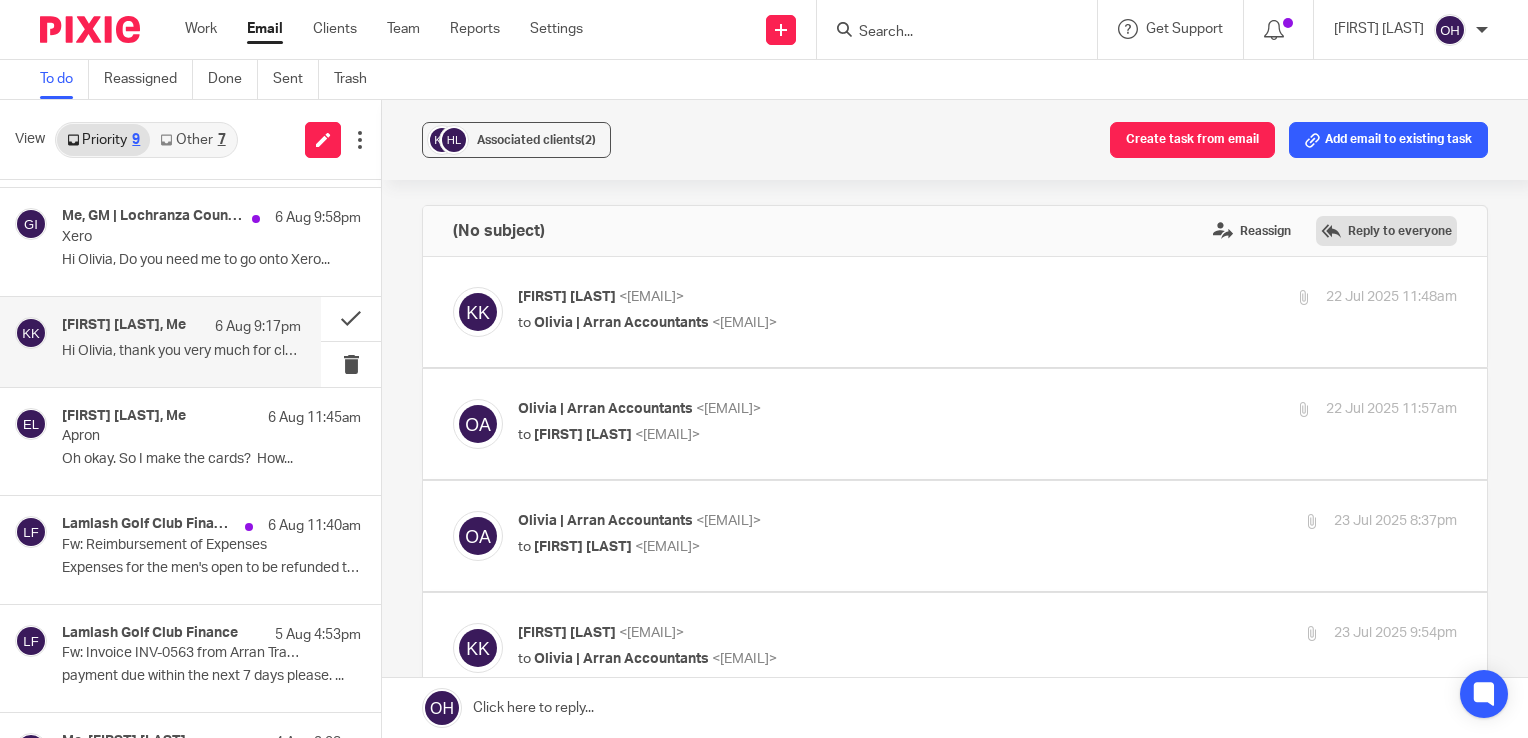 click on "Reply to everyone" at bounding box center (1386, 231) 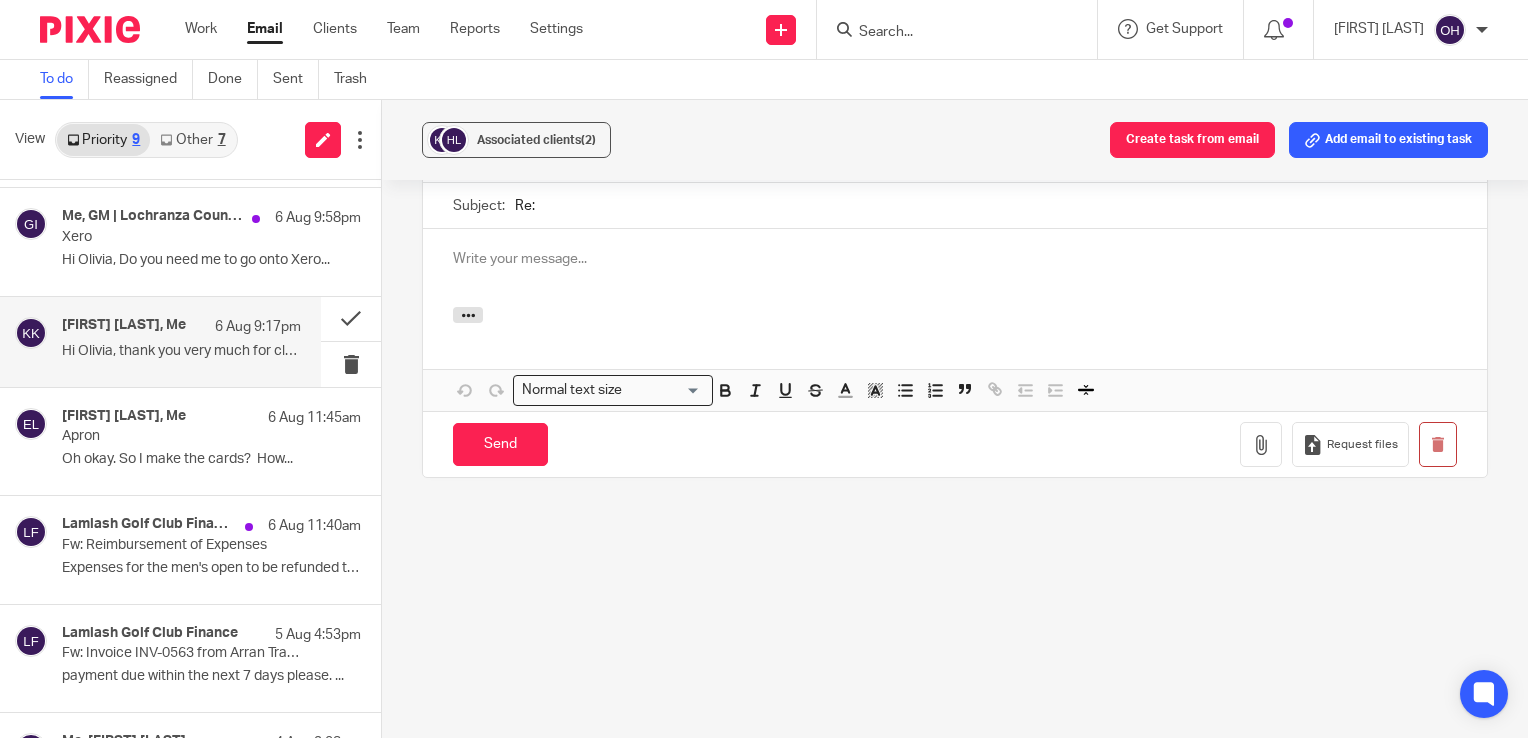 scroll, scrollTop: 0, scrollLeft: 0, axis: both 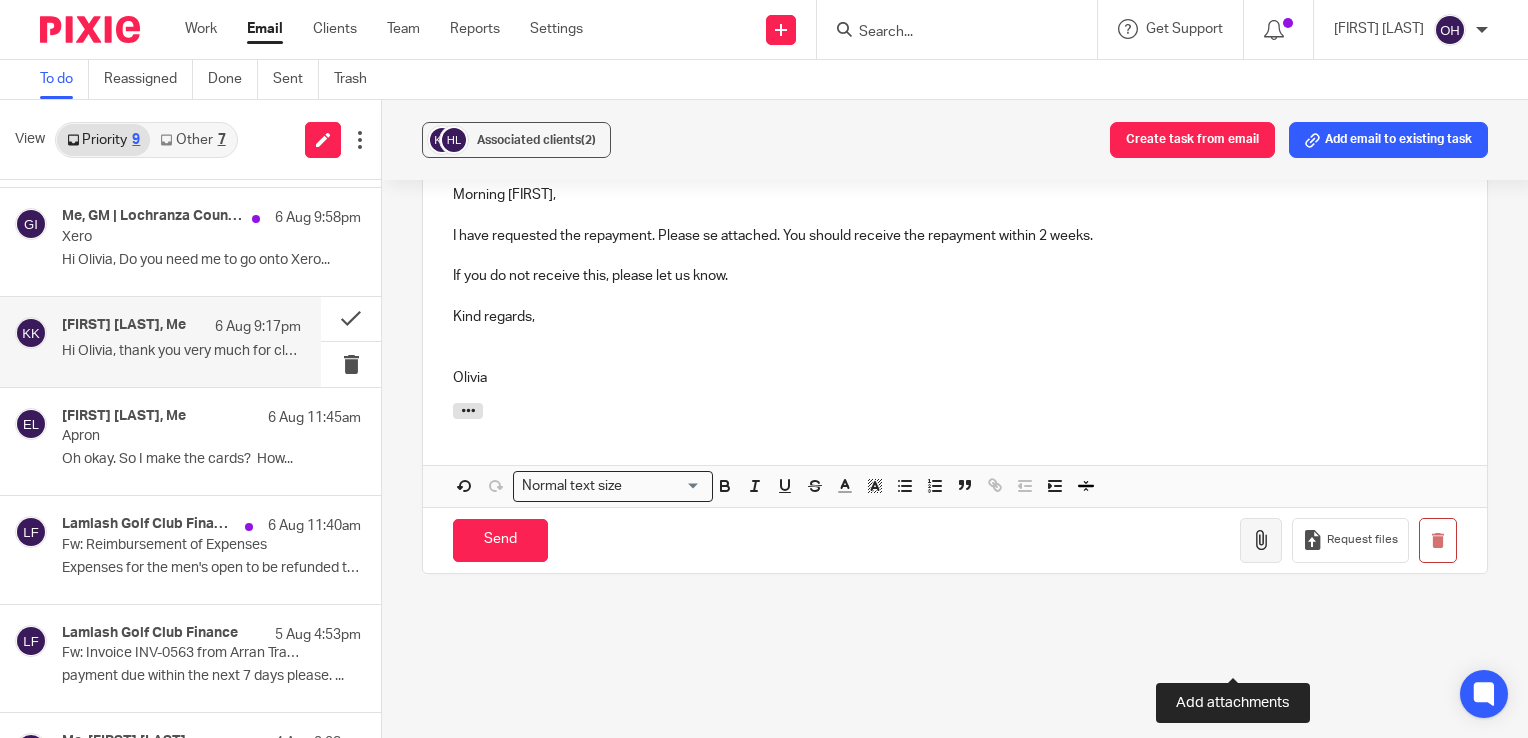 click at bounding box center [1261, 540] 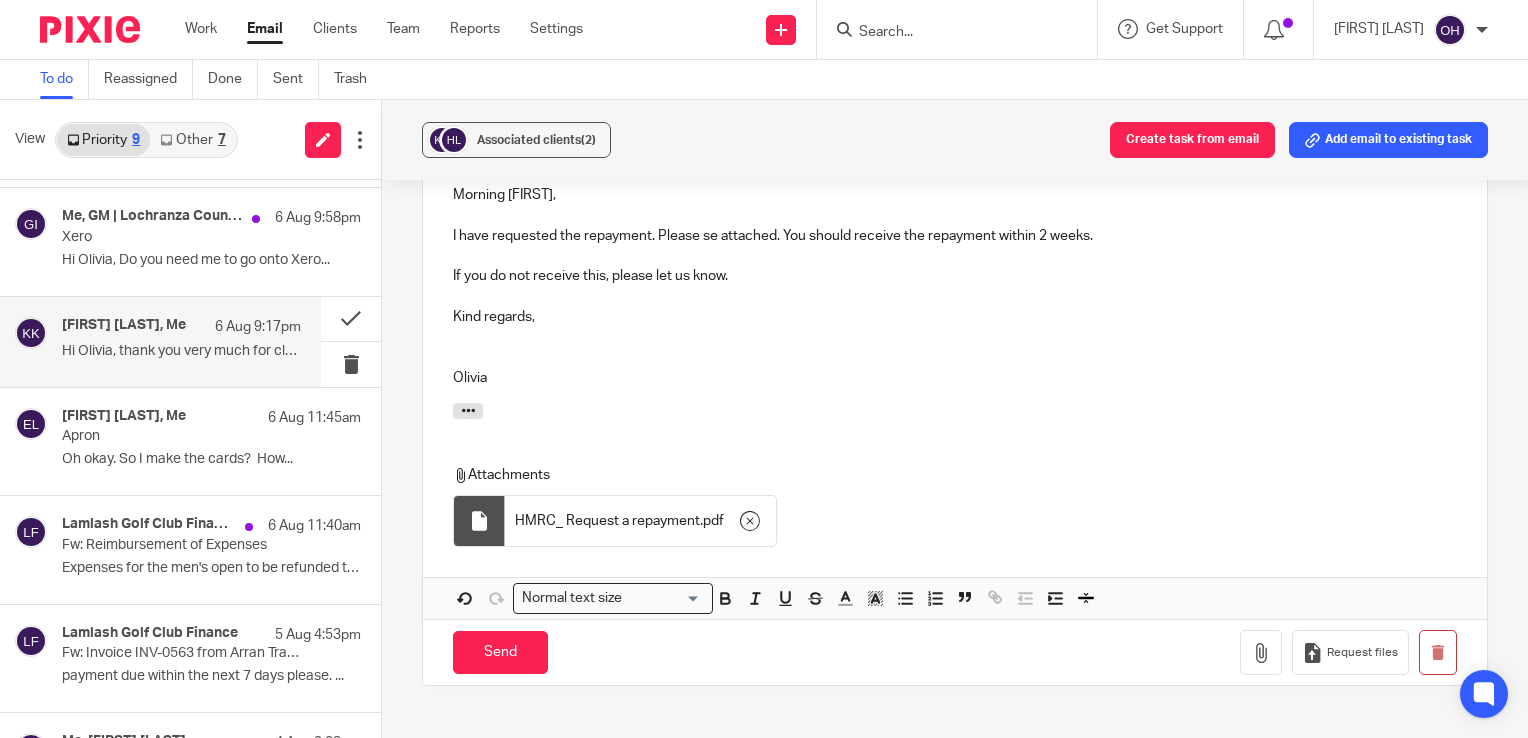 drag, startPoint x: 660, startPoint y: 448, endPoint x: 700, endPoint y: 447, distance: 40.012497 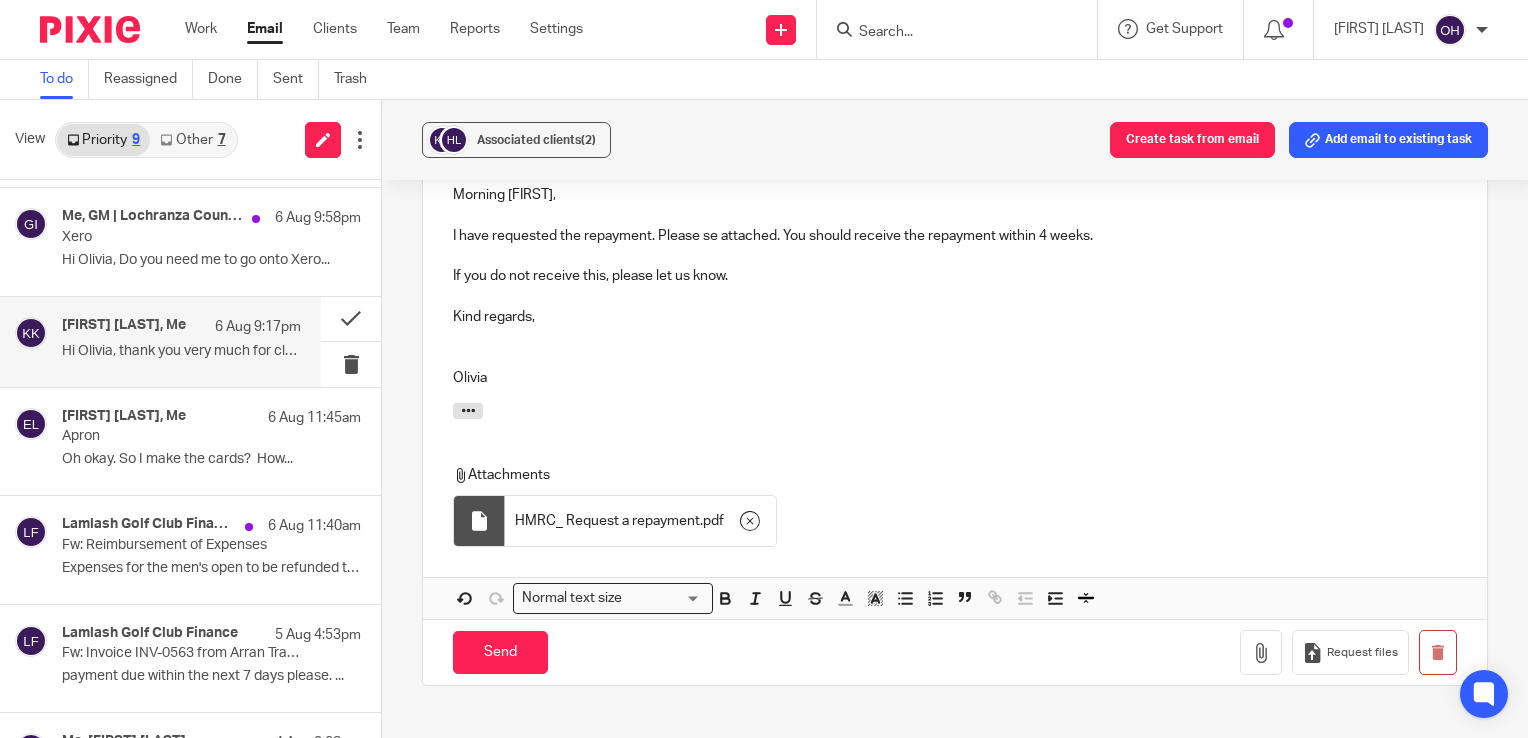 click on "If you do not receive this, please let us know." at bounding box center (955, 276) 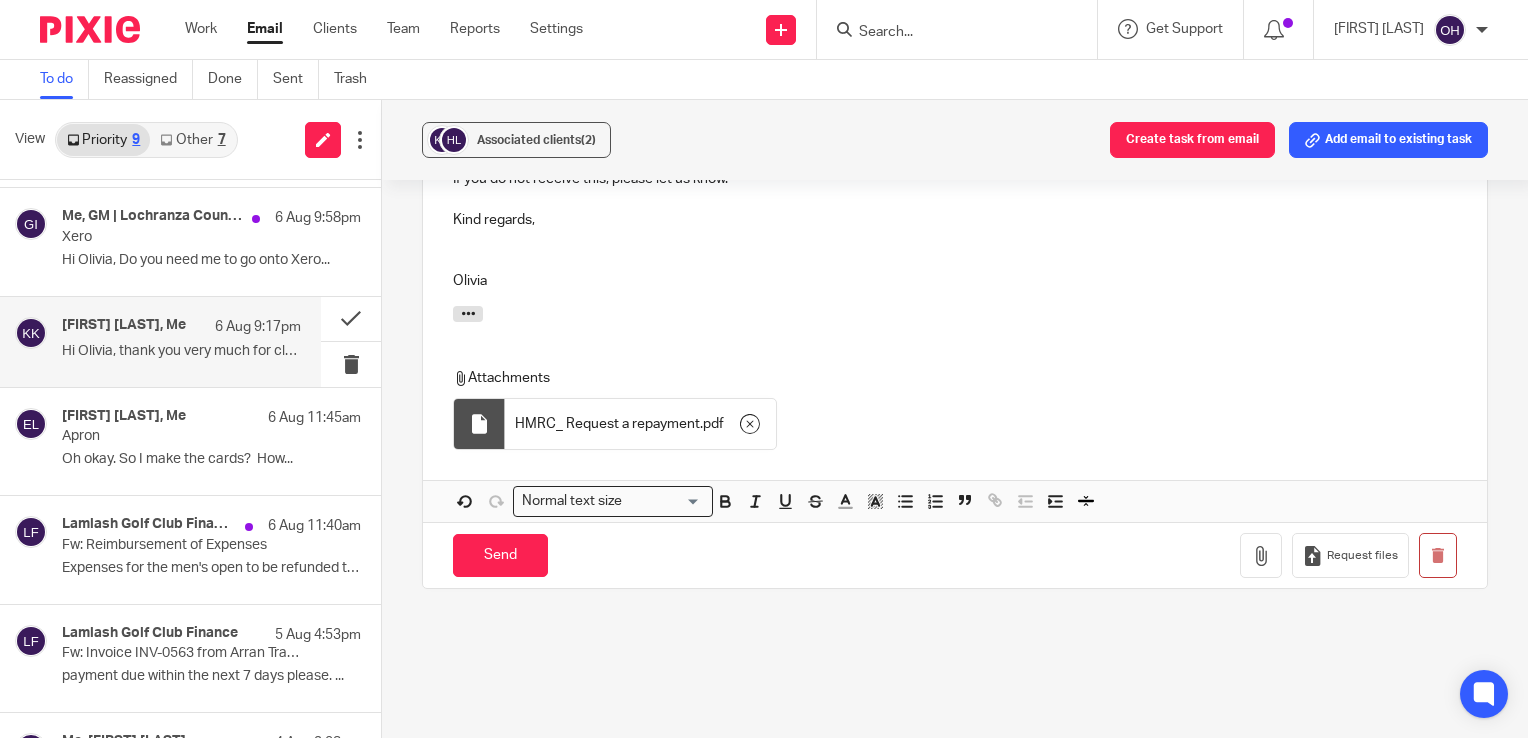 scroll, scrollTop: 1512, scrollLeft: 0, axis: vertical 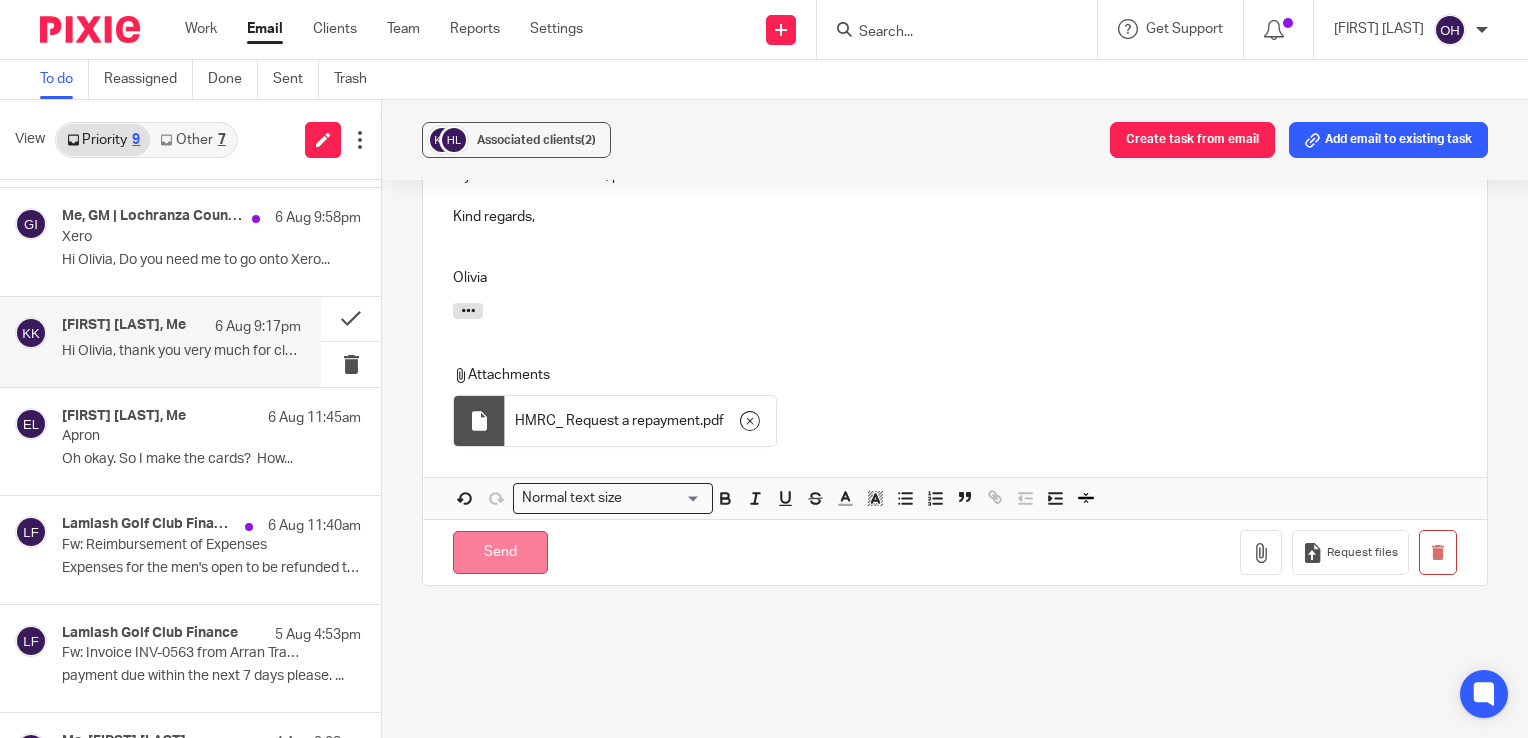 click on "Send
You have unsaved changes
Request files" at bounding box center (955, 552) 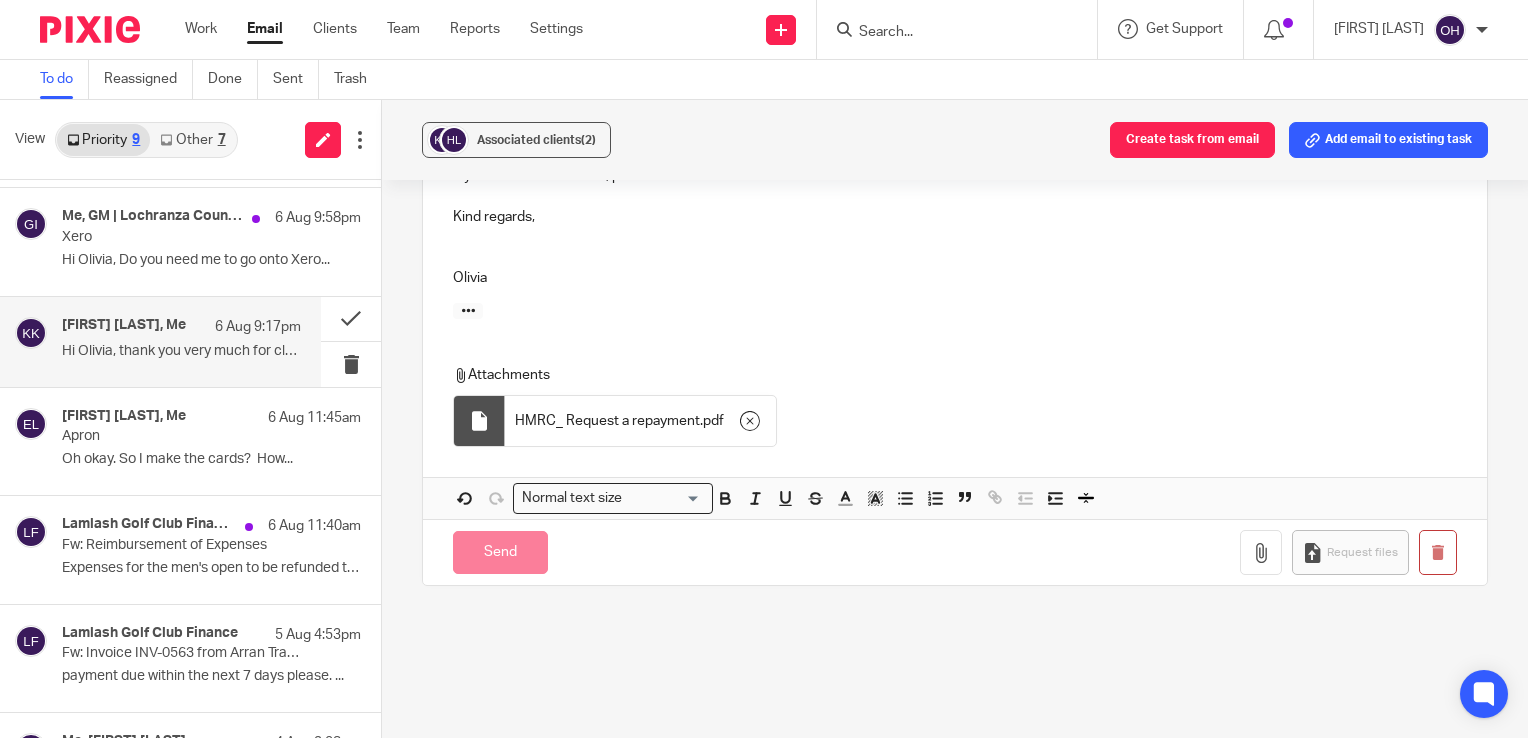 scroll, scrollTop: 1034, scrollLeft: 0, axis: vertical 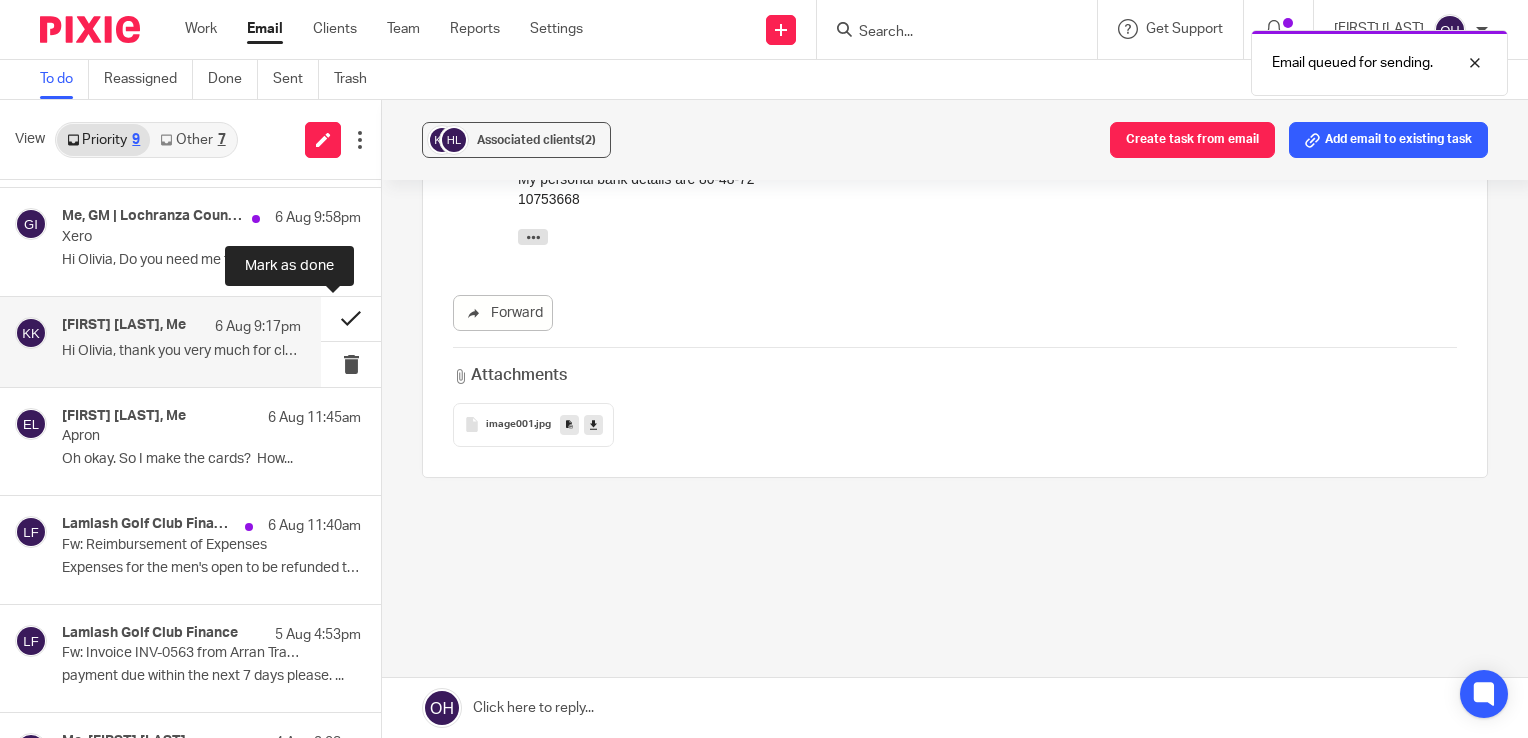 click at bounding box center (351, 319) 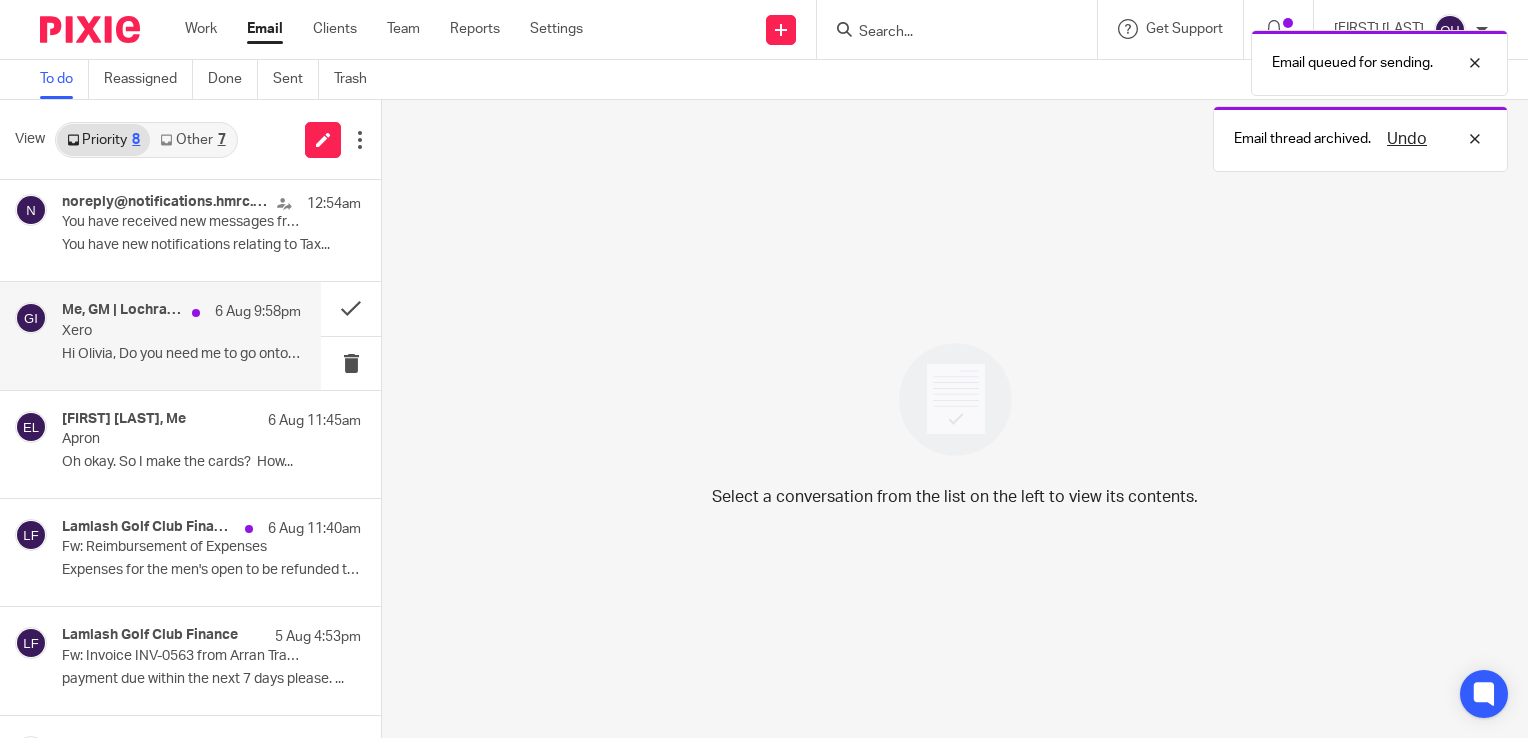 scroll, scrollTop: 0, scrollLeft: 0, axis: both 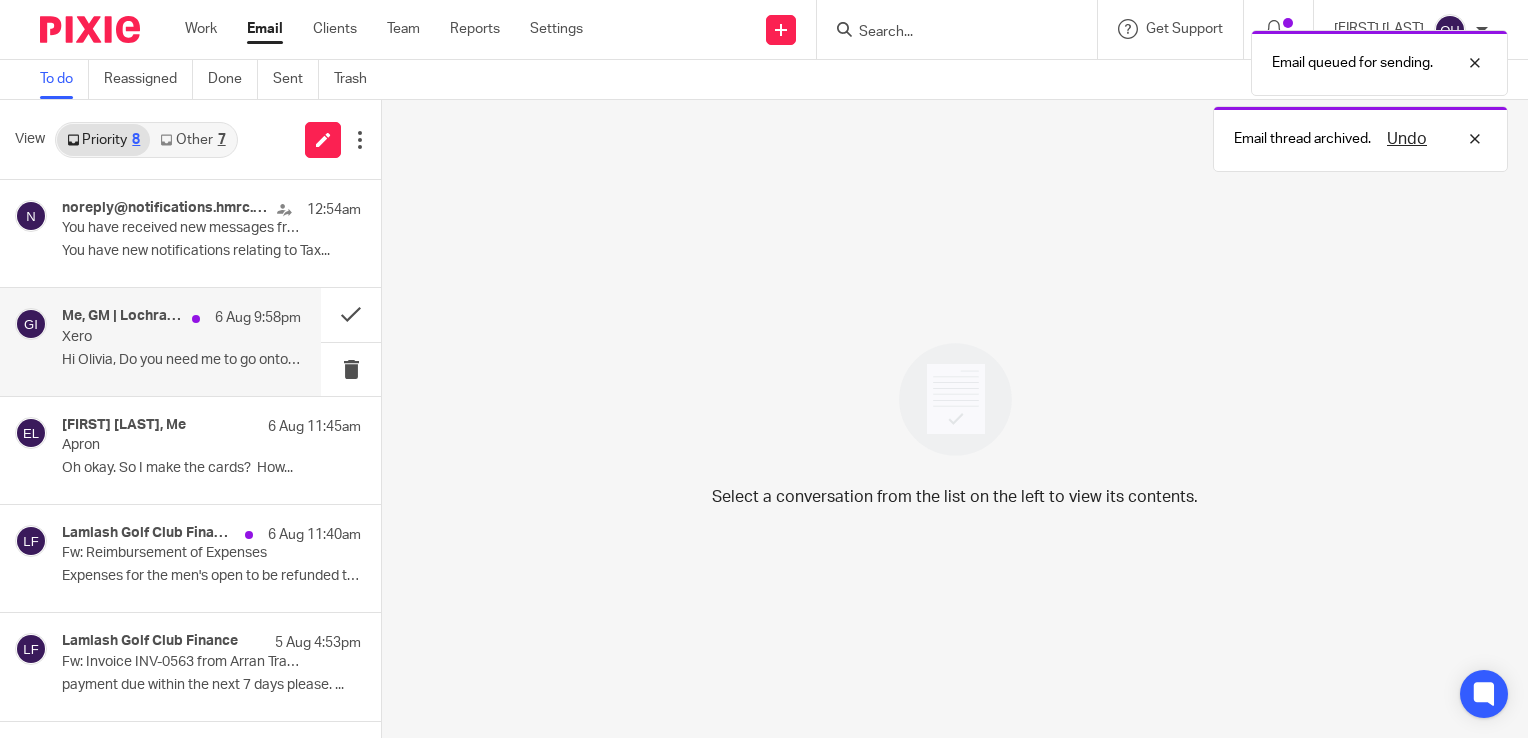 click on "Me, GM | Lochranza Country Inn
6 Aug 9:58pm   Xero   Hi Olivia,     Do you need me to go onto Xero..." at bounding box center [181, 341] 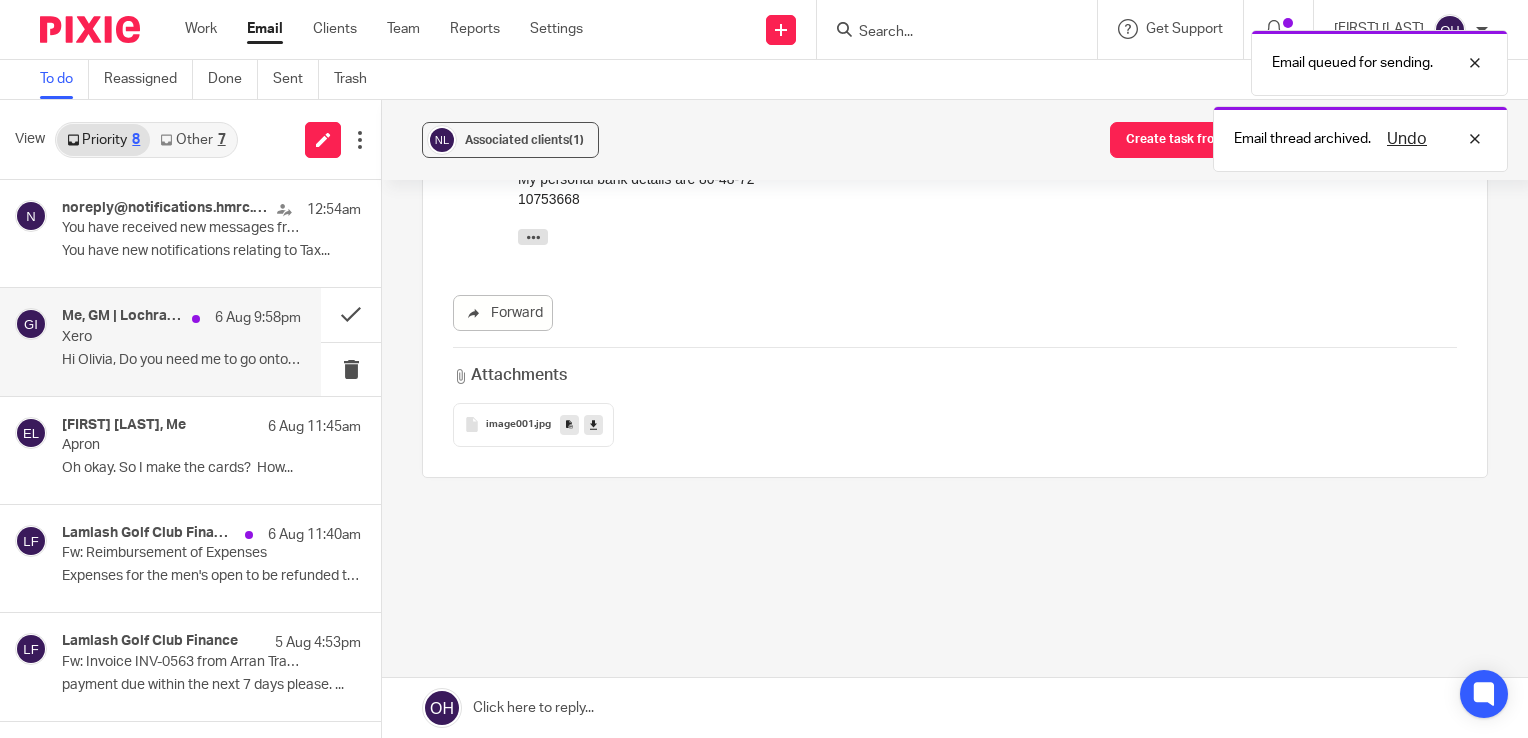 scroll, scrollTop: 0, scrollLeft: 0, axis: both 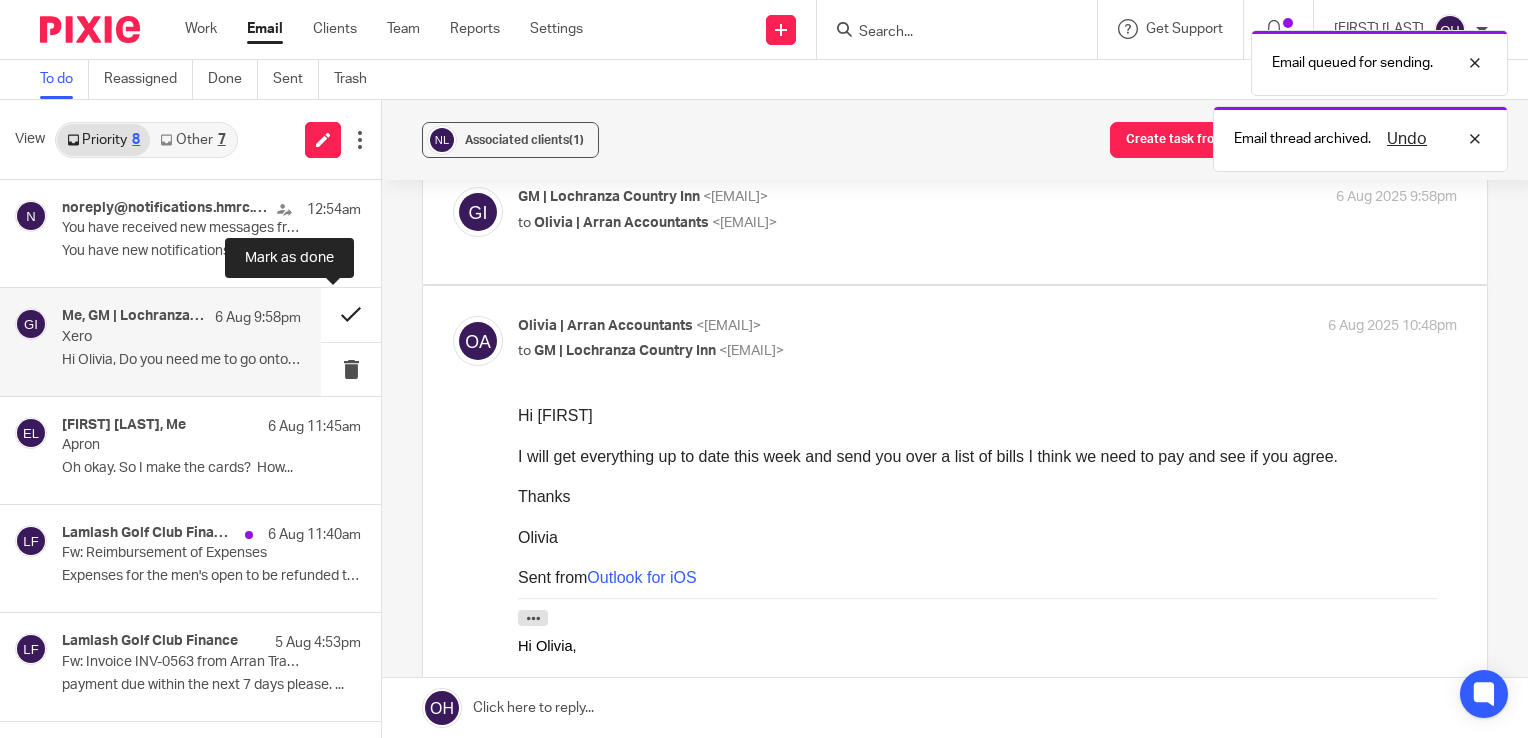 click at bounding box center [351, 314] 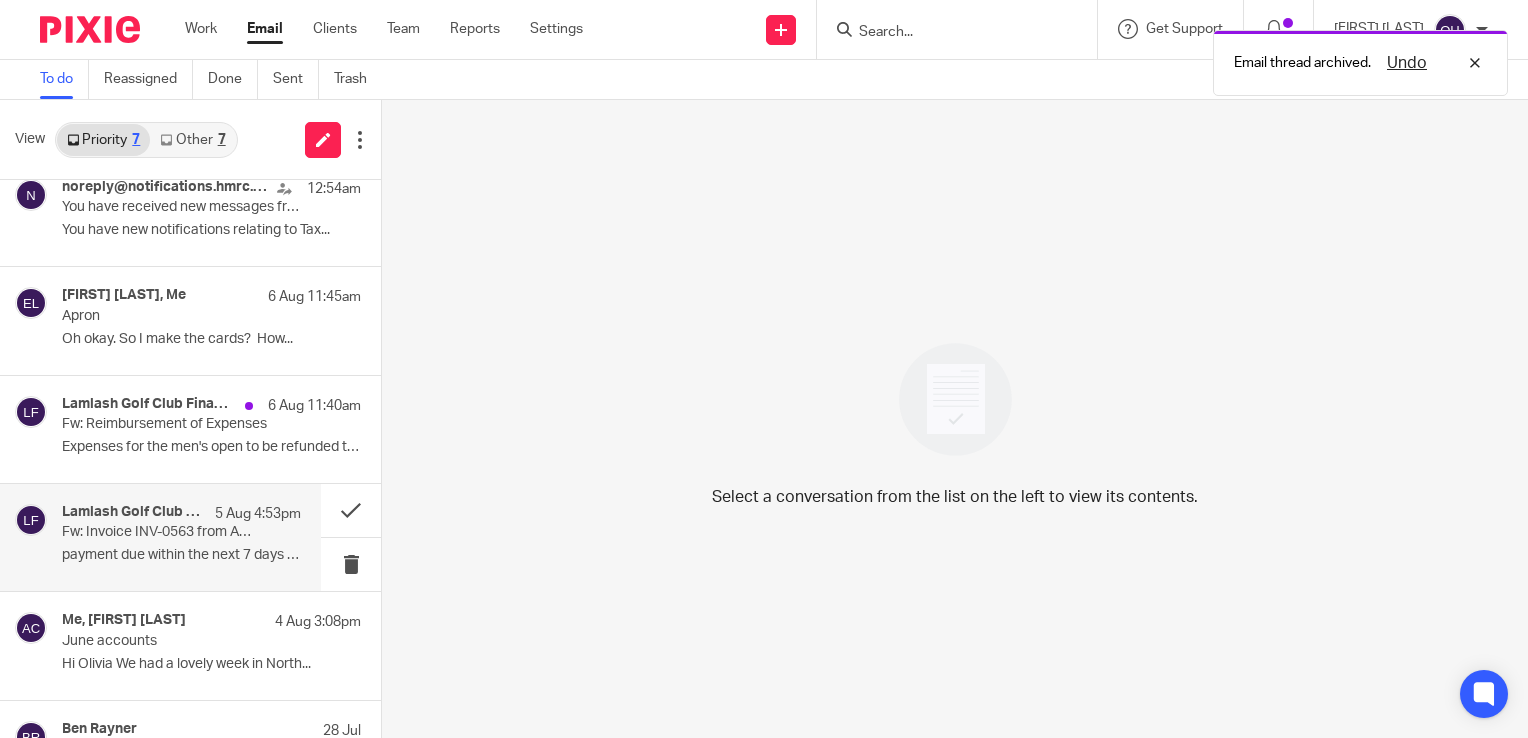 scroll, scrollTop: 0, scrollLeft: 0, axis: both 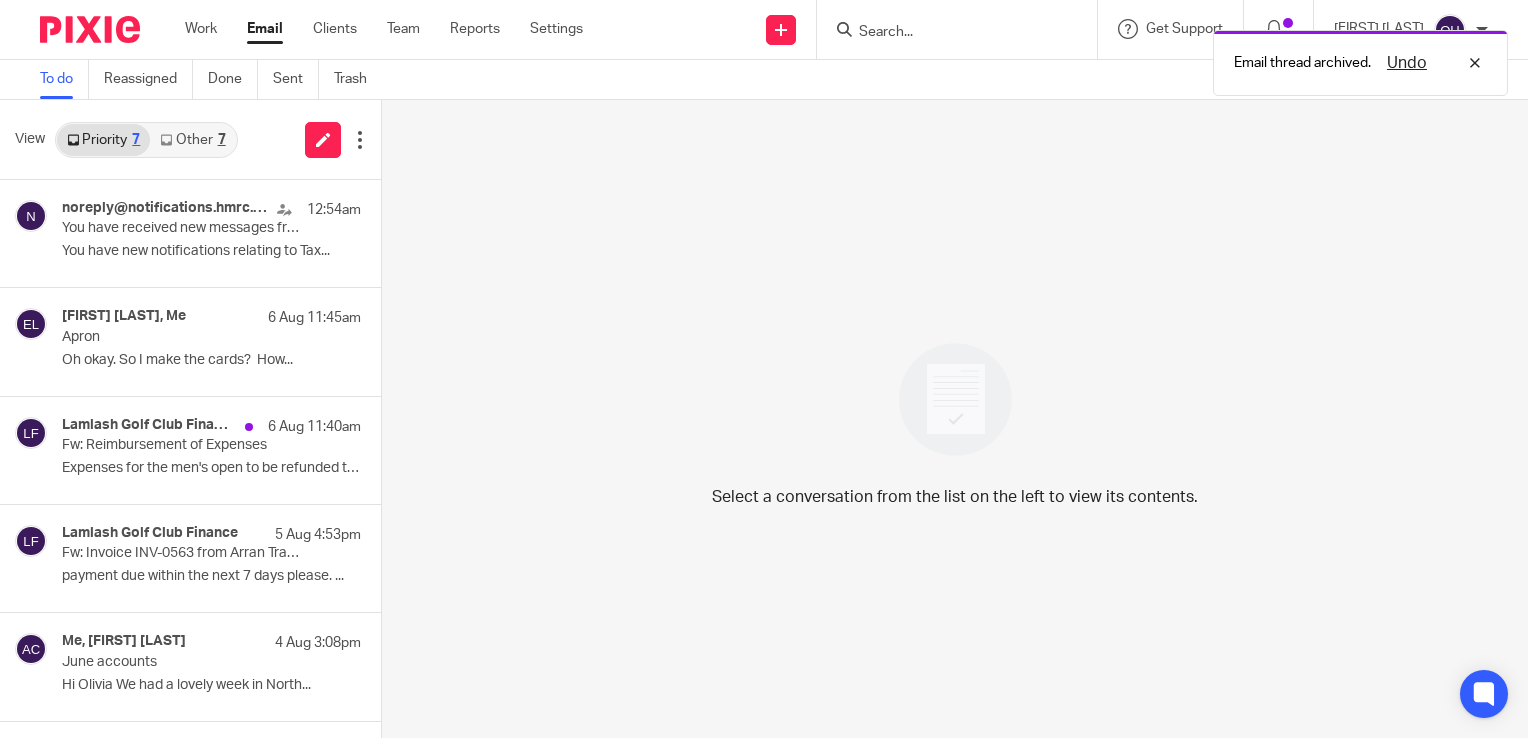 click on "Other
7" at bounding box center (192, 140) 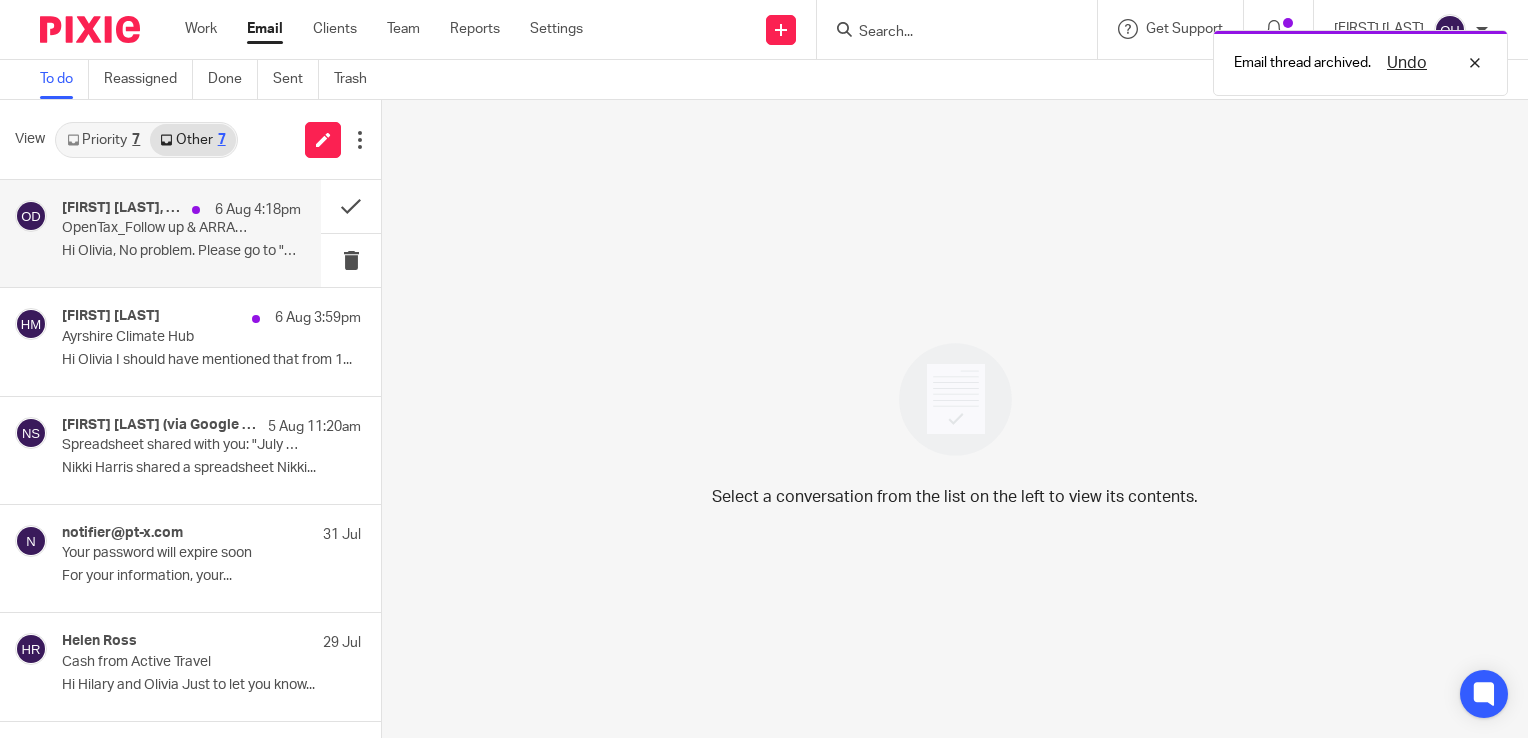 click on "6 Aug 4:18pm" at bounding box center [258, 210] 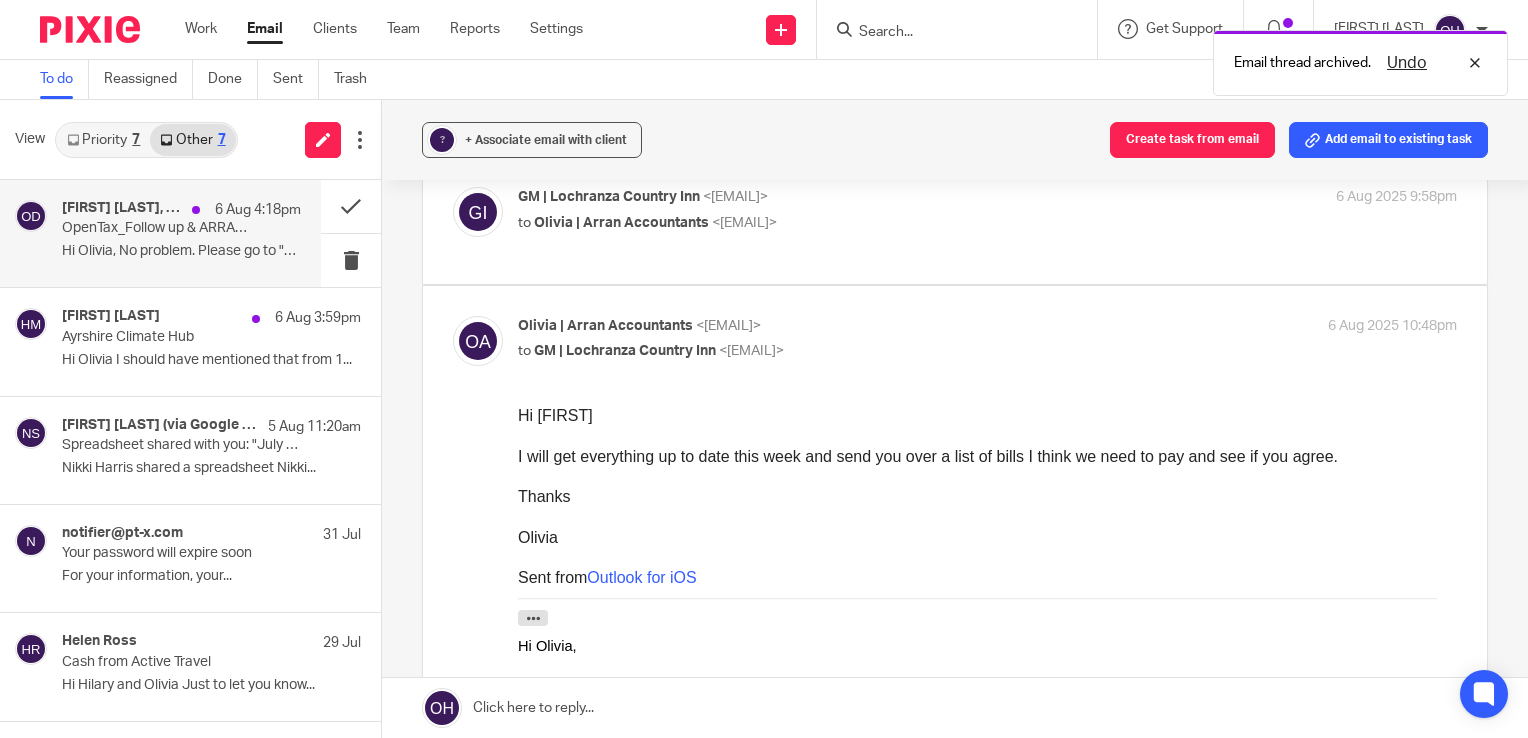 scroll, scrollTop: 0, scrollLeft: 0, axis: both 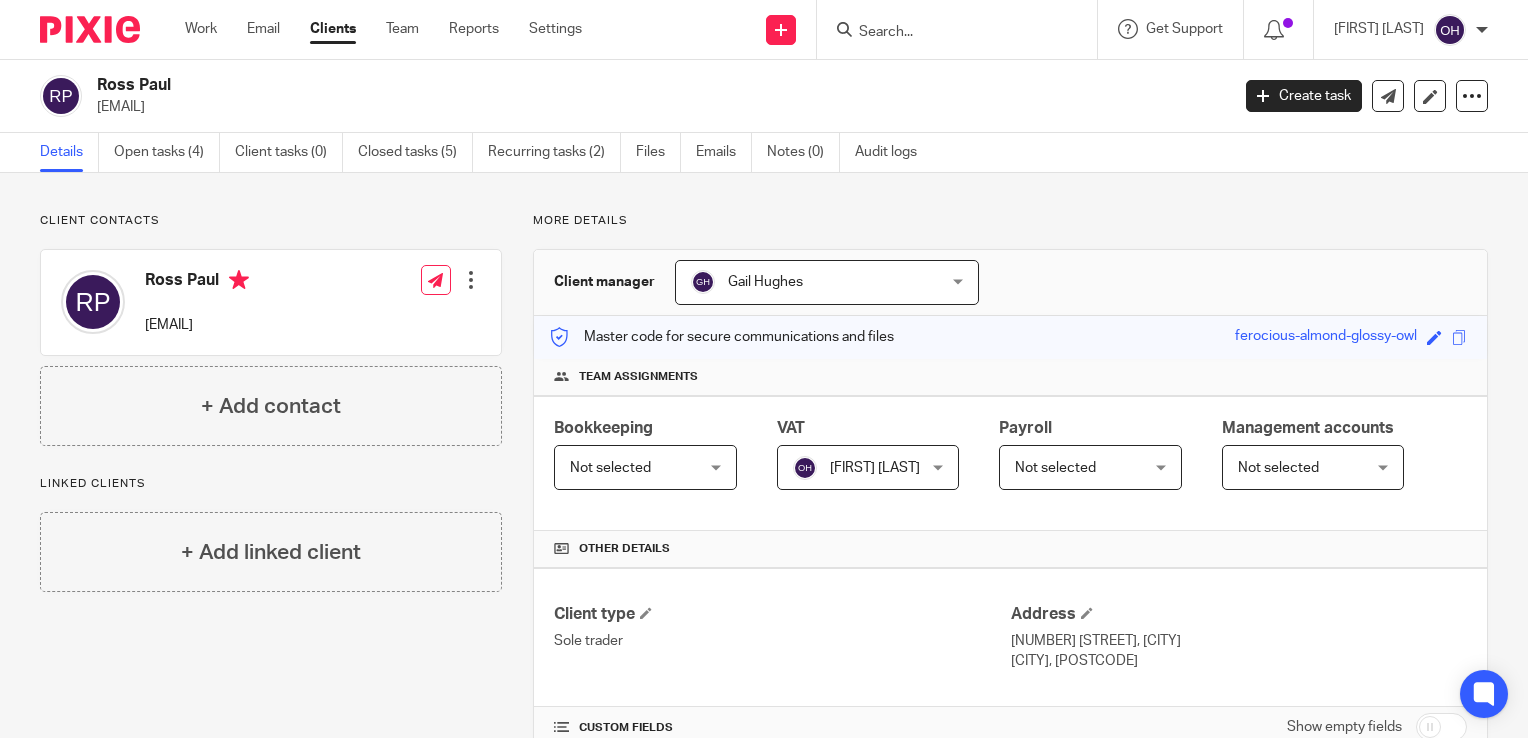 click at bounding box center [947, 33] 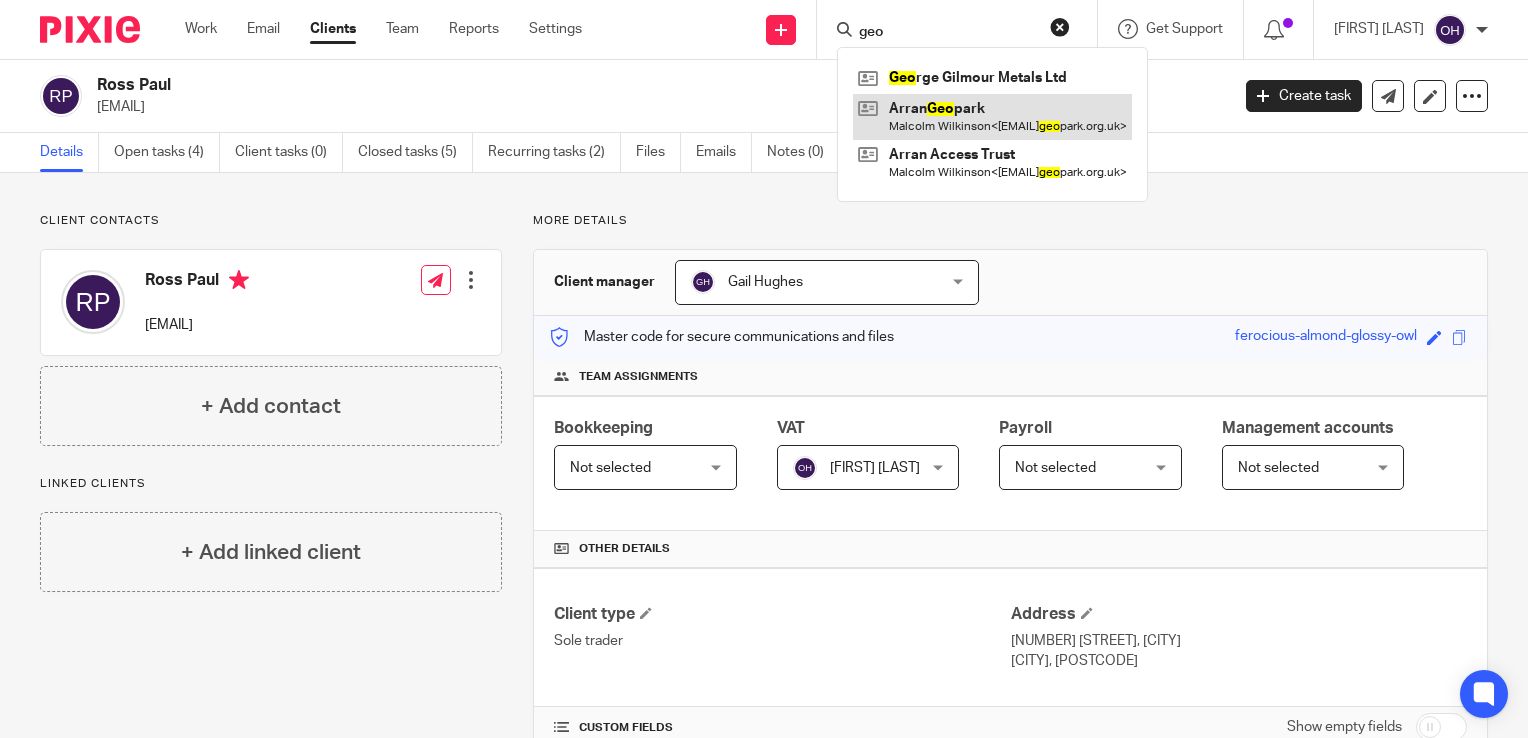 type on "geo" 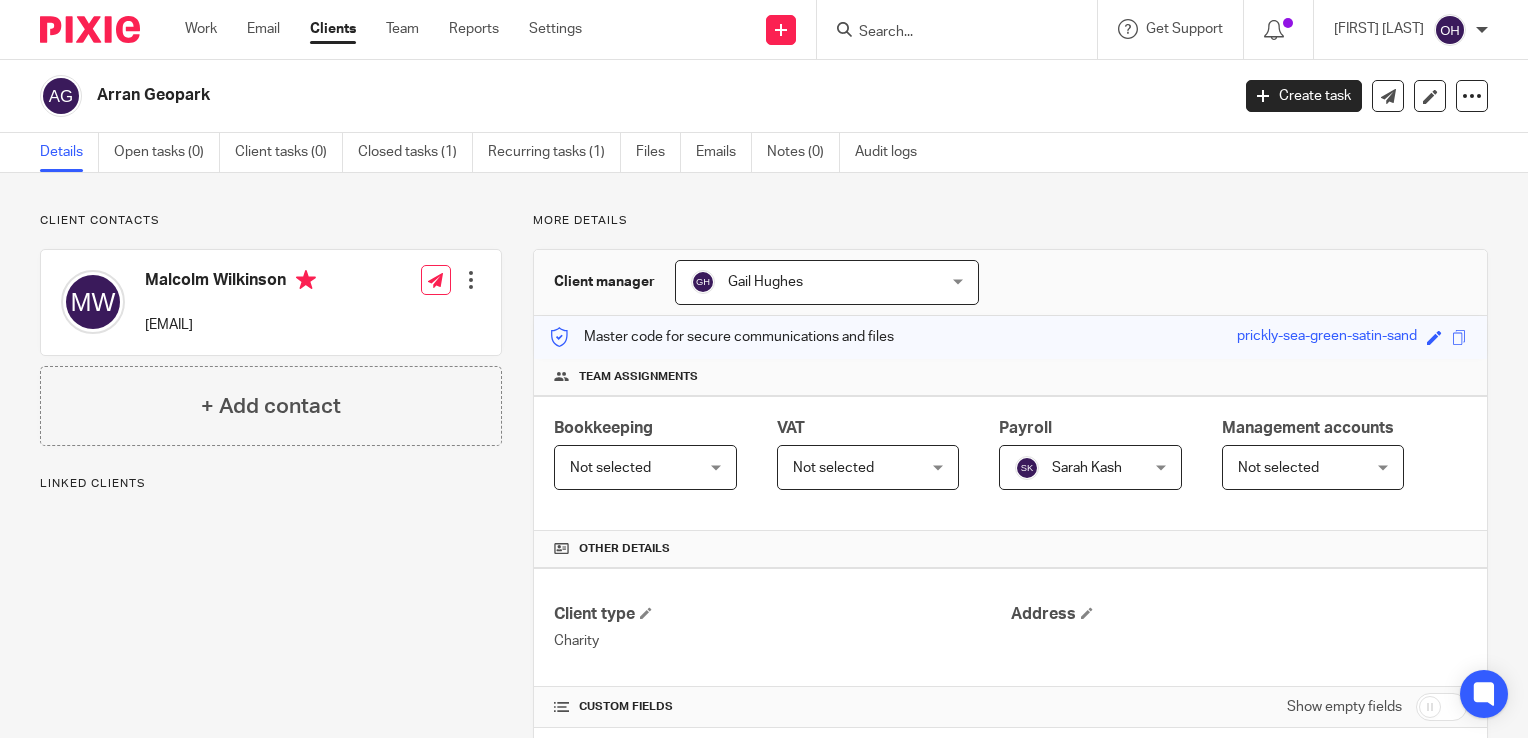 scroll, scrollTop: 0, scrollLeft: 0, axis: both 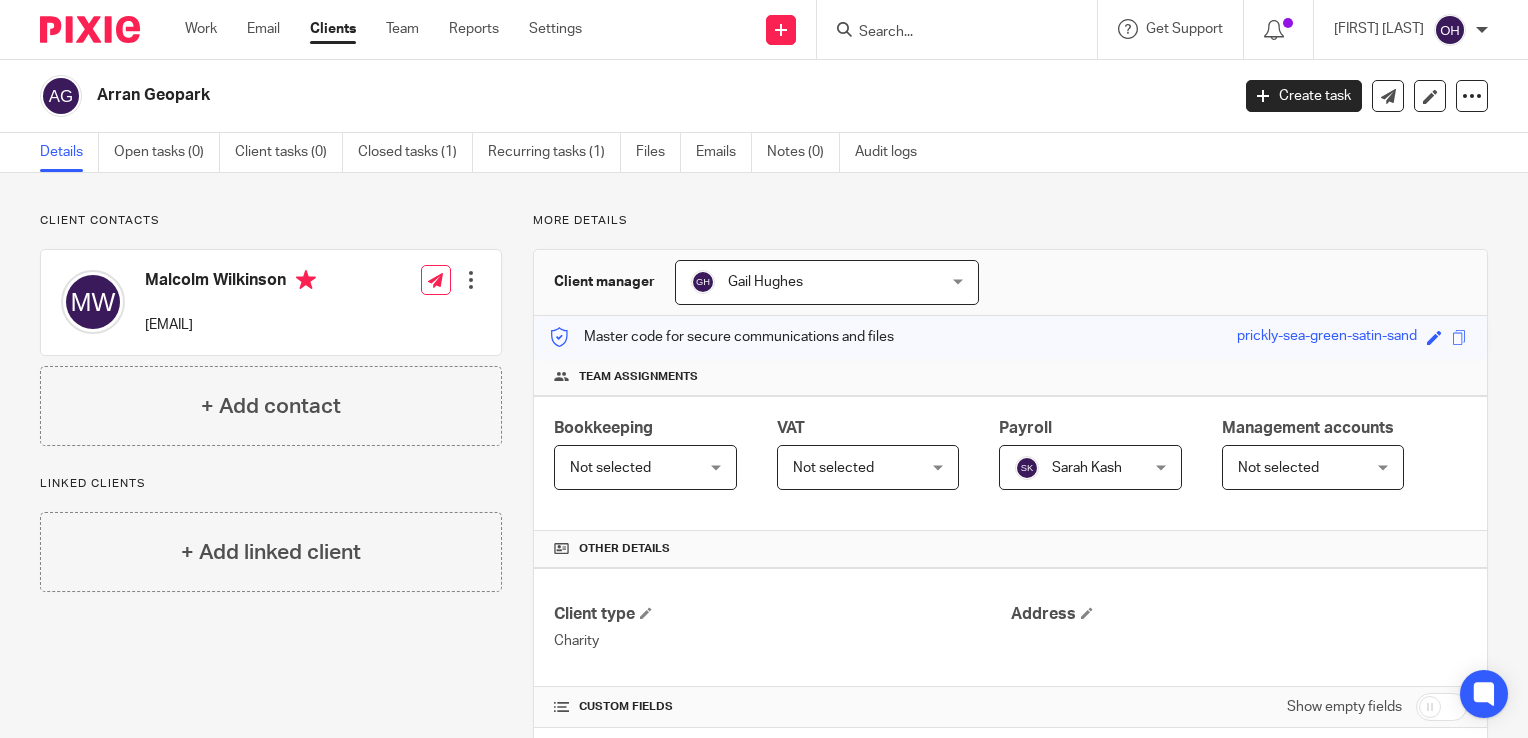 drag, startPoint x: 363, startPoint y: 326, endPoint x: 139, endPoint y: 316, distance: 224.2231 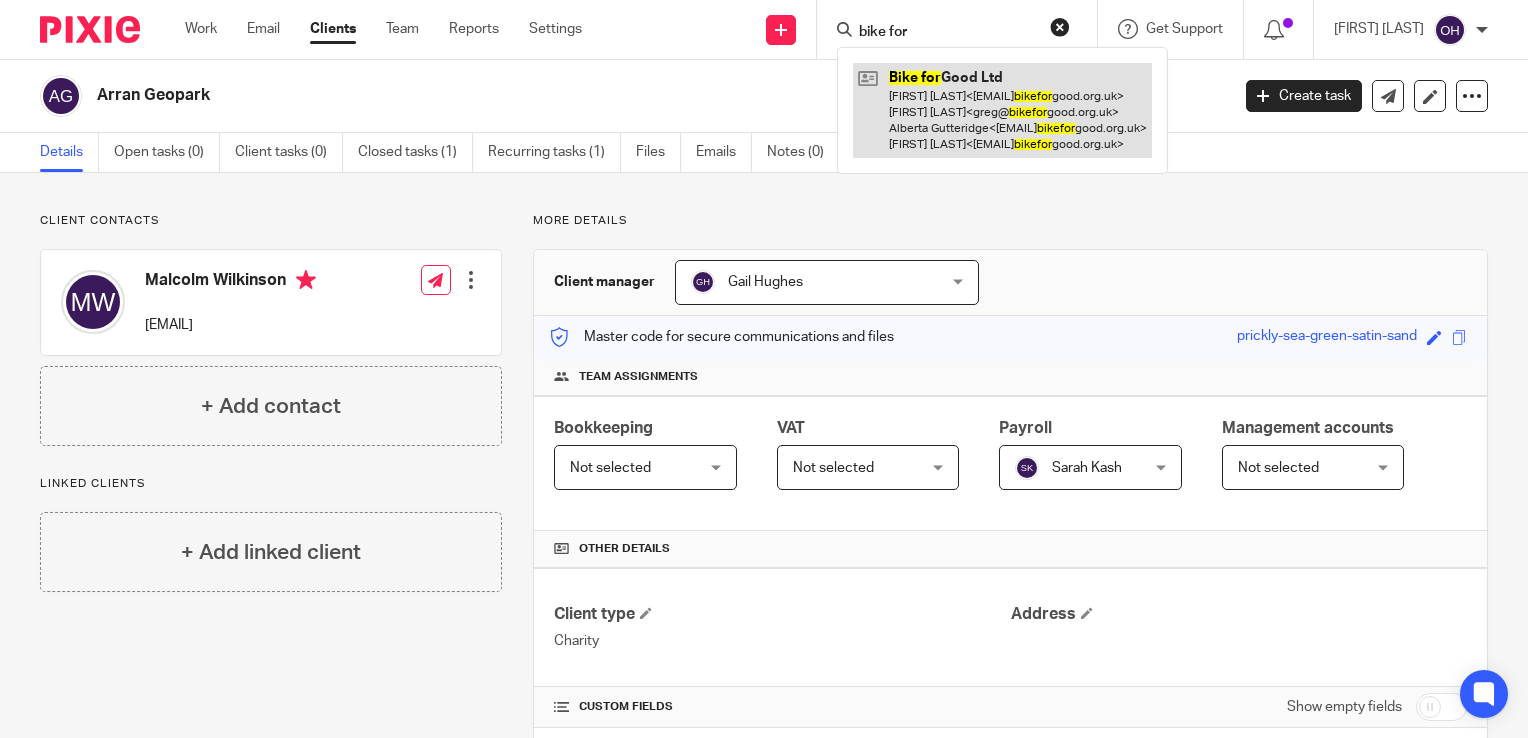 type on "bike for" 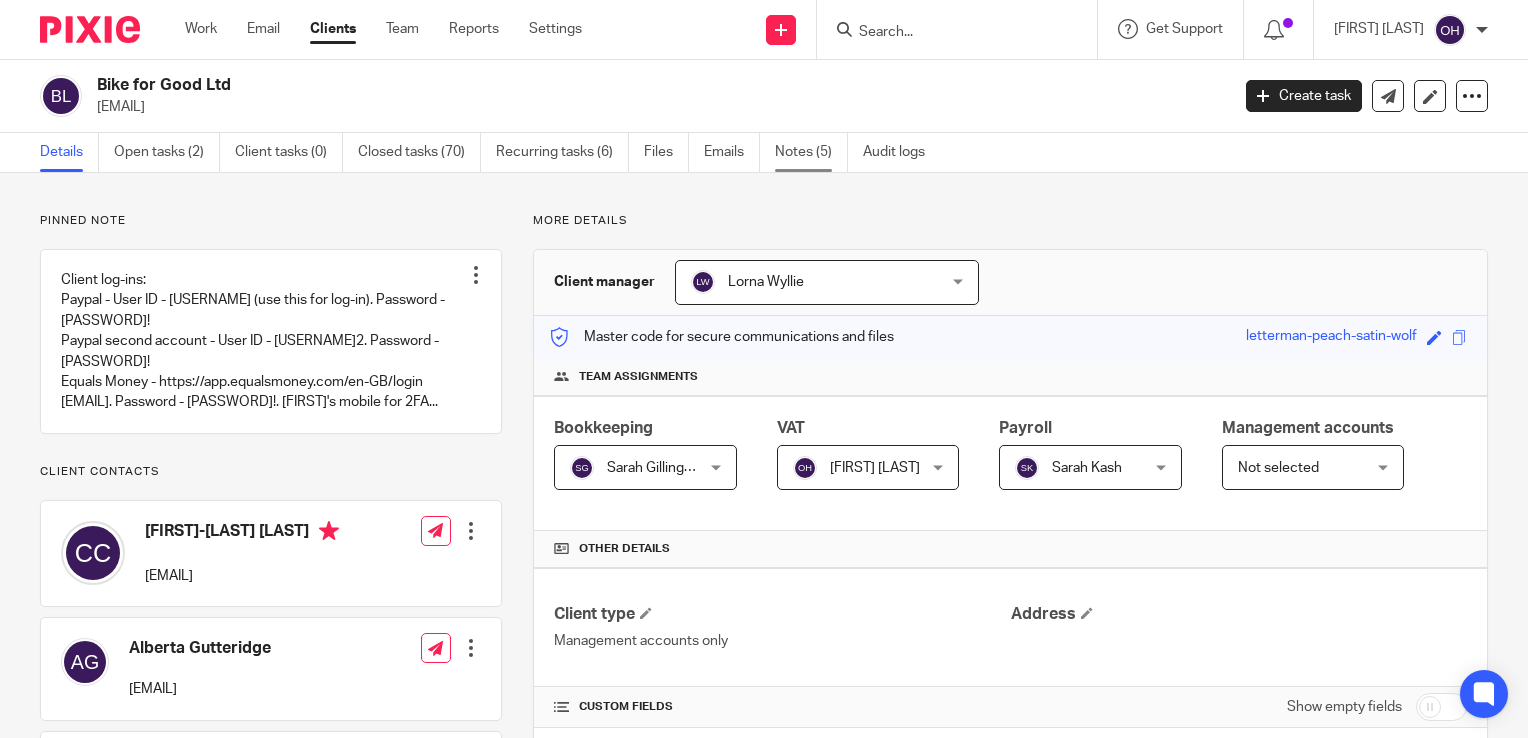 scroll, scrollTop: 0, scrollLeft: 0, axis: both 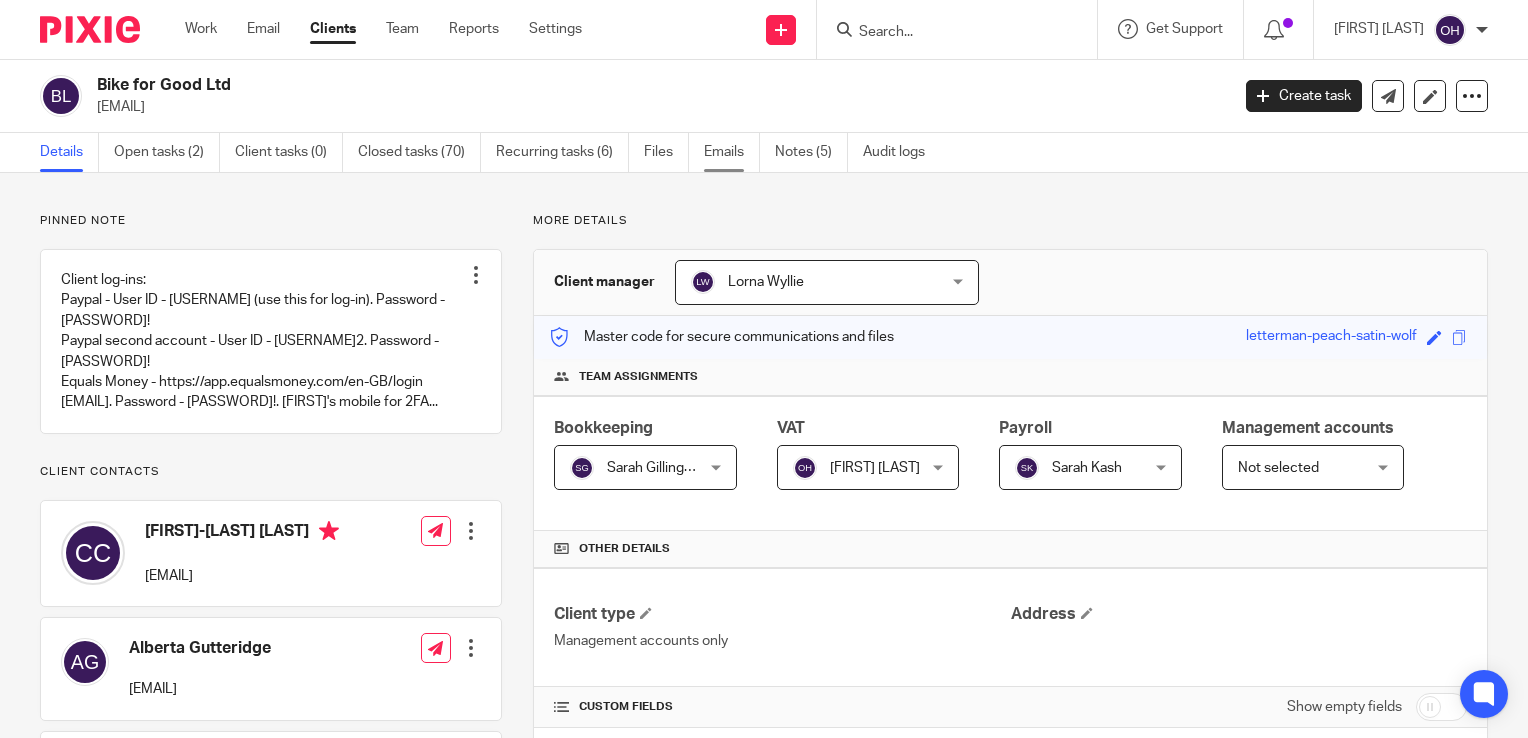 click on "Emails" at bounding box center [732, 152] 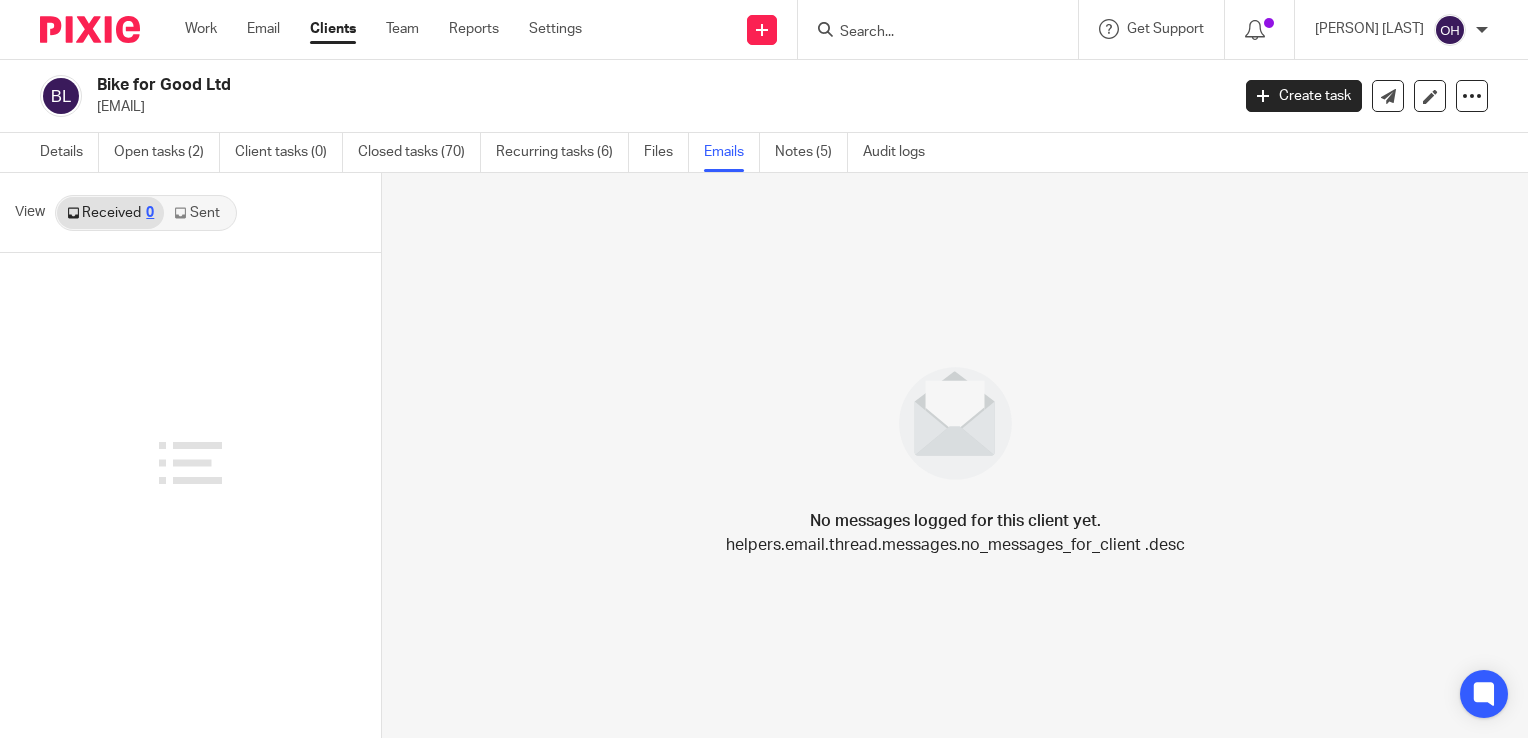 scroll, scrollTop: 0, scrollLeft: 0, axis: both 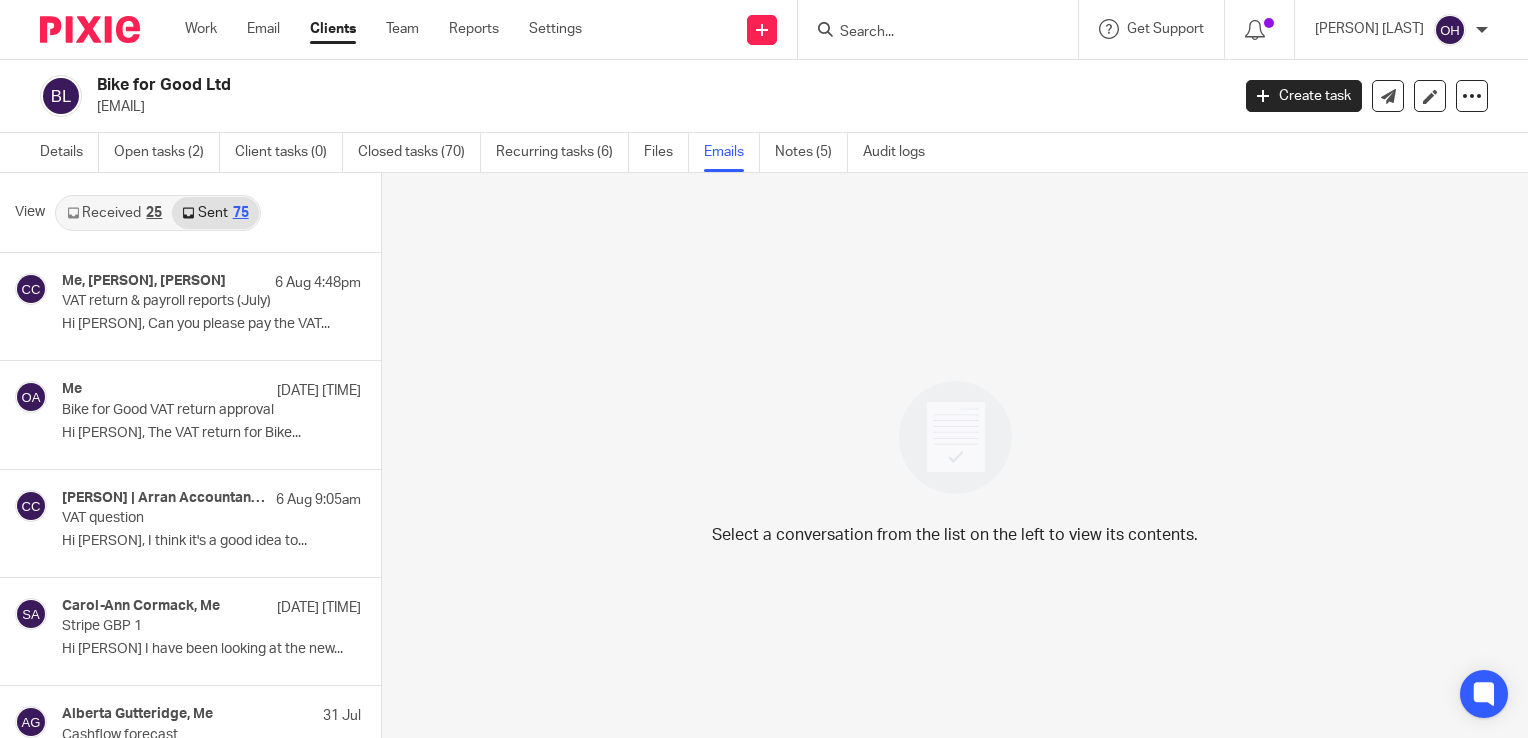 click on "Received
25" at bounding box center [114, 213] 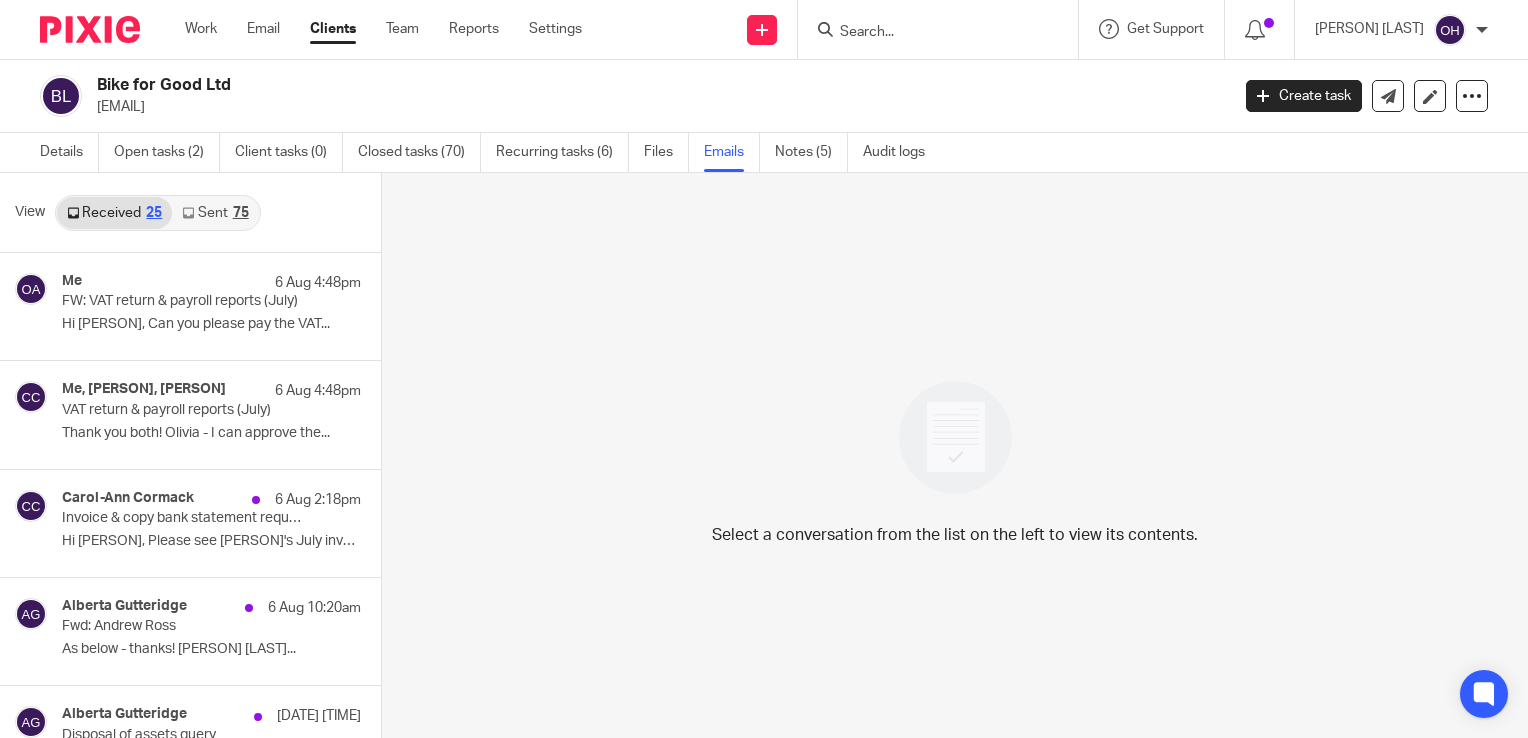 scroll, scrollTop: 3, scrollLeft: 0, axis: vertical 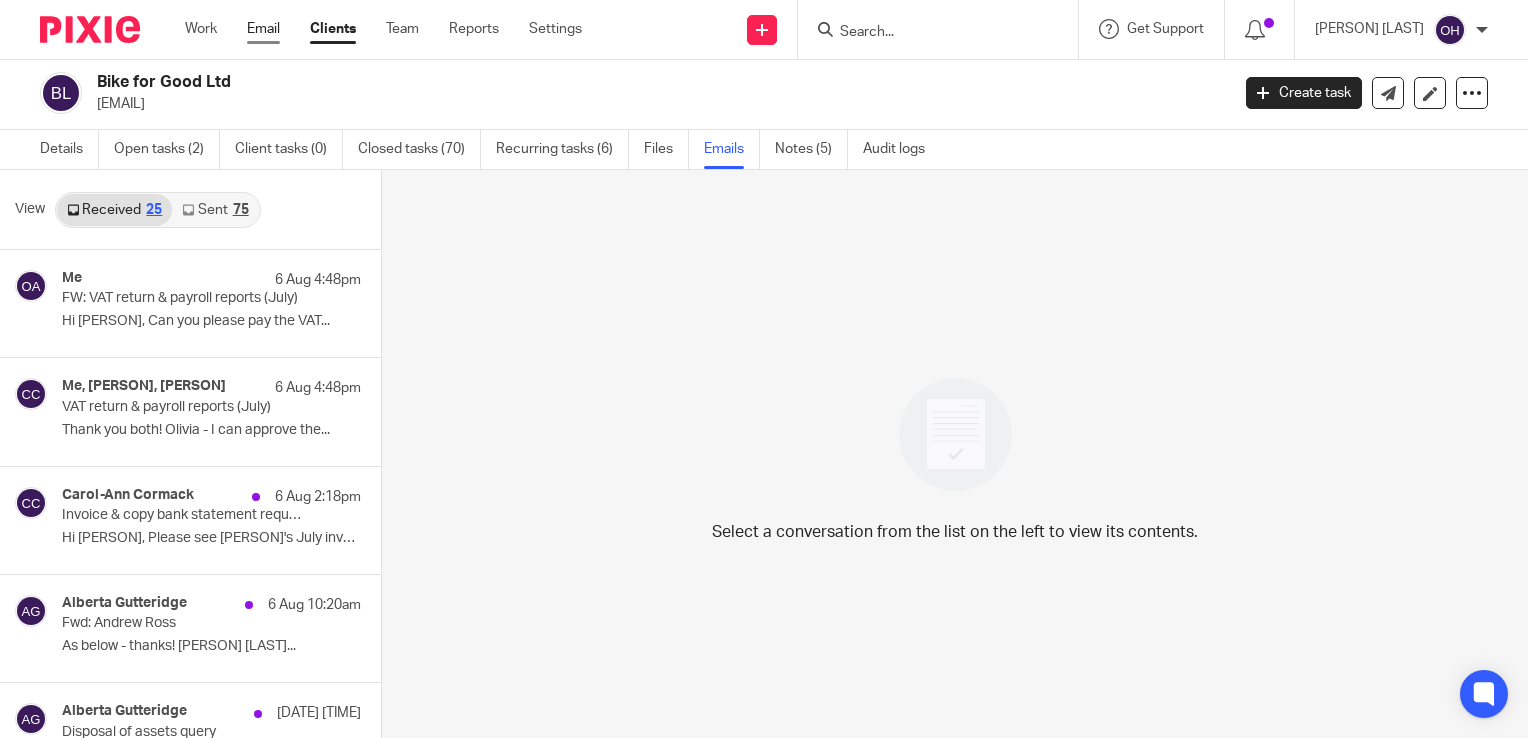 click on "Email" at bounding box center (263, 29) 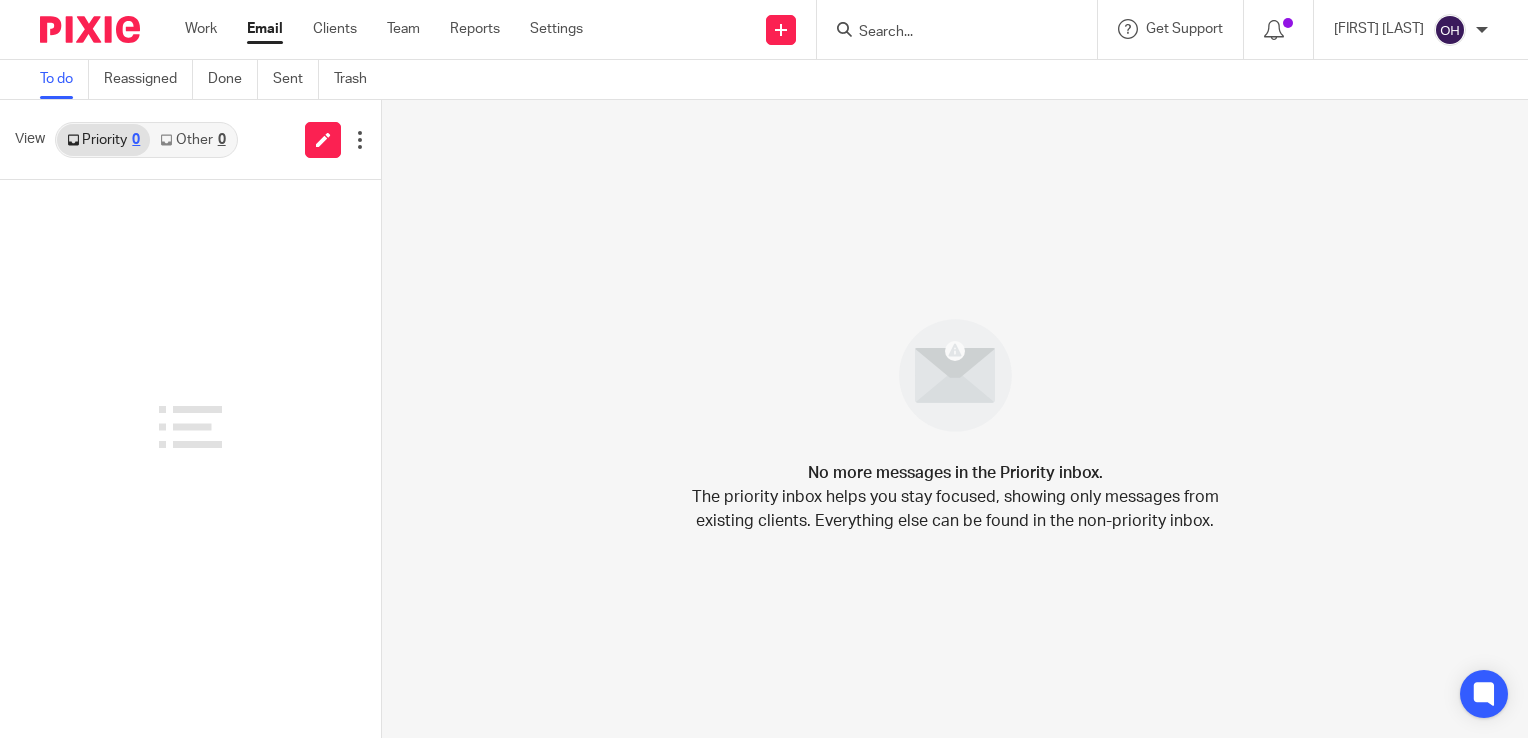 scroll, scrollTop: 0, scrollLeft: 0, axis: both 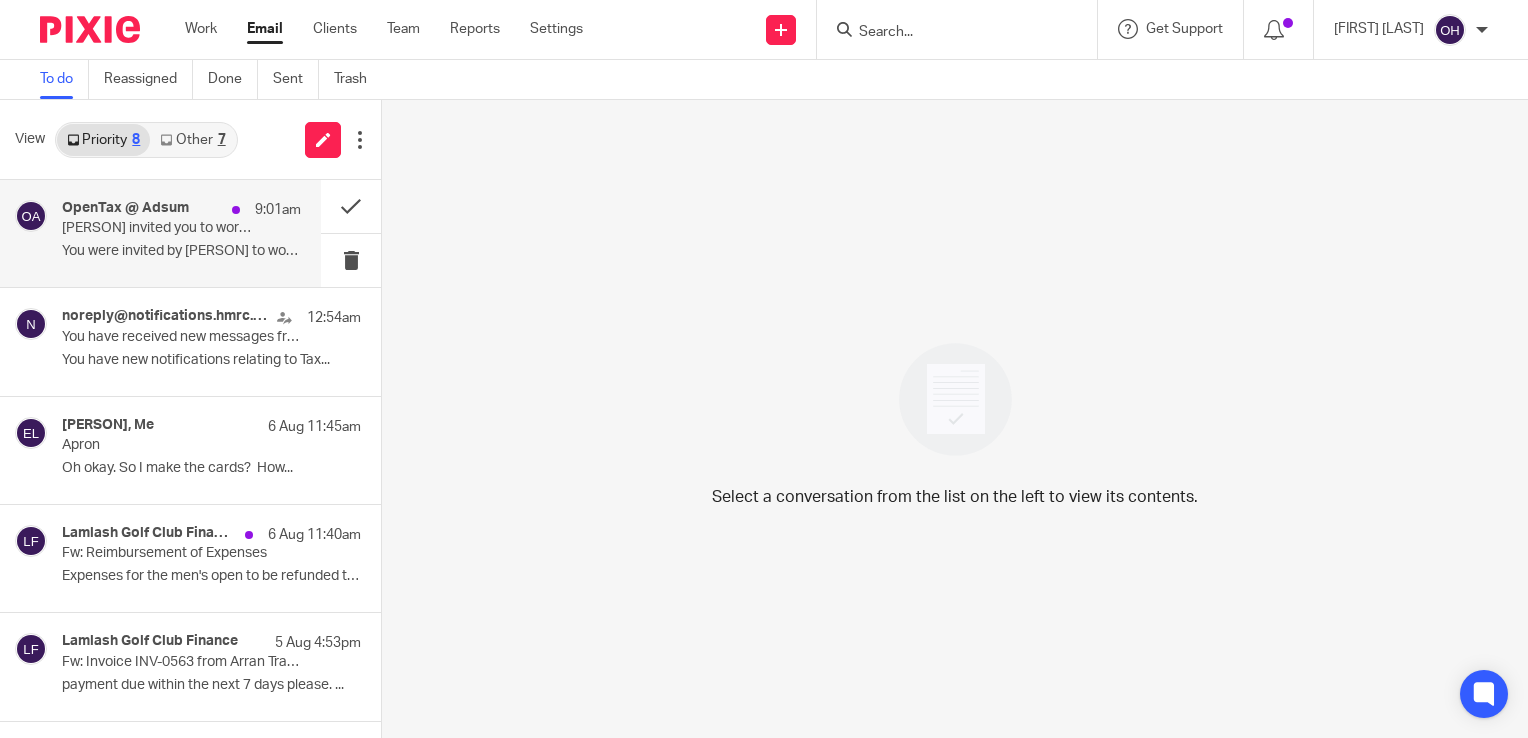 click on "You were invited by [PERSON] to work with..." at bounding box center [181, 251] 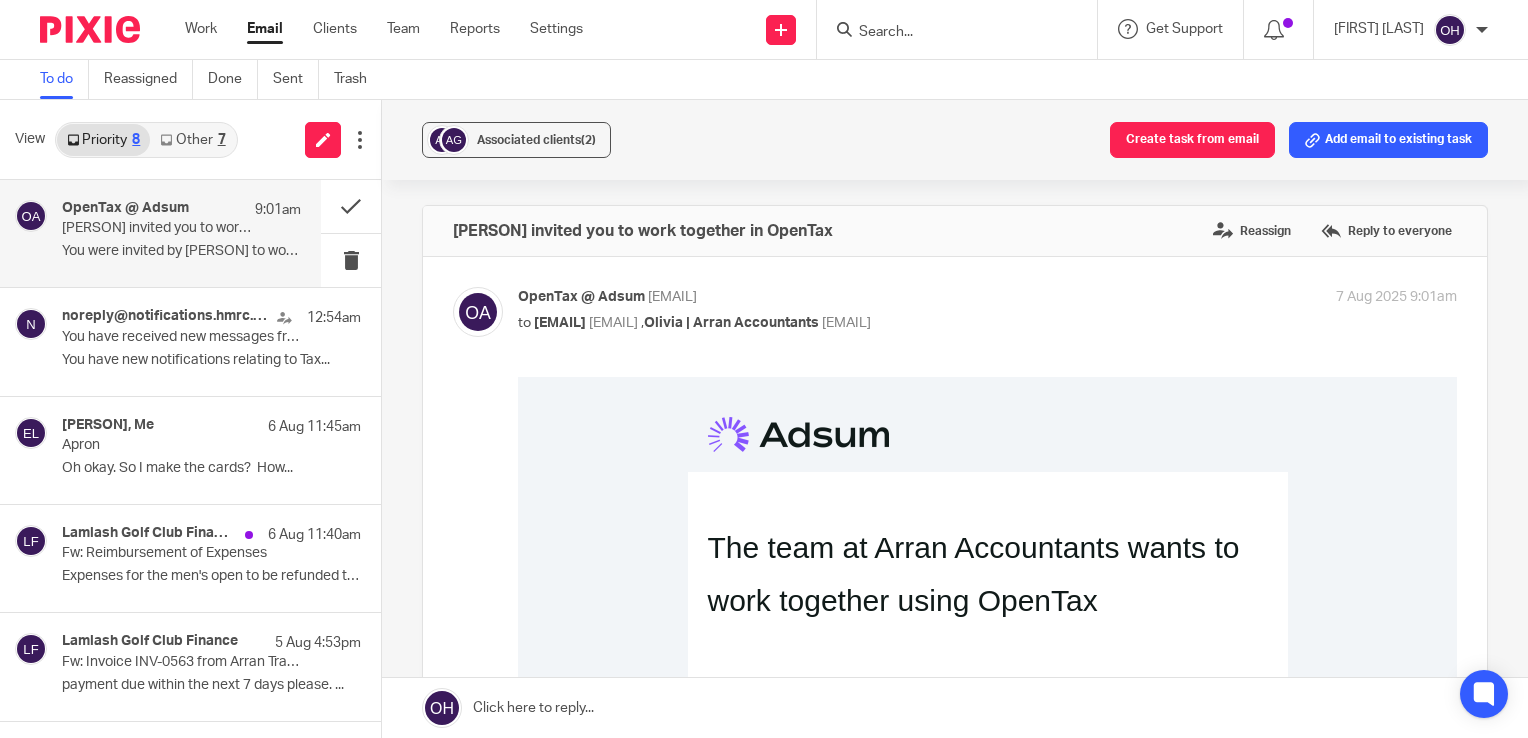 scroll, scrollTop: 0, scrollLeft: 0, axis: both 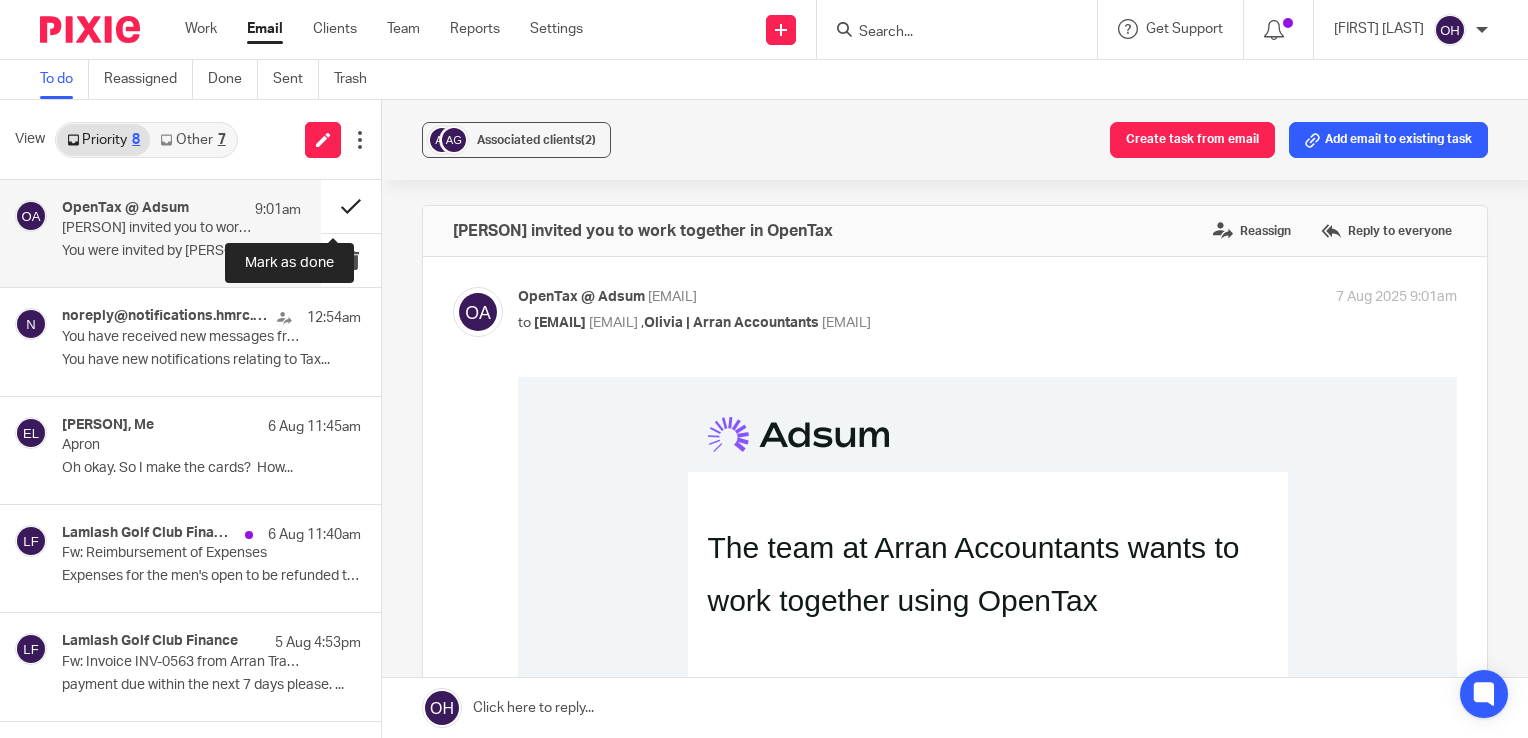 click at bounding box center (351, 206) 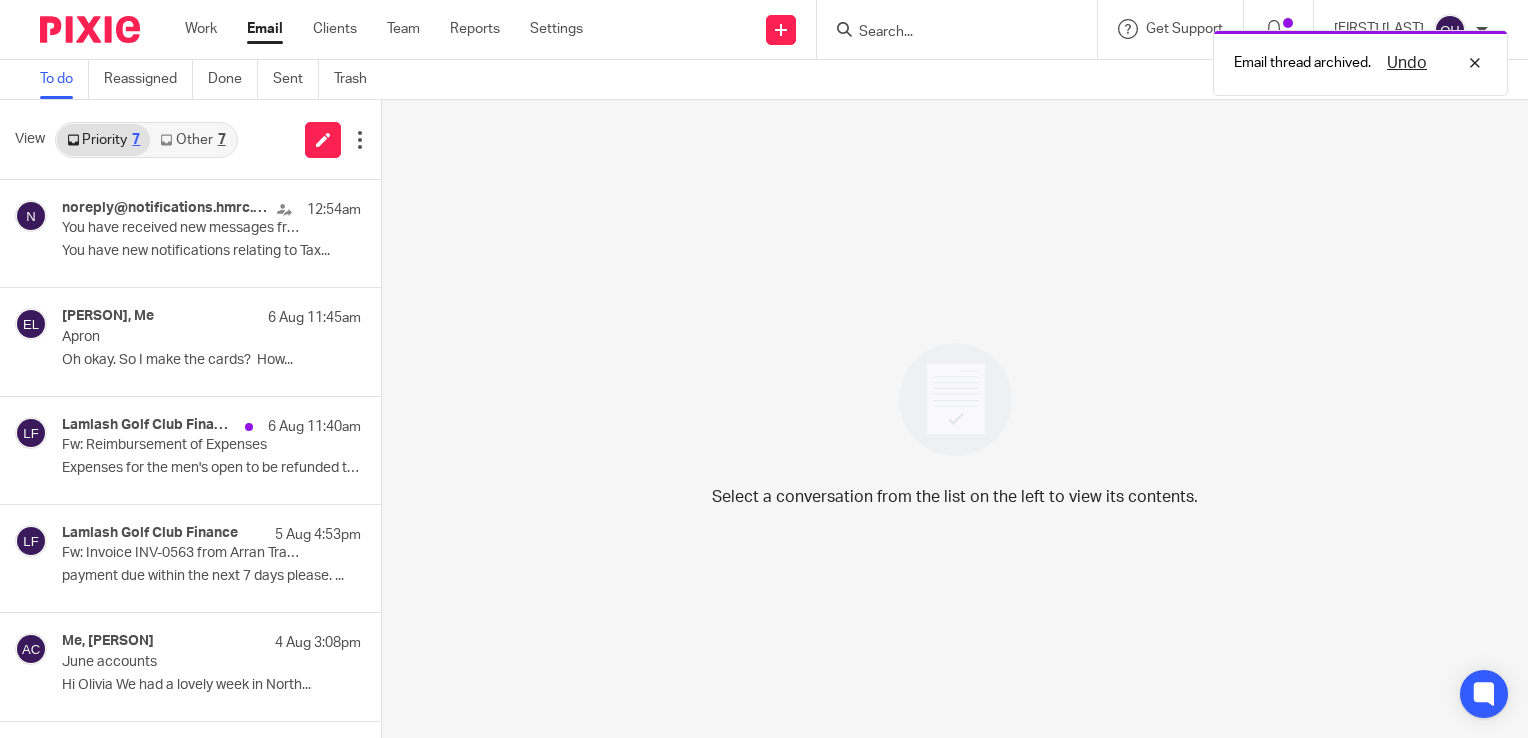 click on "Other
7" at bounding box center (192, 140) 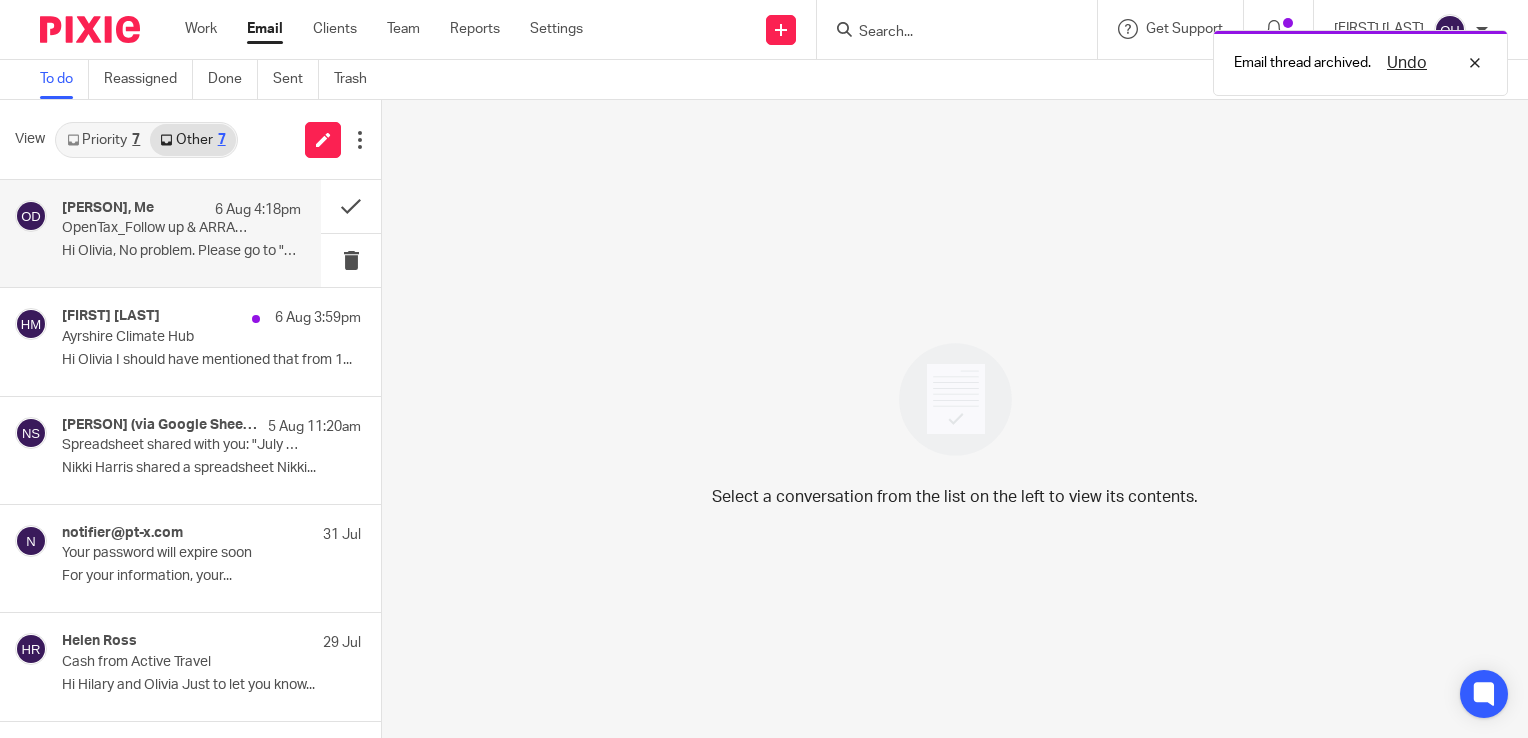 click on "6 Aug 4:18pm" at bounding box center (258, 210) 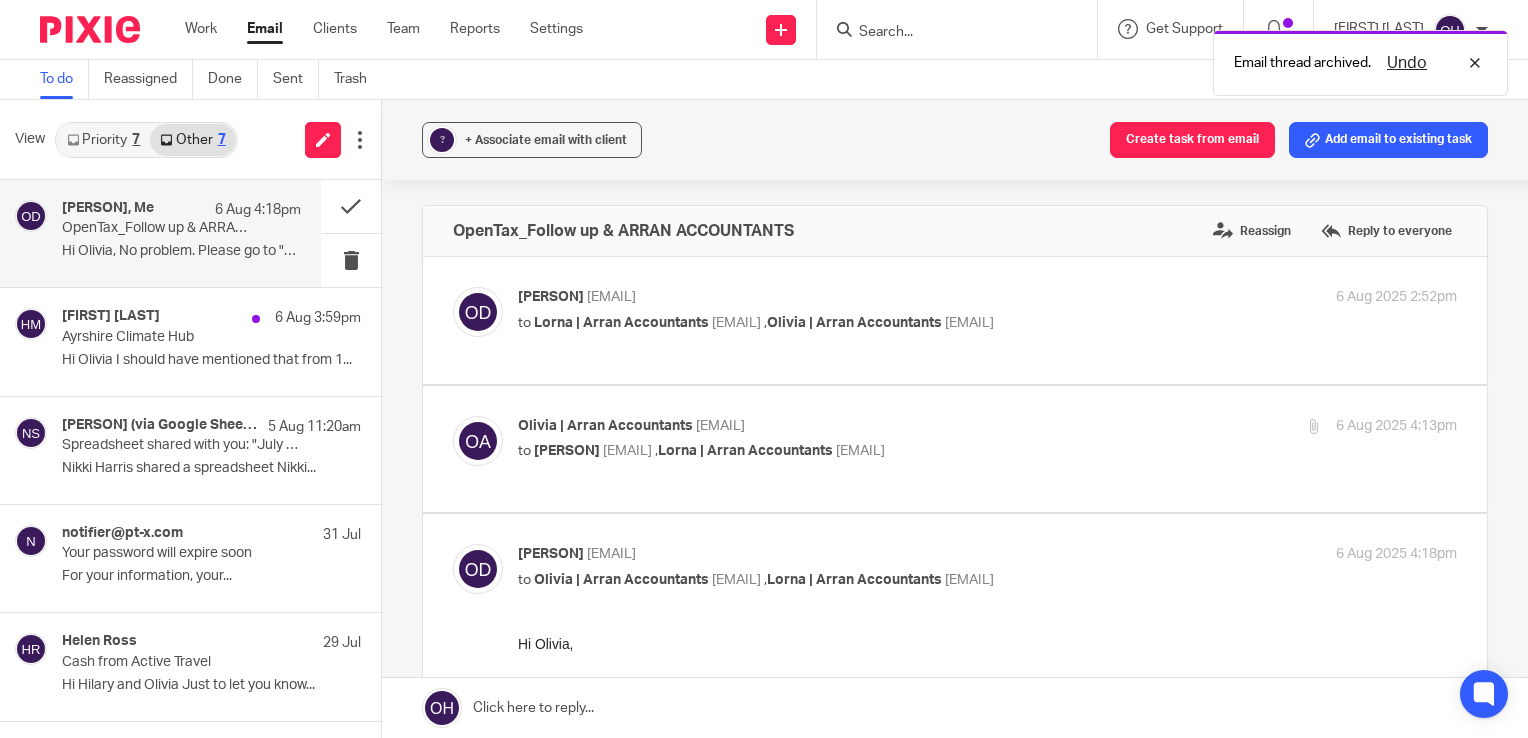 scroll, scrollTop: 0, scrollLeft: 0, axis: both 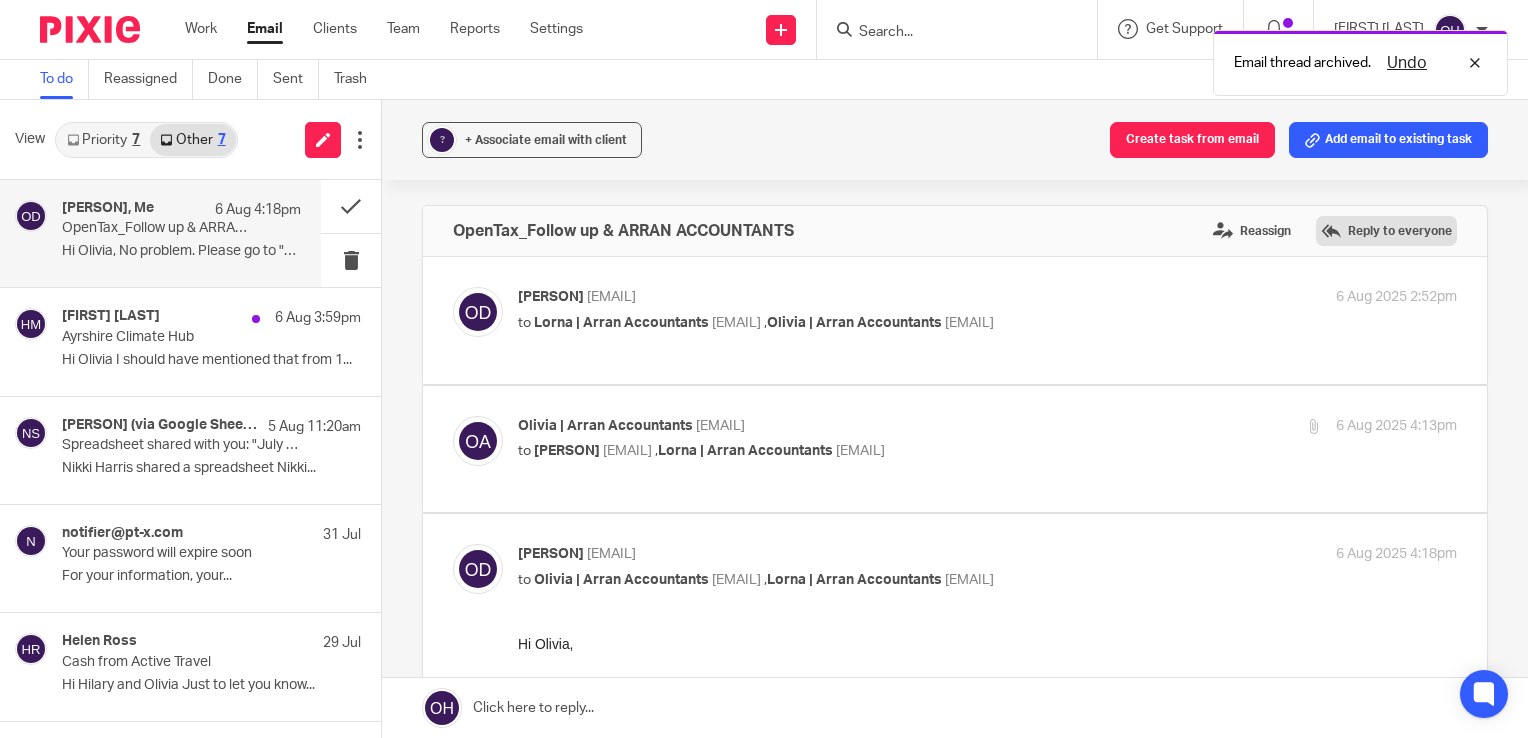 click on "Reply to everyone" at bounding box center (1386, 231) 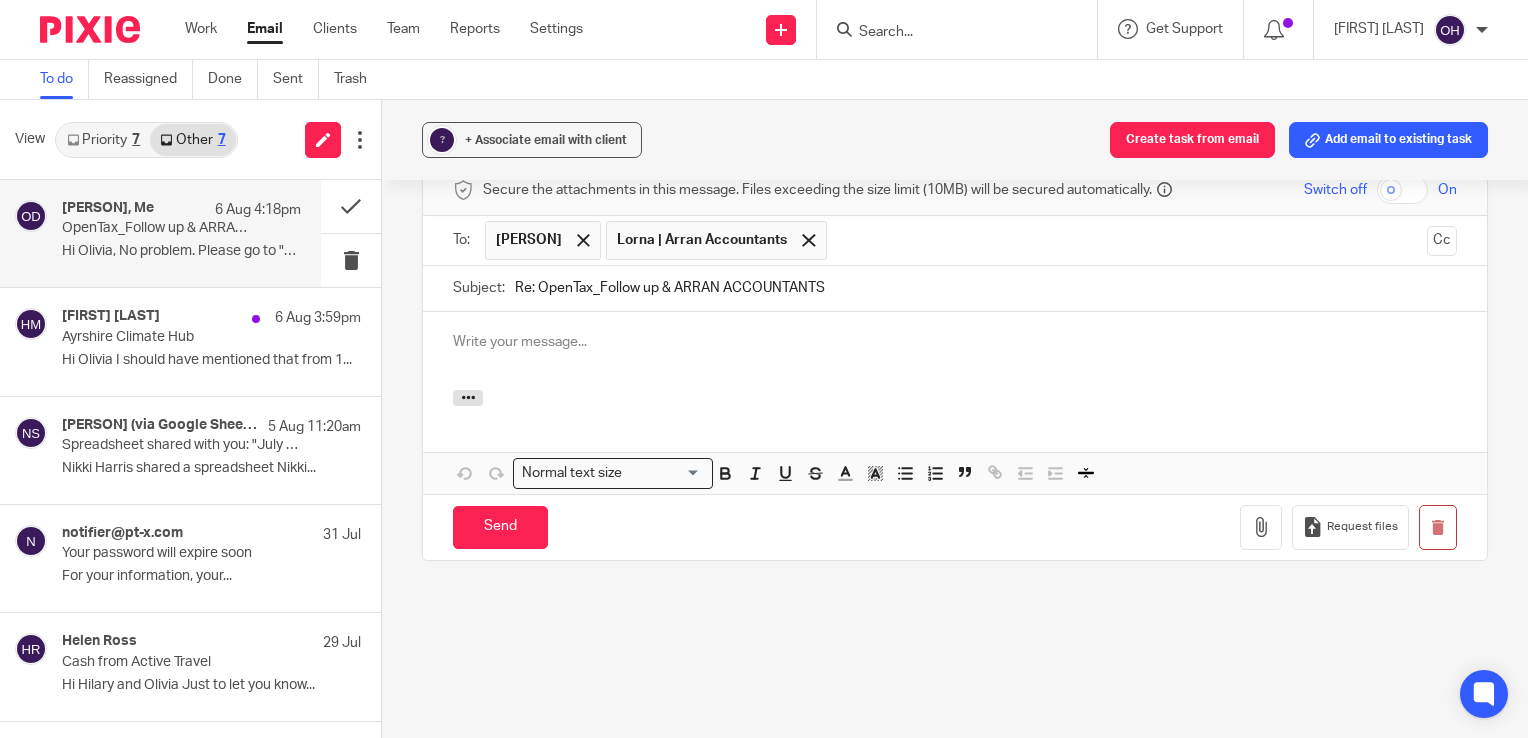 scroll, scrollTop: 0, scrollLeft: 0, axis: both 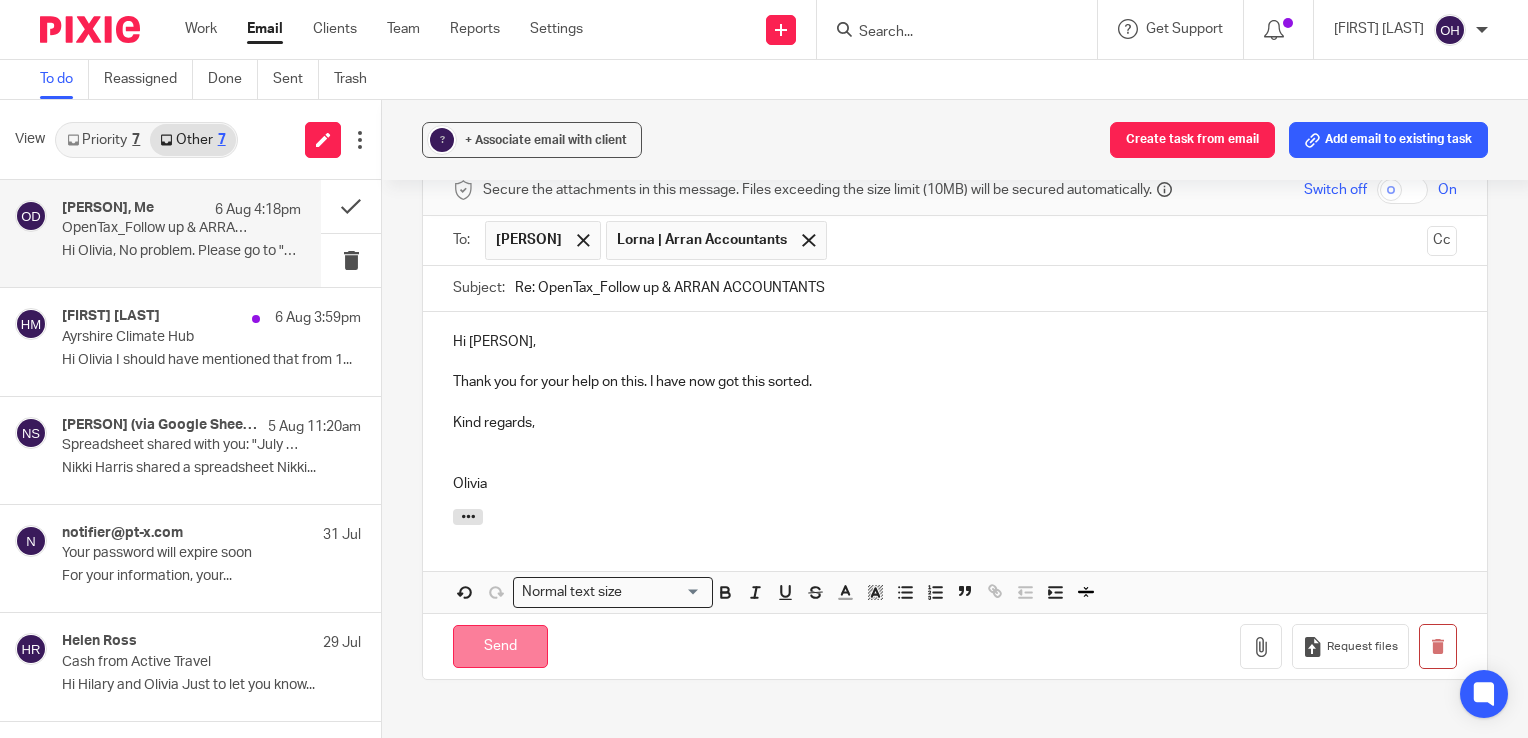click on "Send" at bounding box center (500, 646) 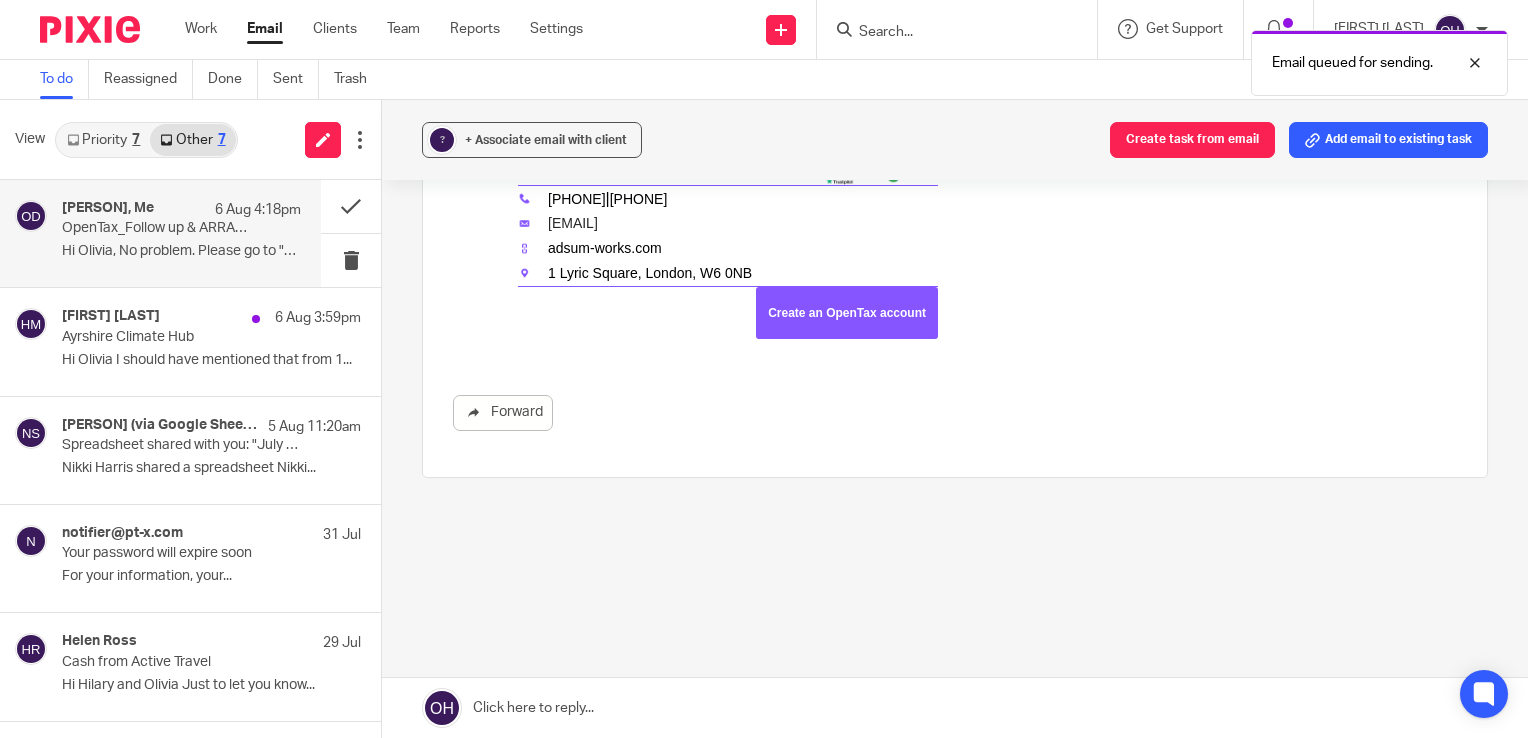 scroll, scrollTop: 748, scrollLeft: 0, axis: vertical 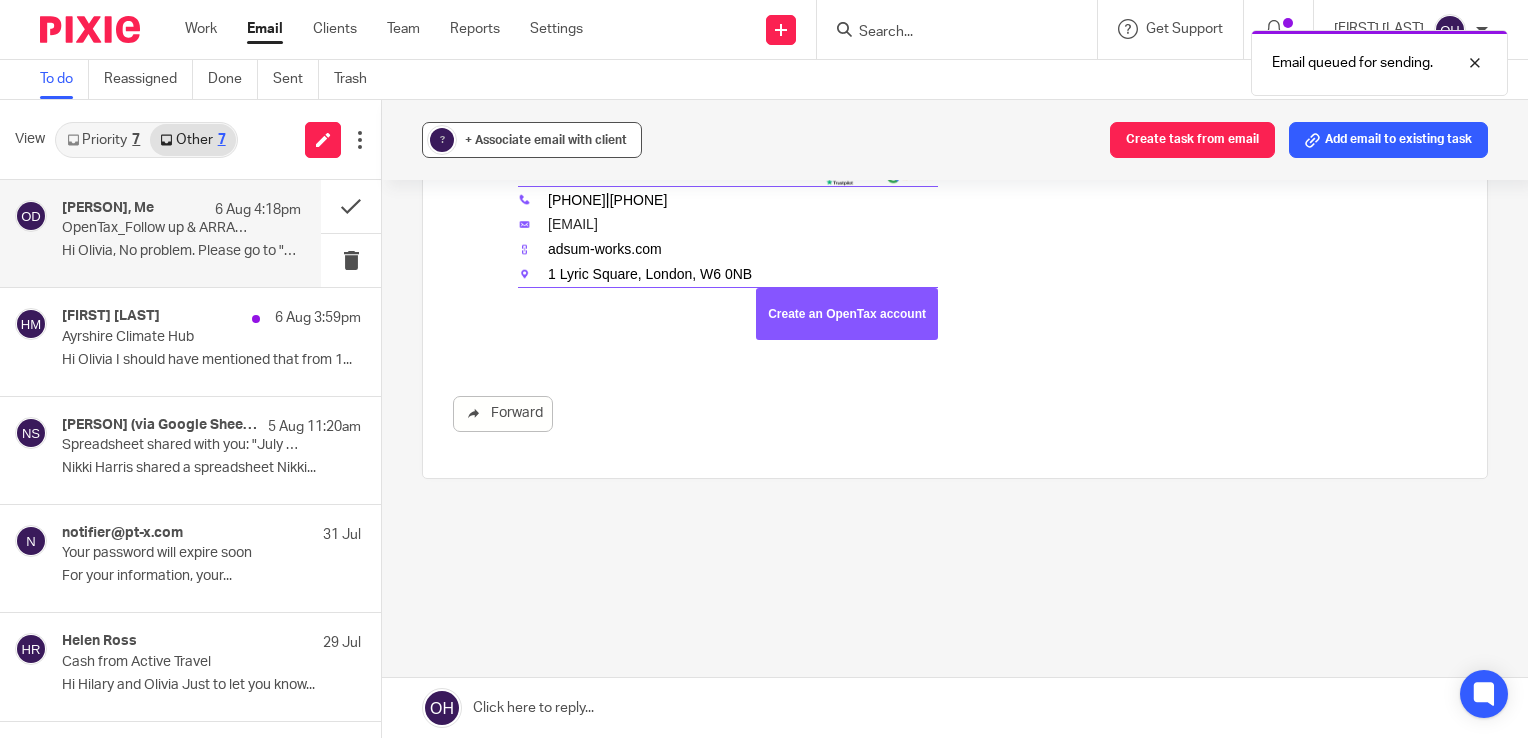 click on "?
+ Associate email with client" at bounding box center [532, 140] 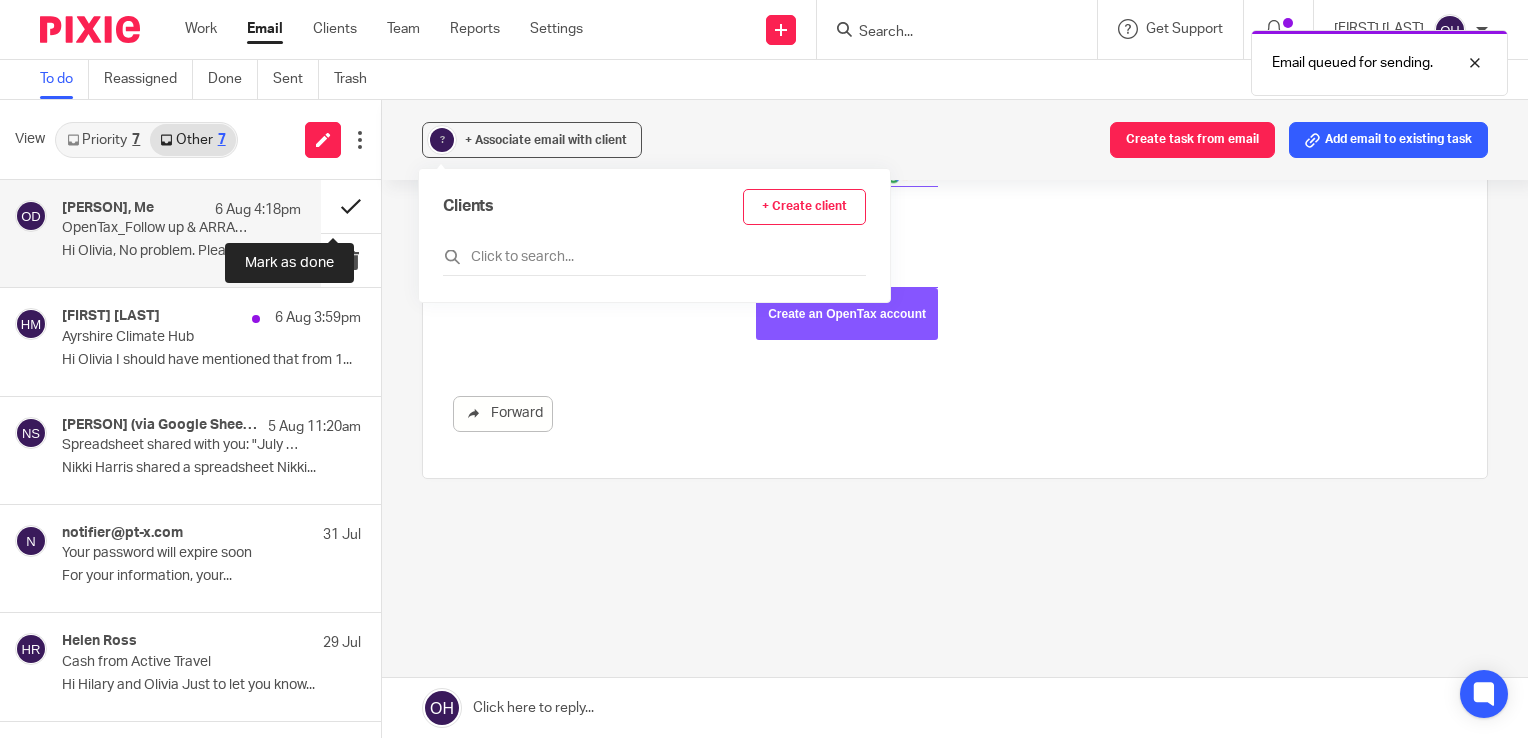 click at bounding box center [351, 206] 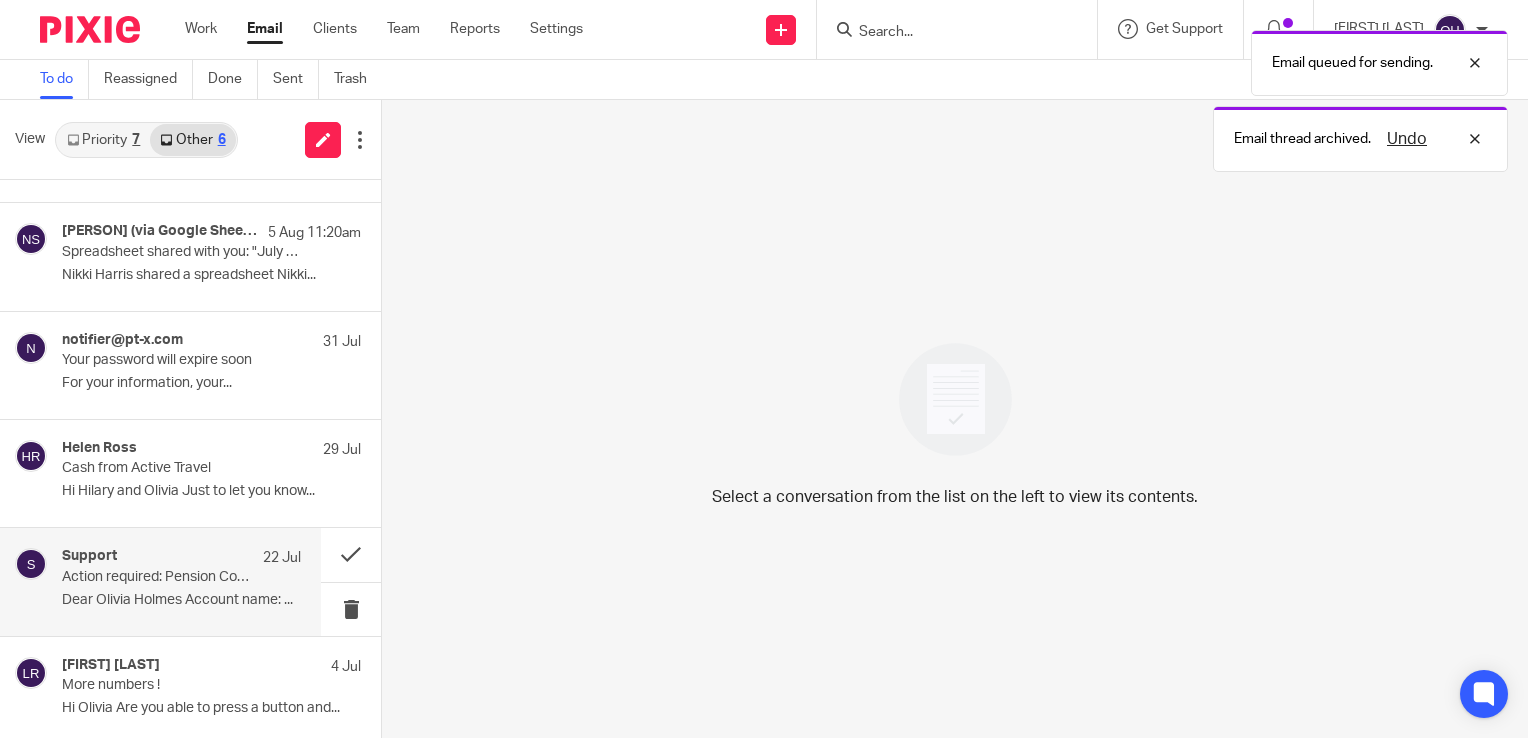 scroll, scrollTop: 90, scrollLeft: 0, axis: vertical 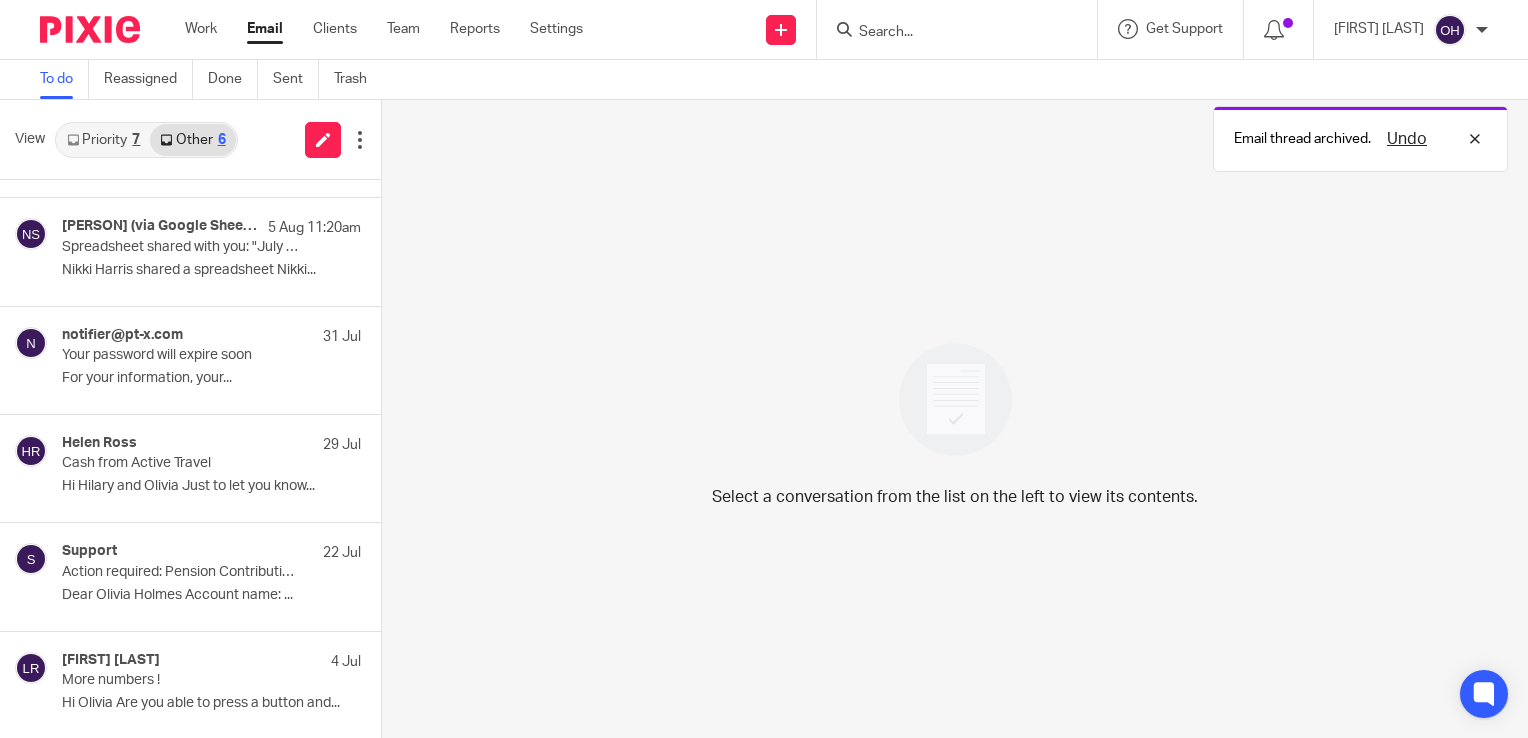 click on "Priority
7" at bounding box center [103, 140] 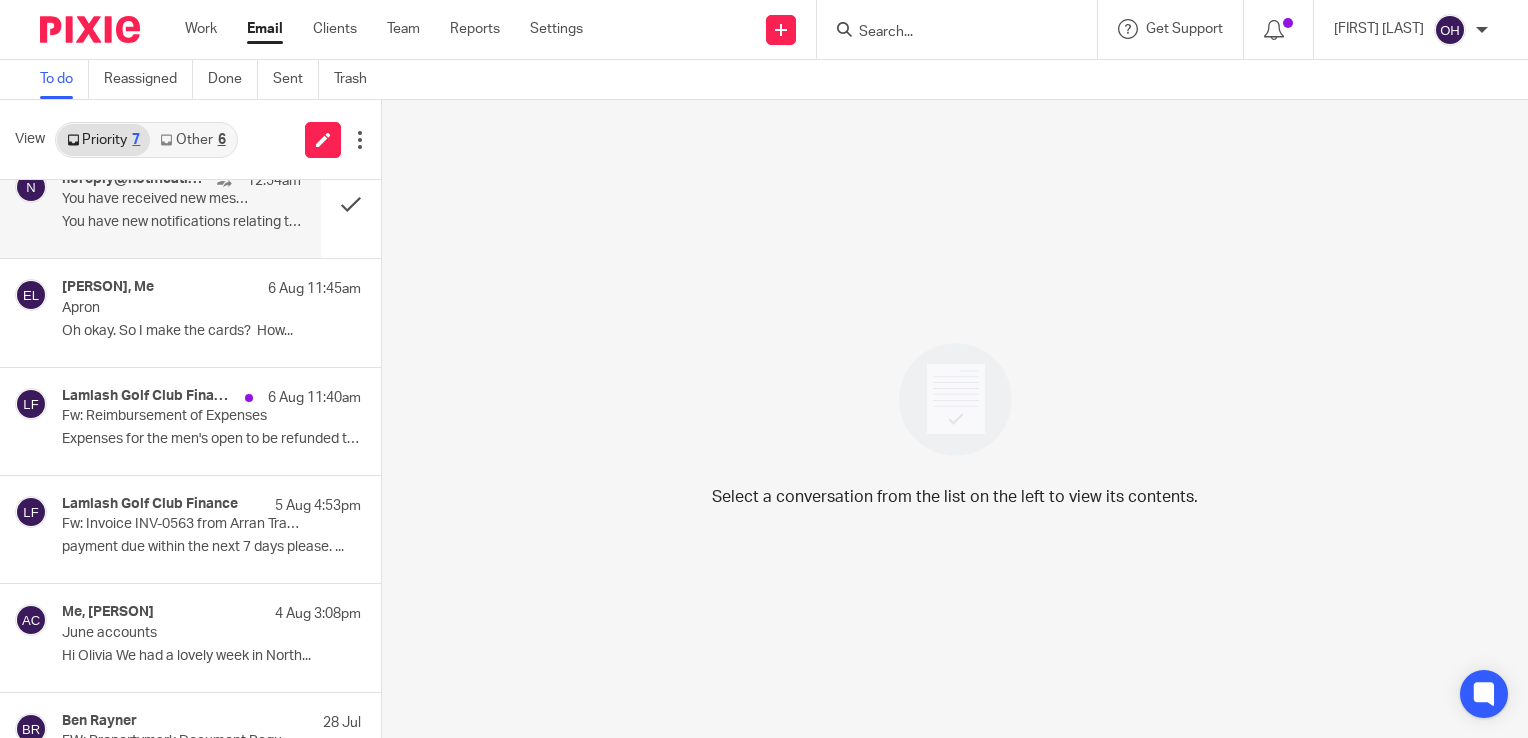 scroll, scrollTop: 0, scrollLeft: 0, axis: both 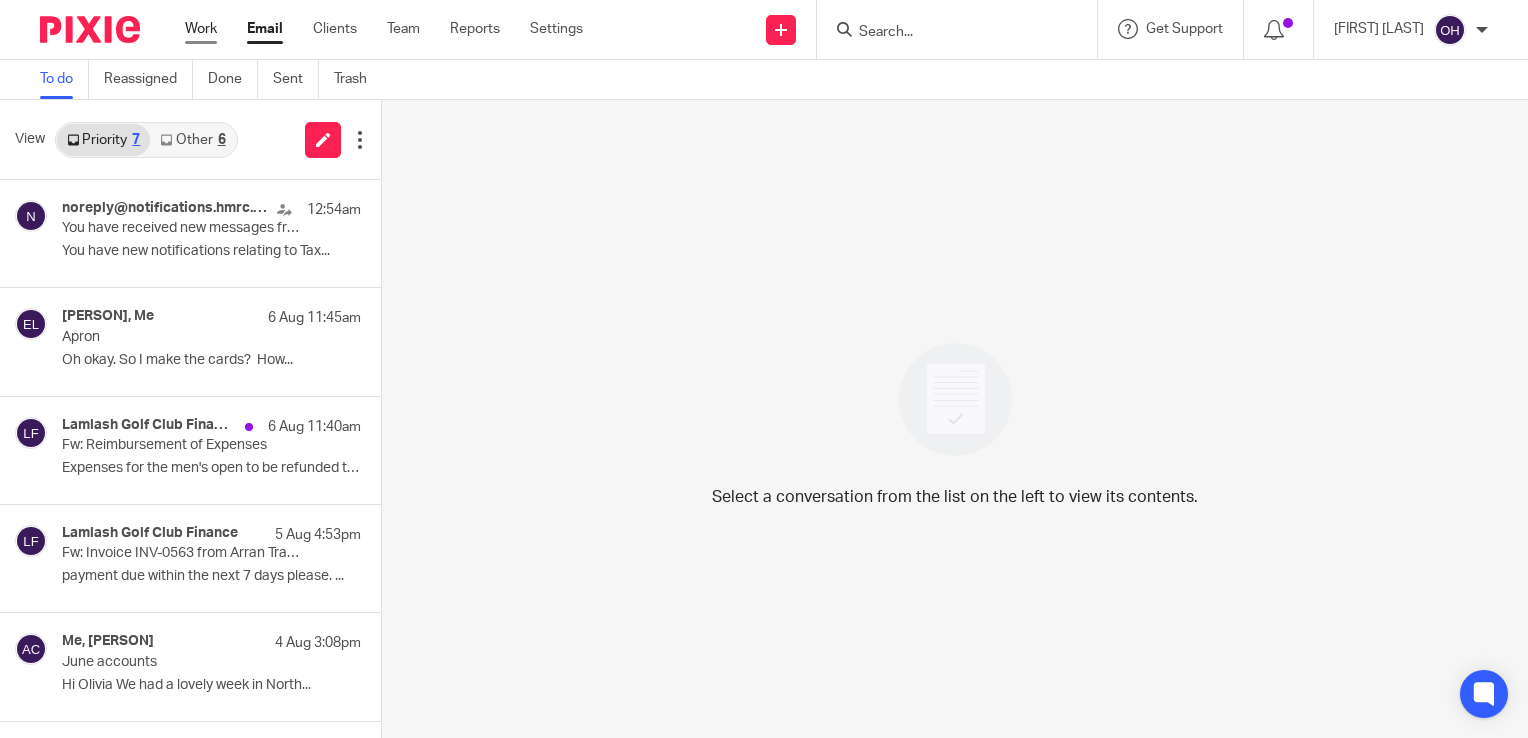 click on "Work" at bounding box center [201, 29] 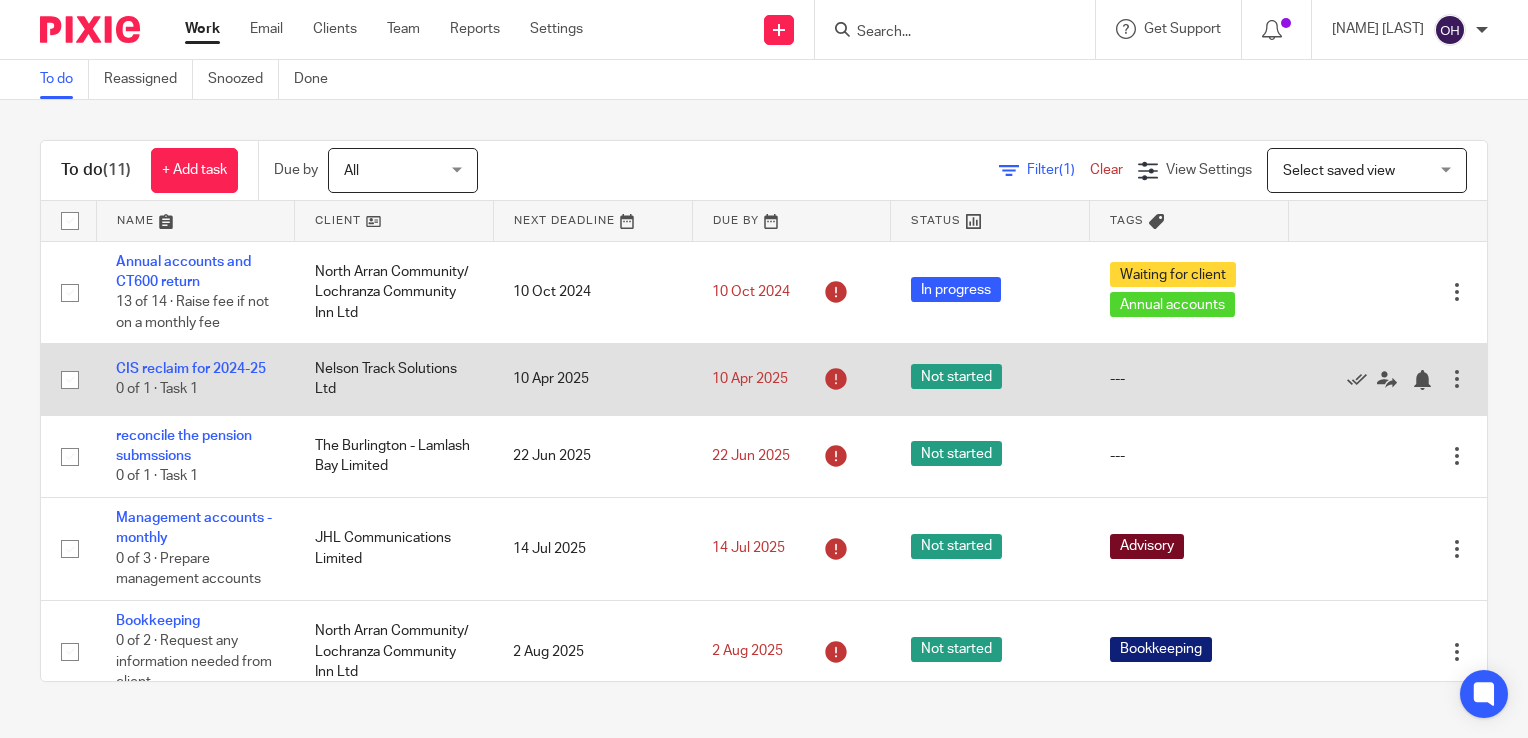 scroll, scrollTop: 0, scrollLeft: 0, axis: both 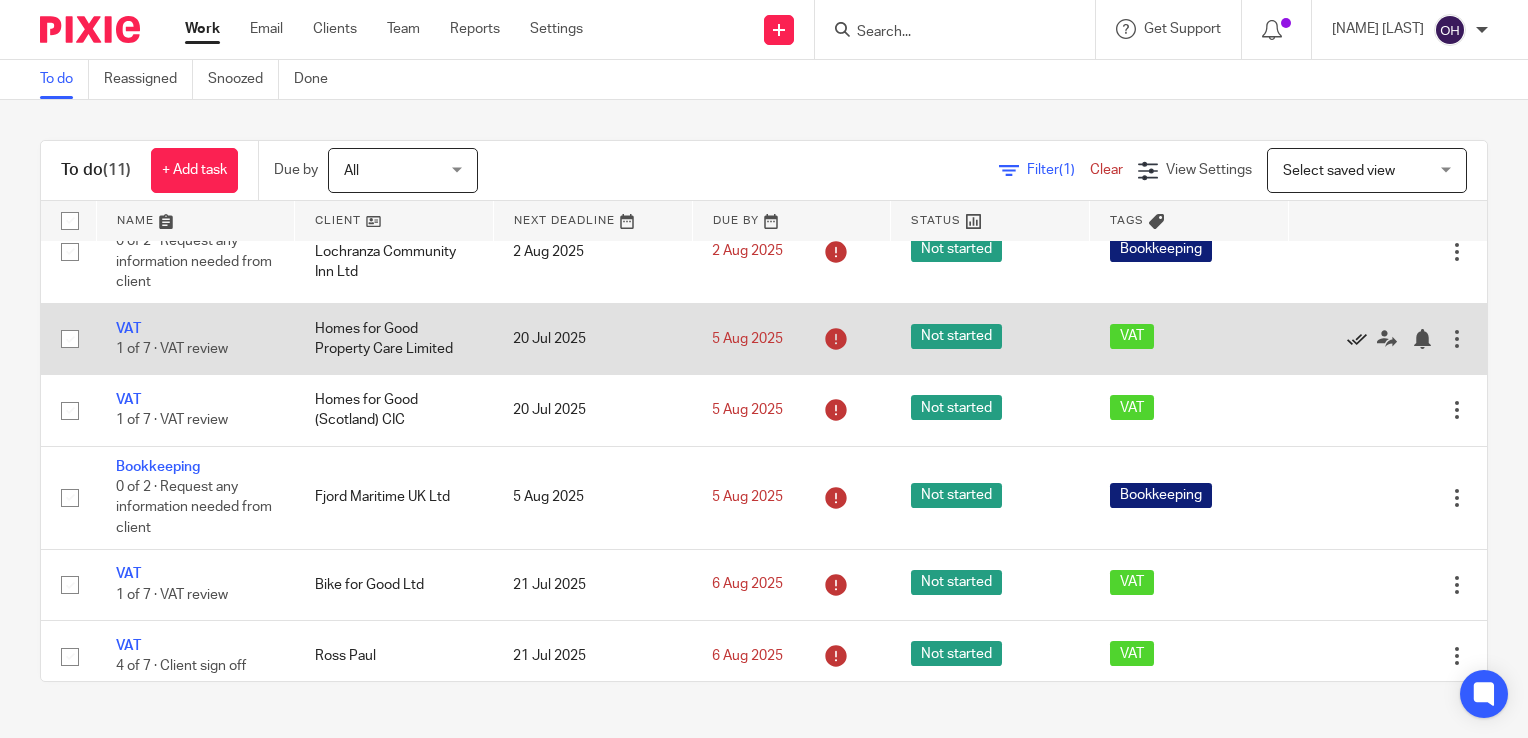 click at bounding box center [1357, 339] 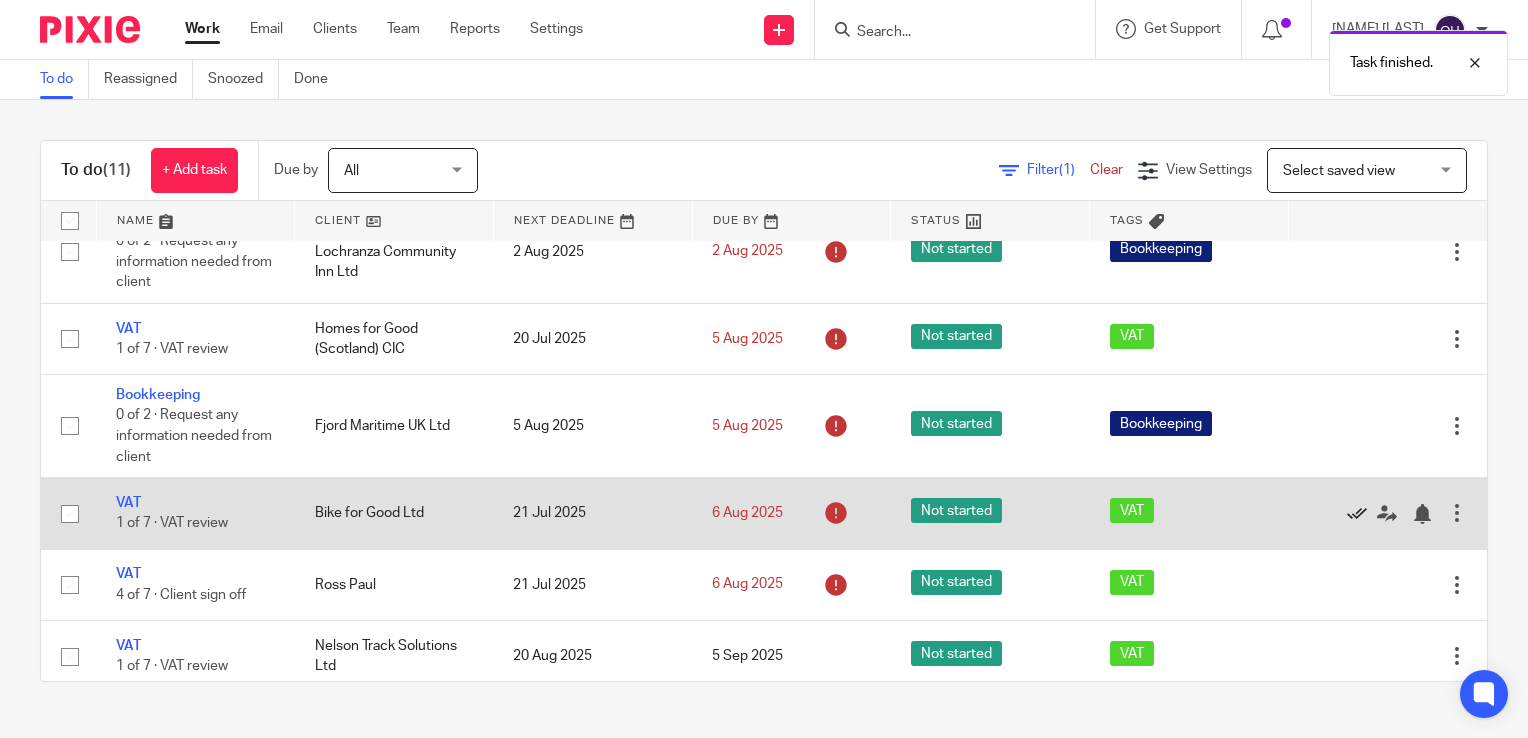 click at bounding box center [1357, 514] 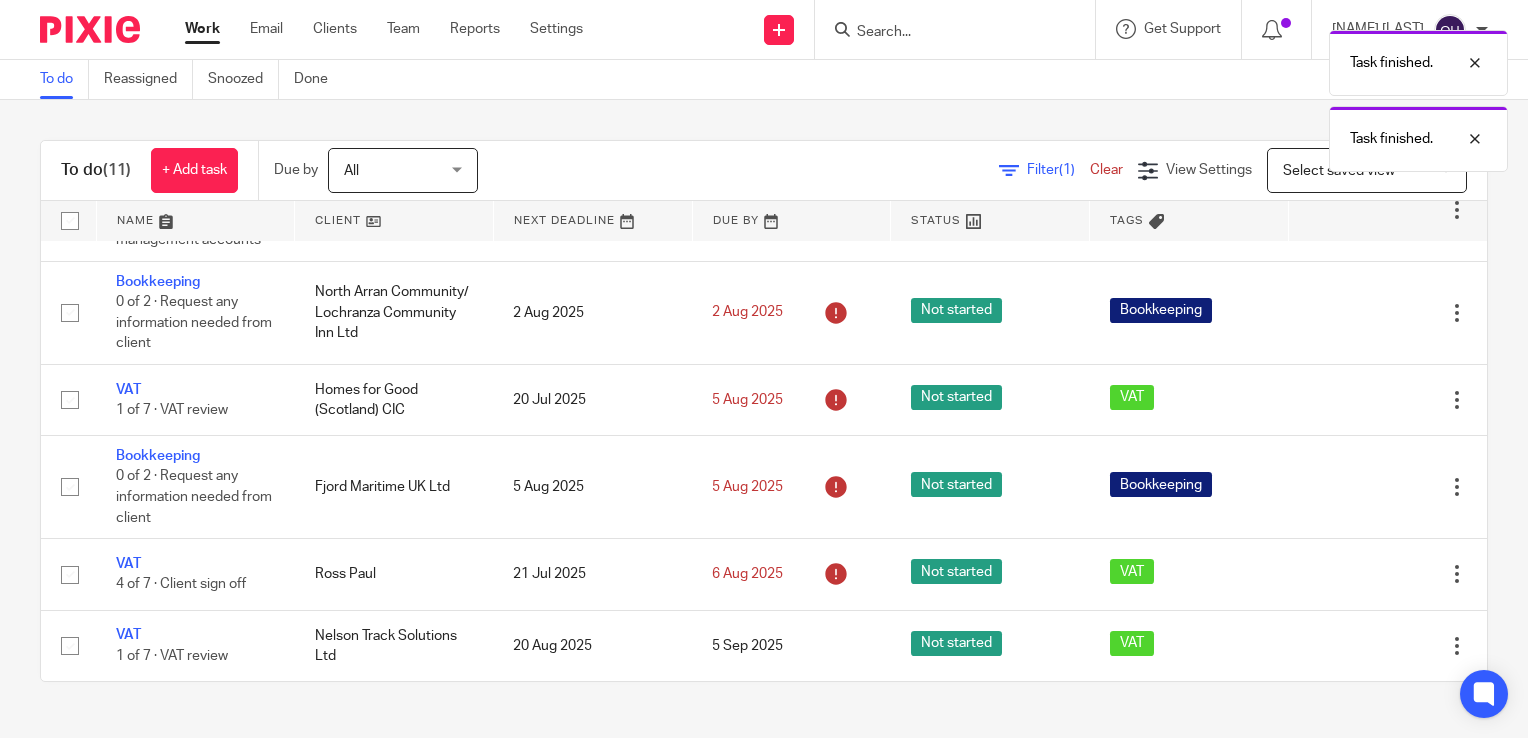 scroll, scrollTop: 354, scrollLeft: 0, axis: vertical 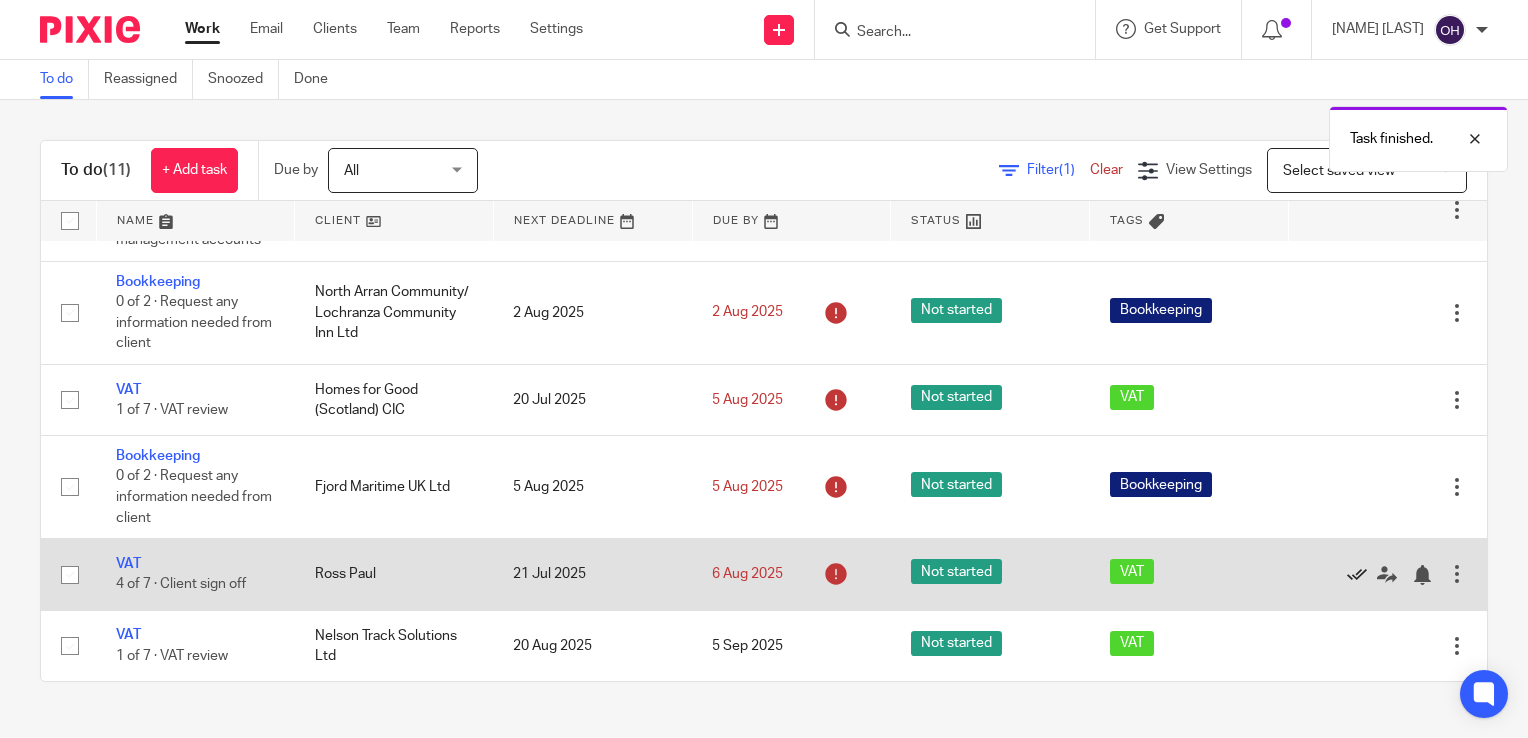 click at bounding box center (1357, 575) 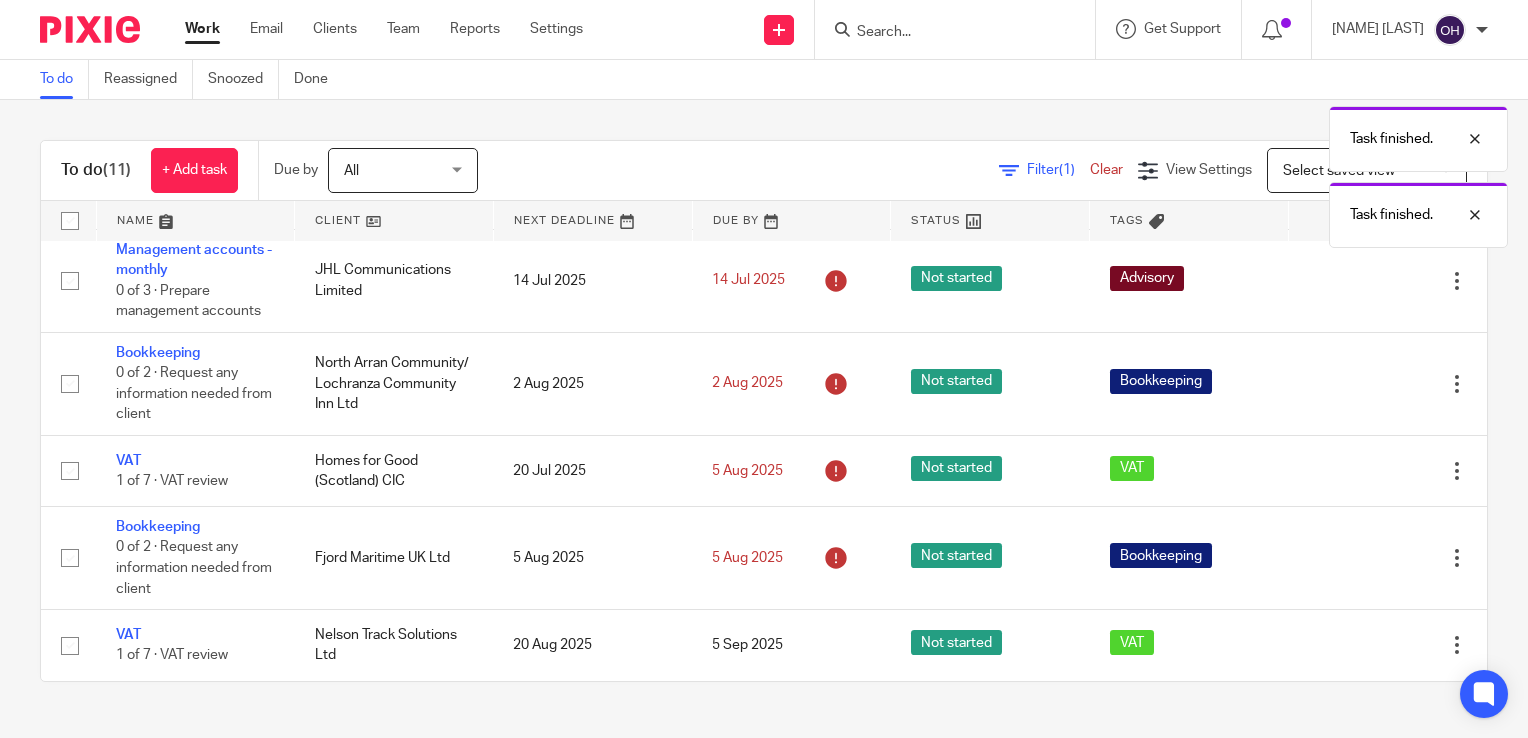 scroll, scrollTop: 282, scrollLeft: 0, axis: vertical 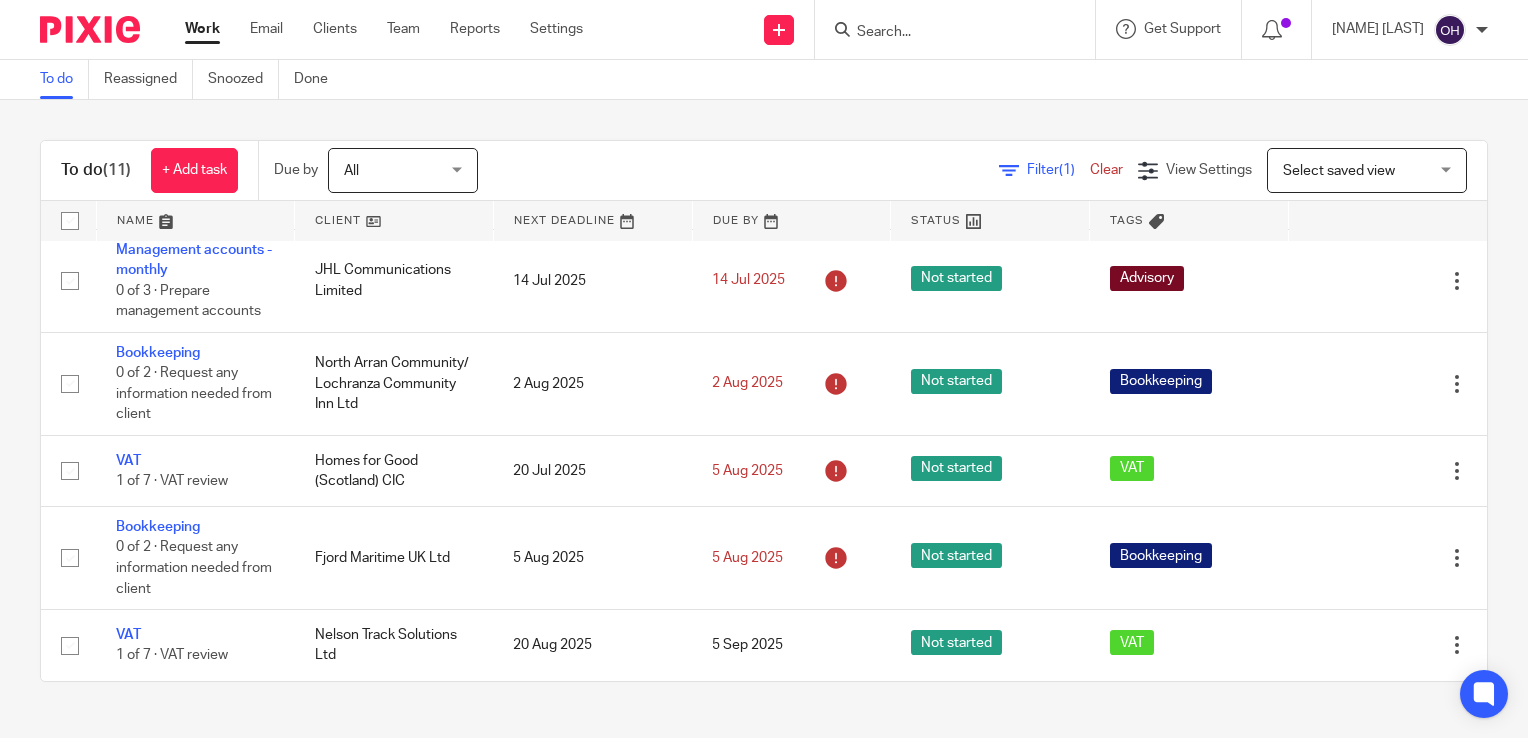 drag, startPoint x: 879, startPoint y: 32, endPoint x: 892, endPoint y: 29, distance: 13.341664 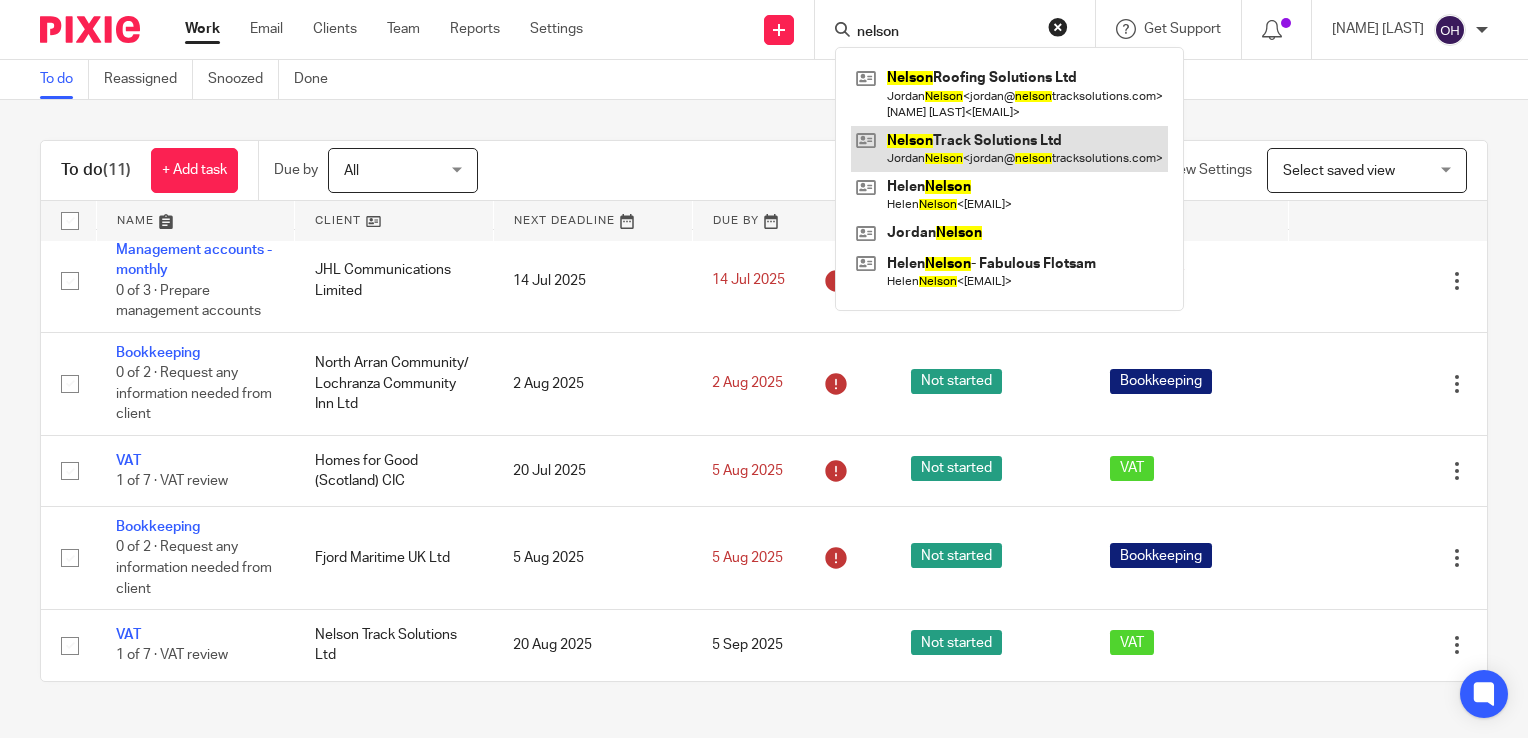 type on "nelson" 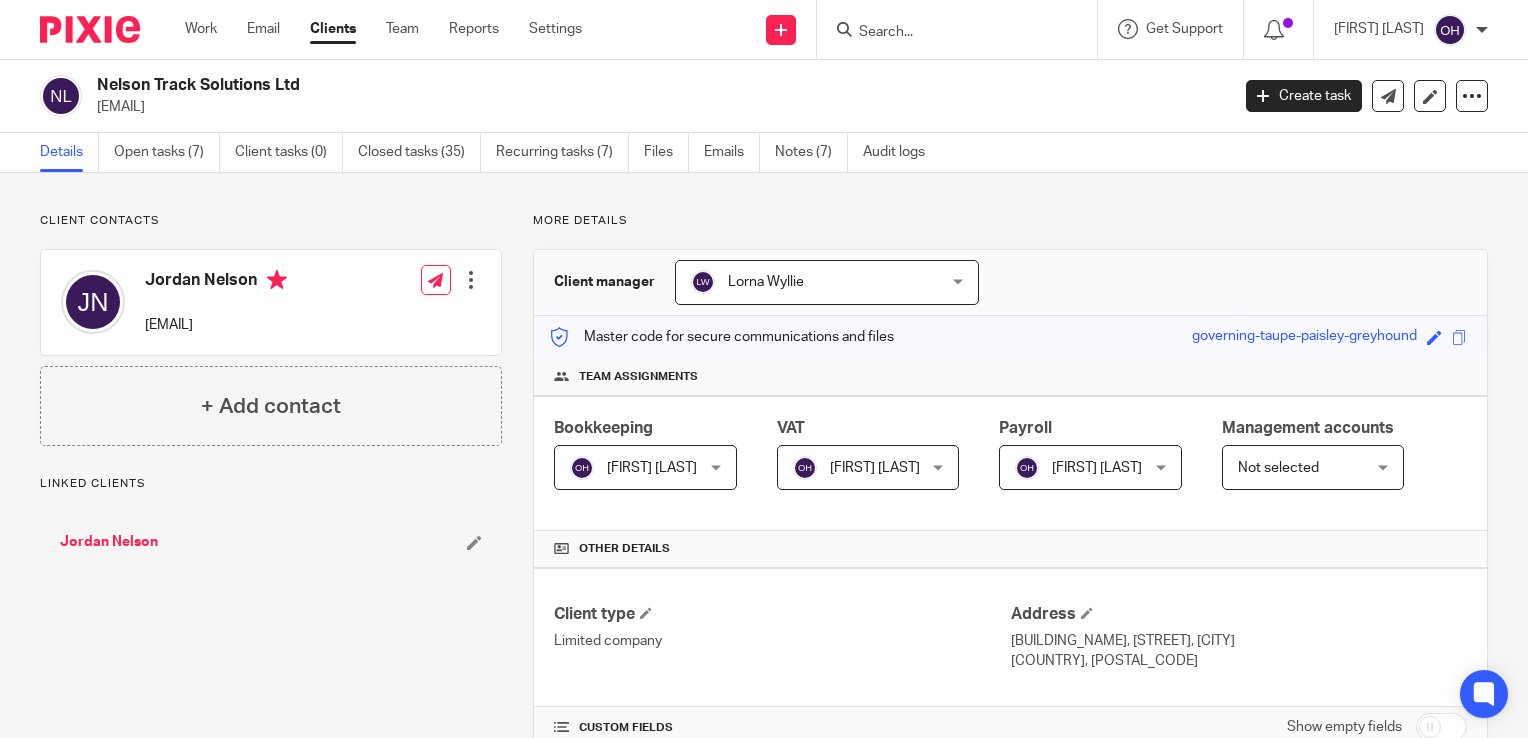 scroll, scrollTop: 0, scrollLeft: 0, axis: both 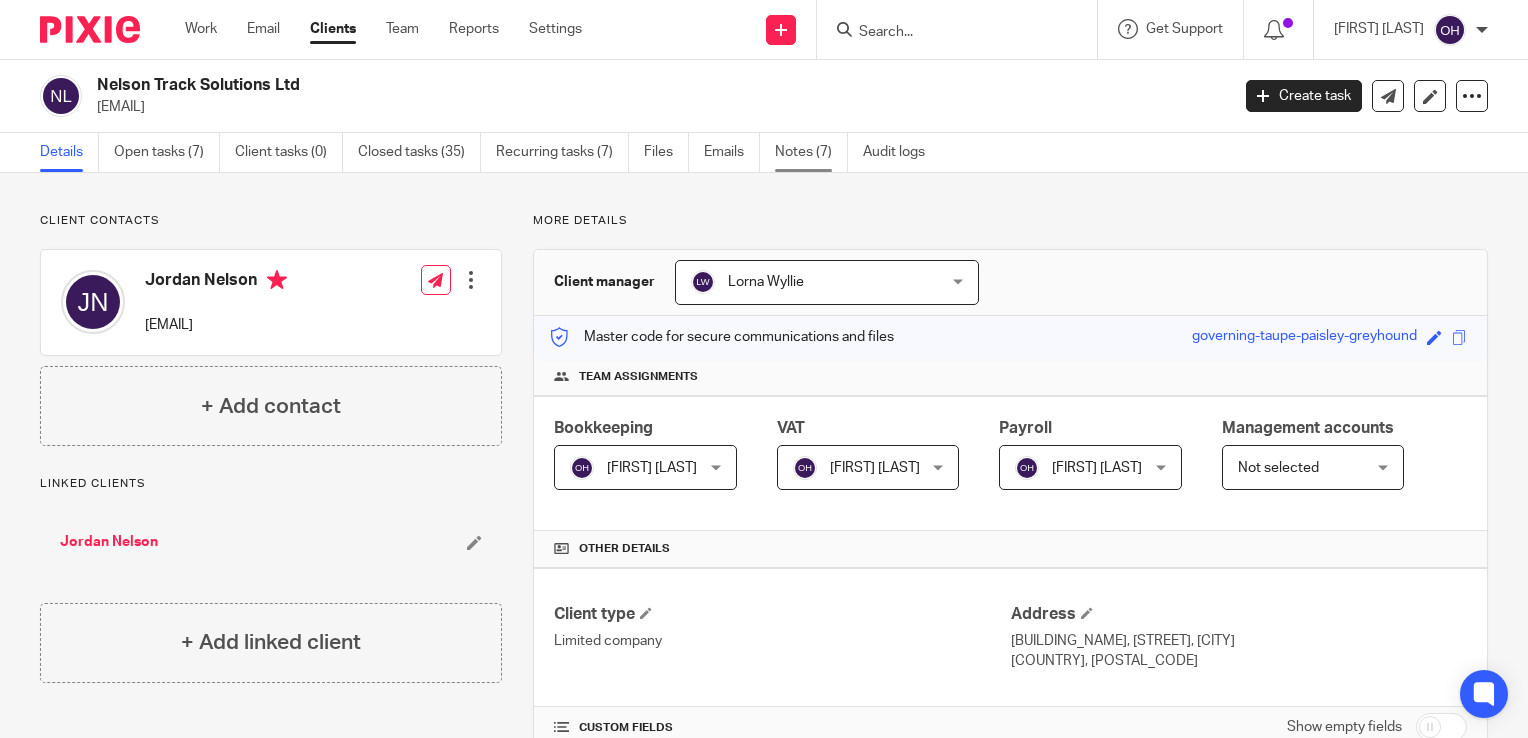 click on "Notes (7)" at bounding box center [811, 152] 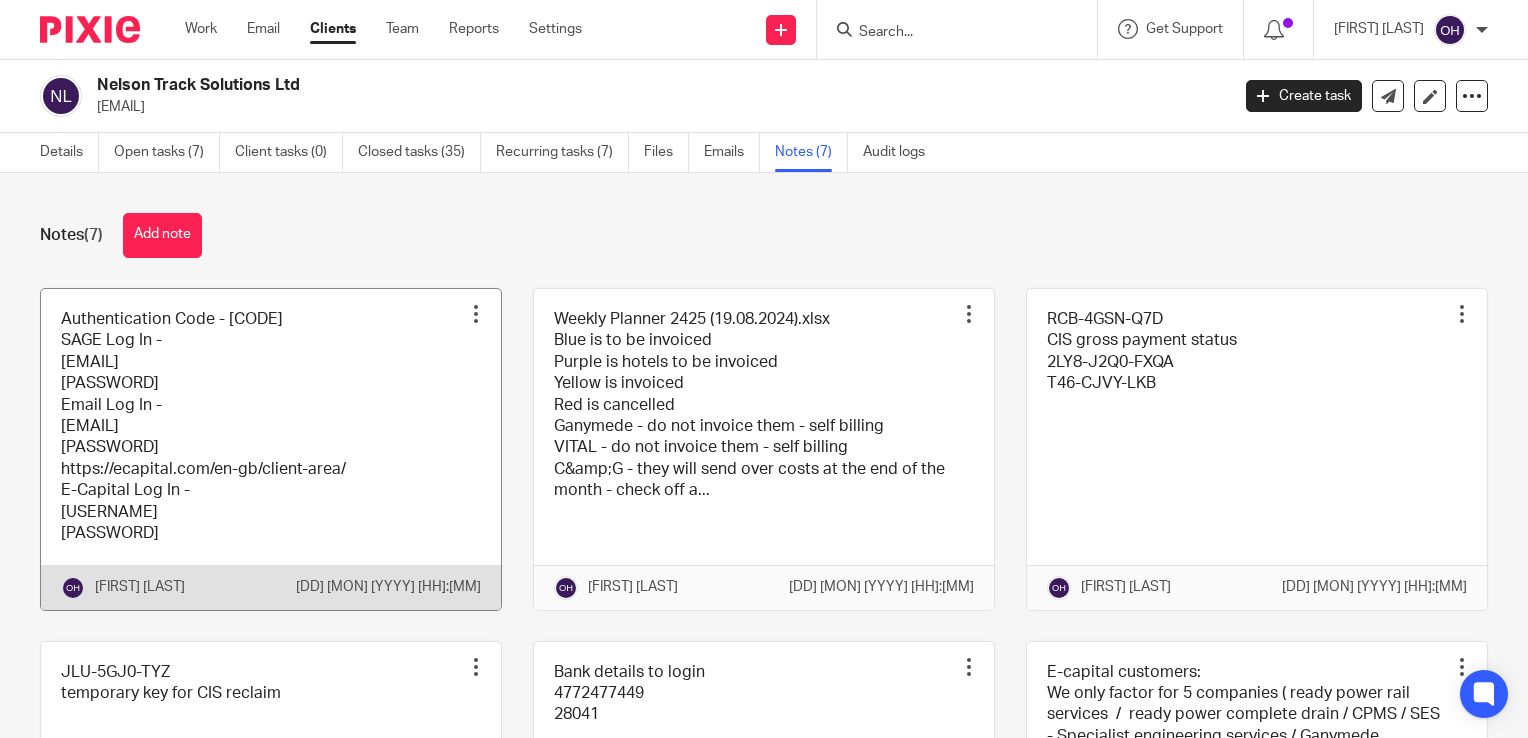 scroll, scrollTop: 0, scrollLeft: 0, axis: both 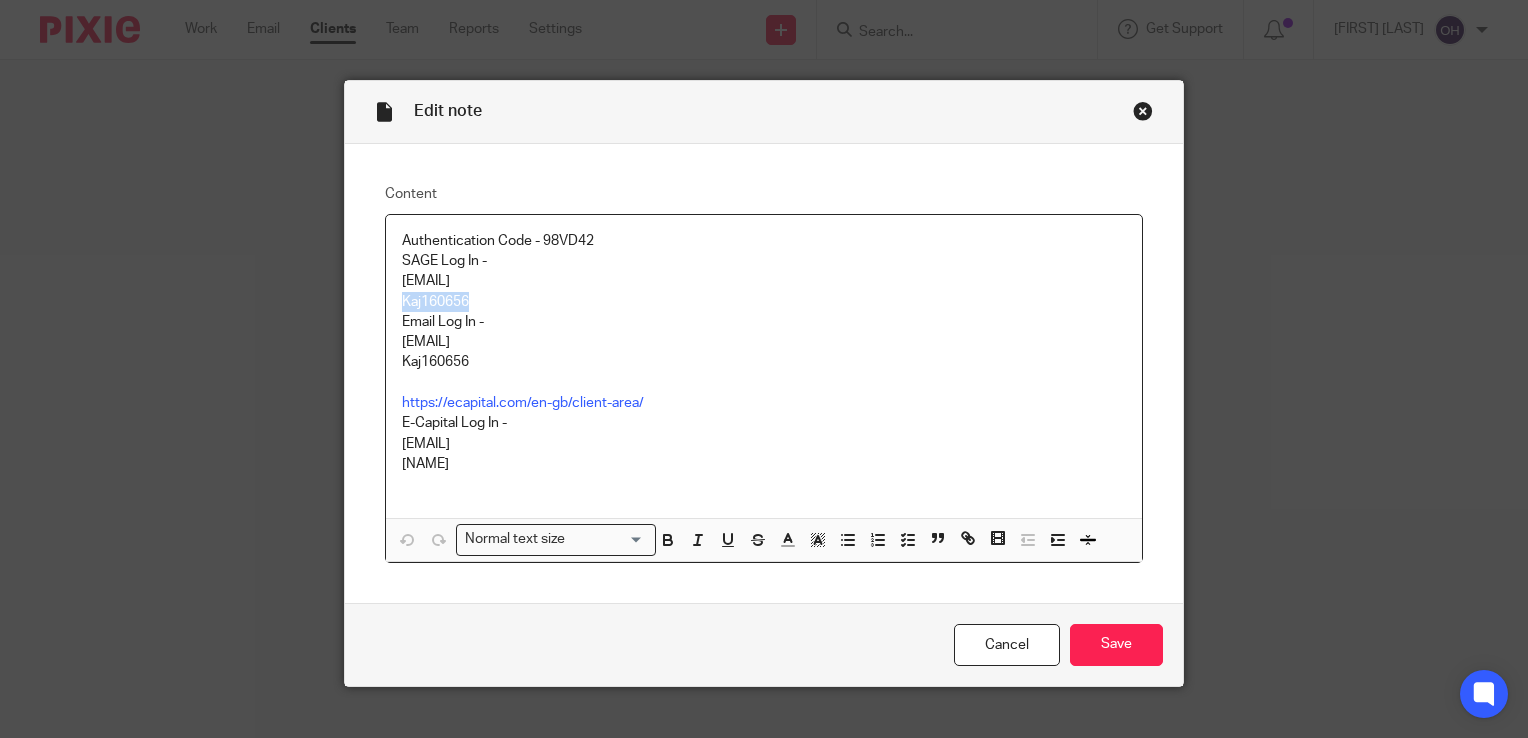 drag, startPoint x: 475, startPoint y: 296, endPoint x: 375, endPoint y: 305, distance: 100.40418 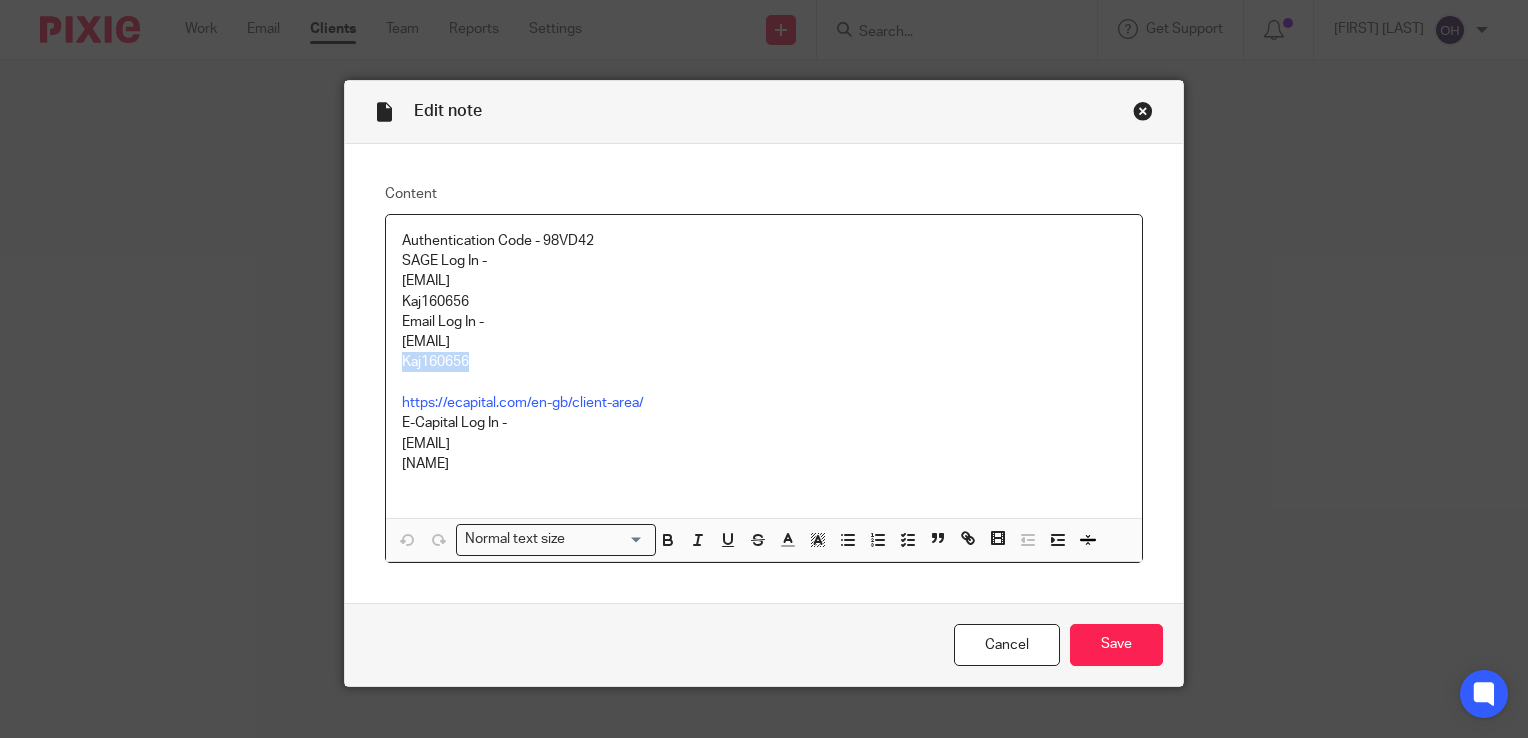 drag, startPoint x: 471, startPoint y: 364, endPoint x: 385, endPoint y: 363, distance: 86.00581 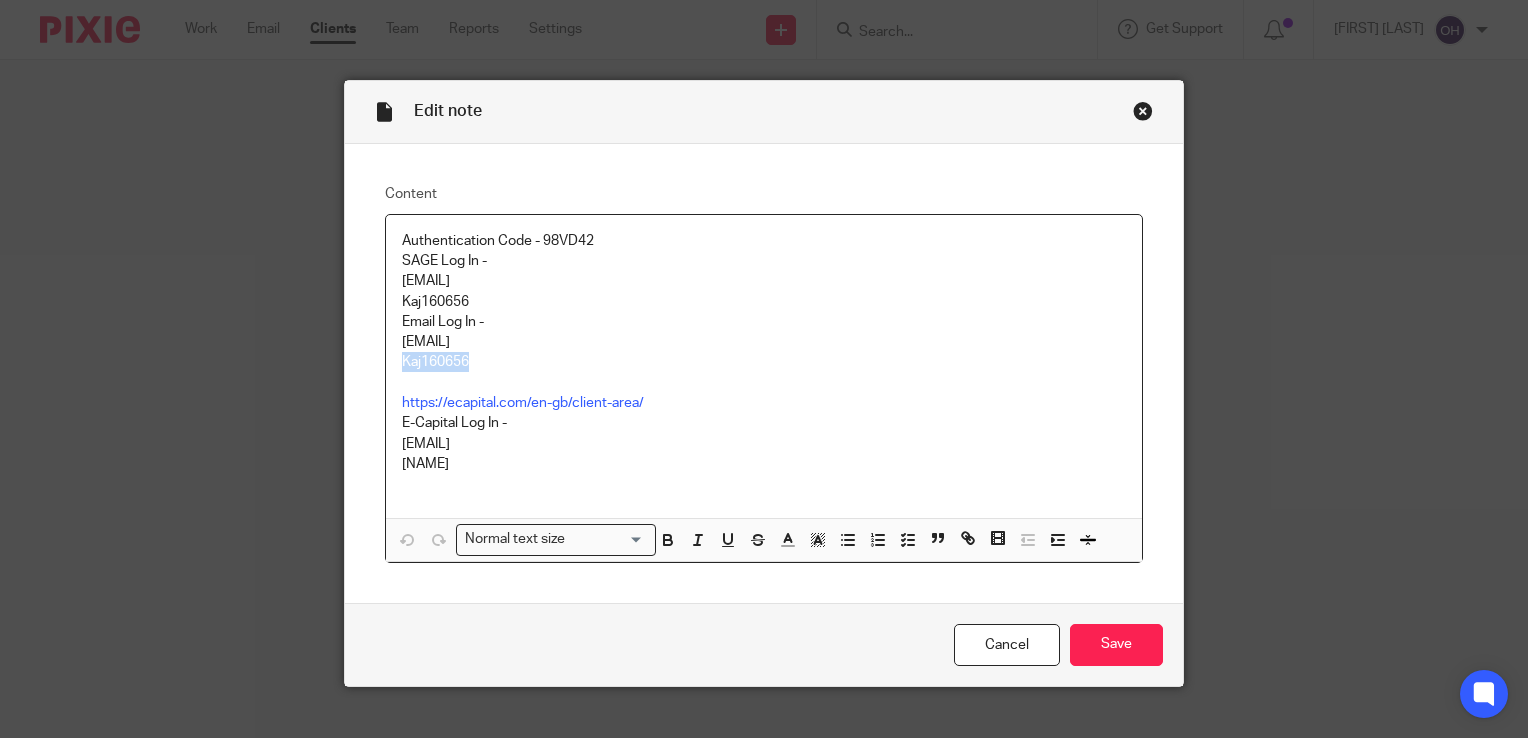 click at bounding box center [1143, 111] 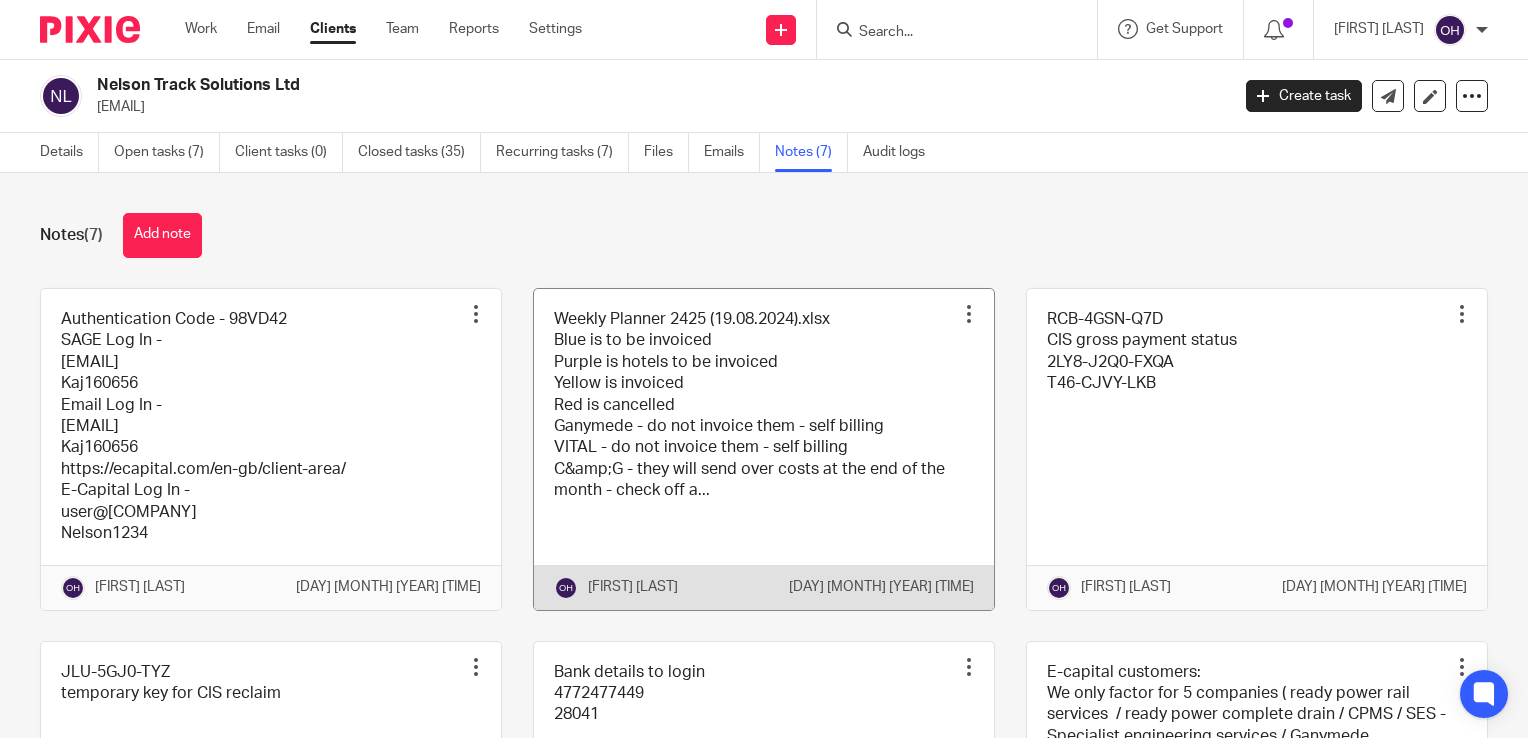scroll, scrollTop: 0, scrollLeft: 0, axis: both 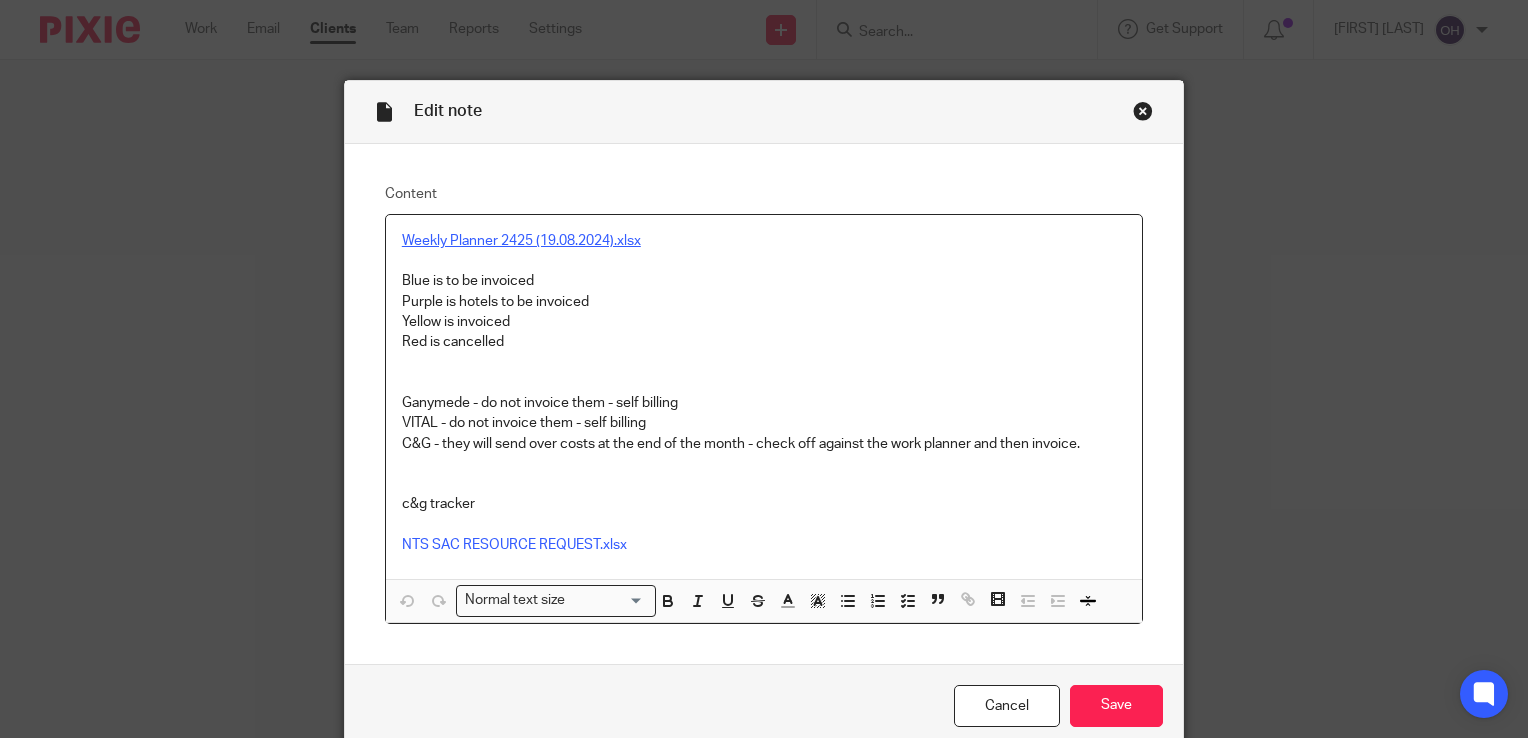 click on "Weekly Planner 2425 (19.08.2024).xlsx" at bounding box center [764, 241] 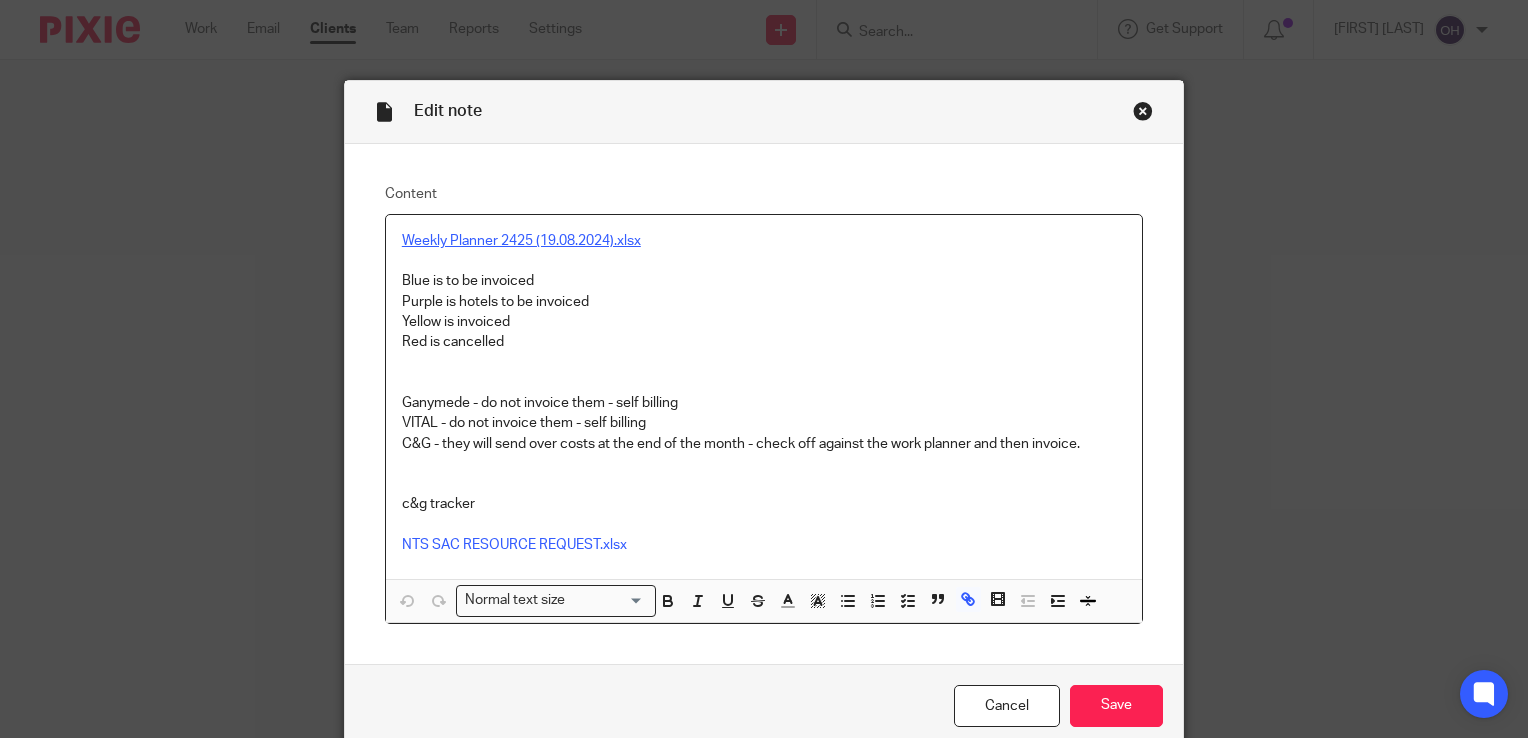 click on "Weekly Planner 2425 (19.08.2024).xlsx" at bounding box center (521, 241) 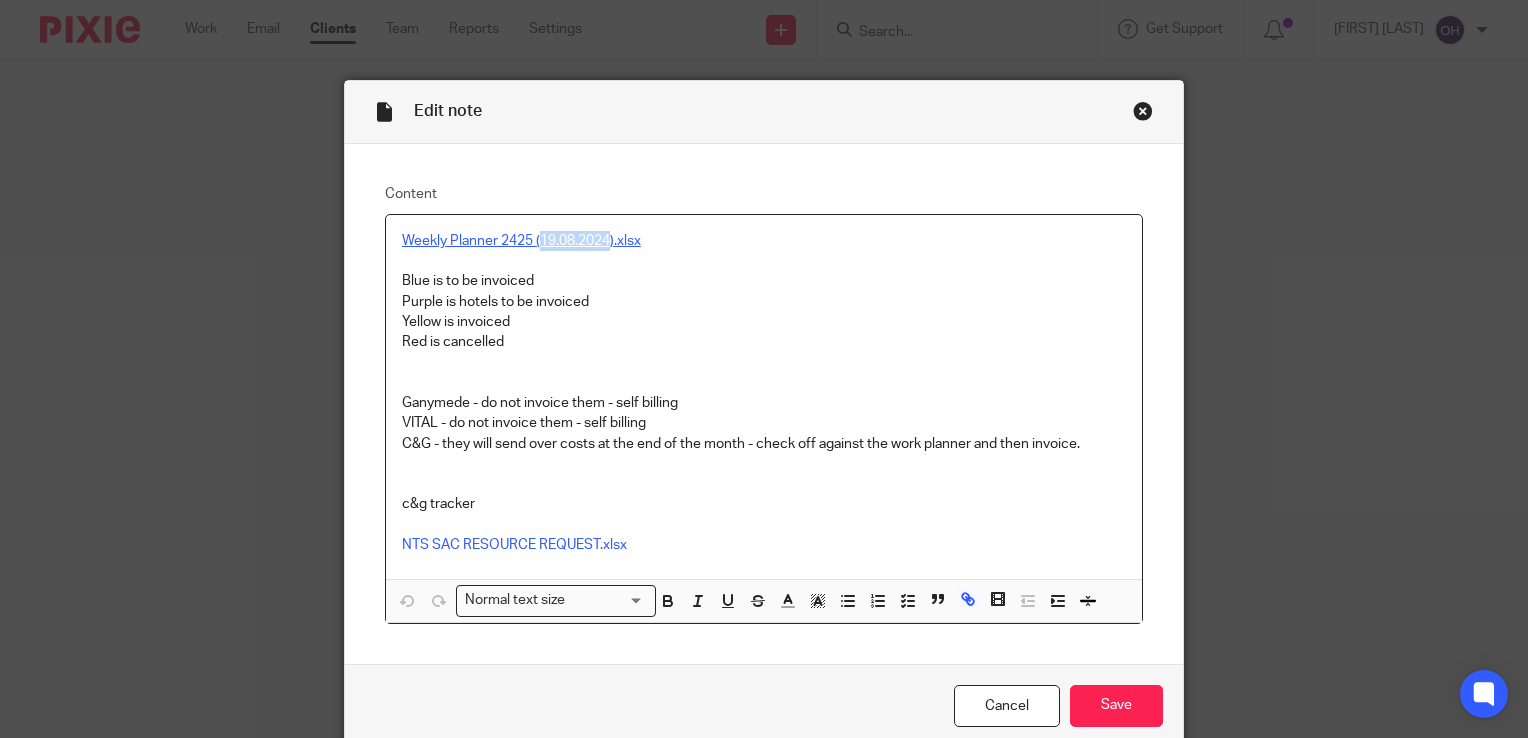 click on "Weekly Planner 2425 (19.08.2024).xlsx" at bounding box center (521, 241) 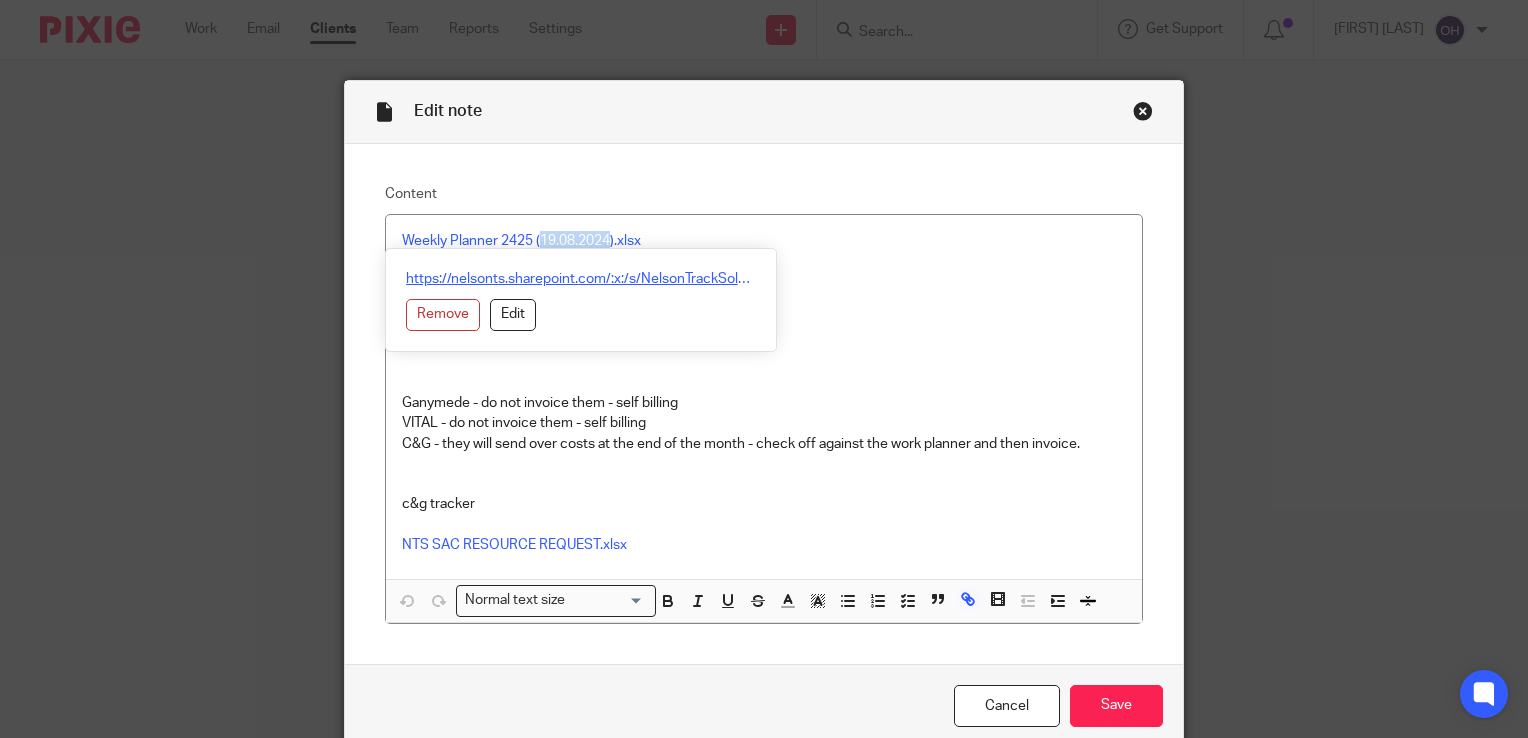 click on "https://nelsonts.sharepoint.com/:x:/s/NelsonTrackSolutions/EWV7X8S8n0dMiRVc7WIuH8IBYNDnD0fudbePf8c9Yuf-ZA?e=4%3ApiR7aw&at=9&CID=C001E3A8-F4EA-4839-A9D6-87006471BF38&wdLOR=c5CADC514-D75A-4388-B785-279F2377E4C7" at bounding box center (581, 279) 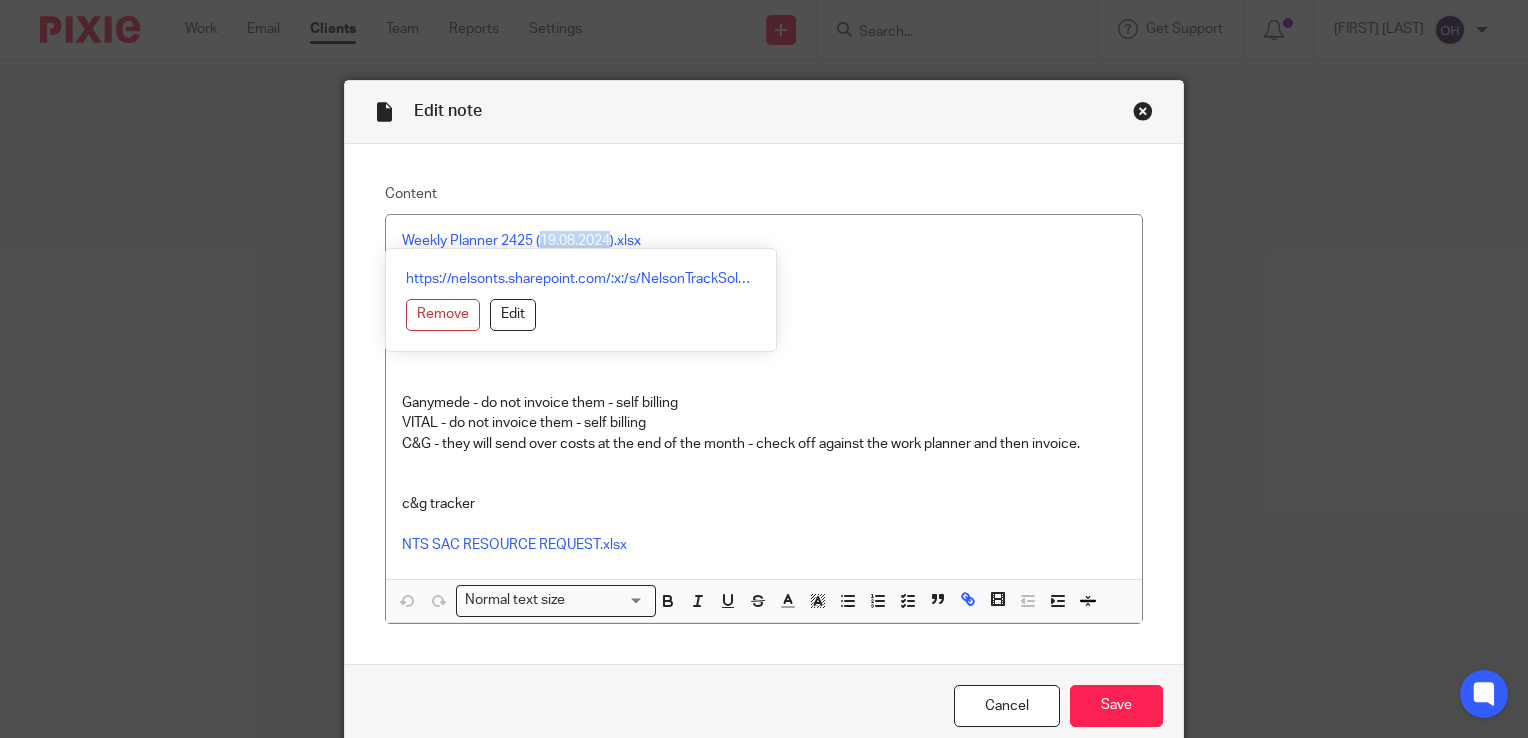 click at bounding box center (1143, 111) 